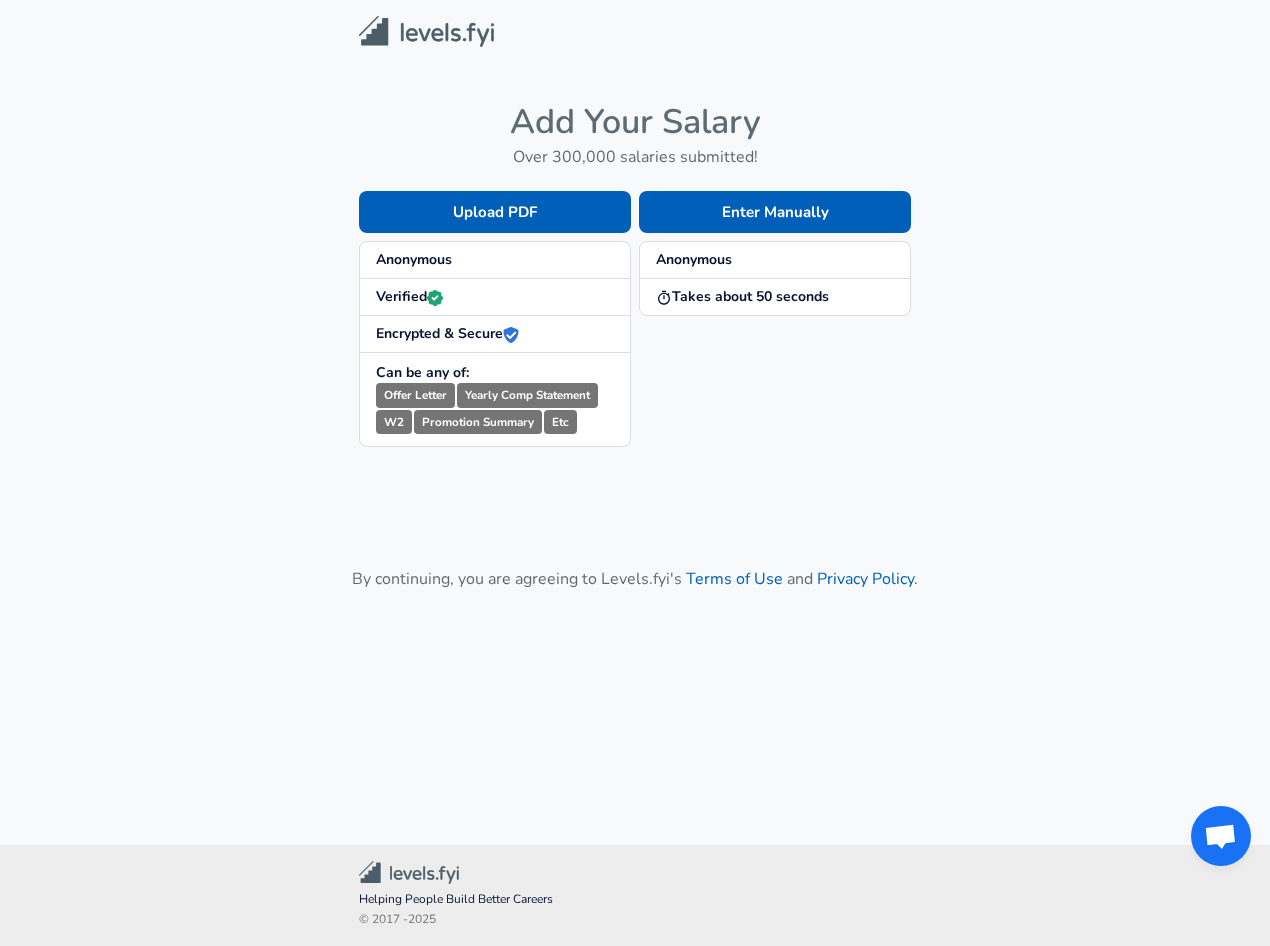 scroll, scrollTop: 0, scrollLeft: 0, axis: both 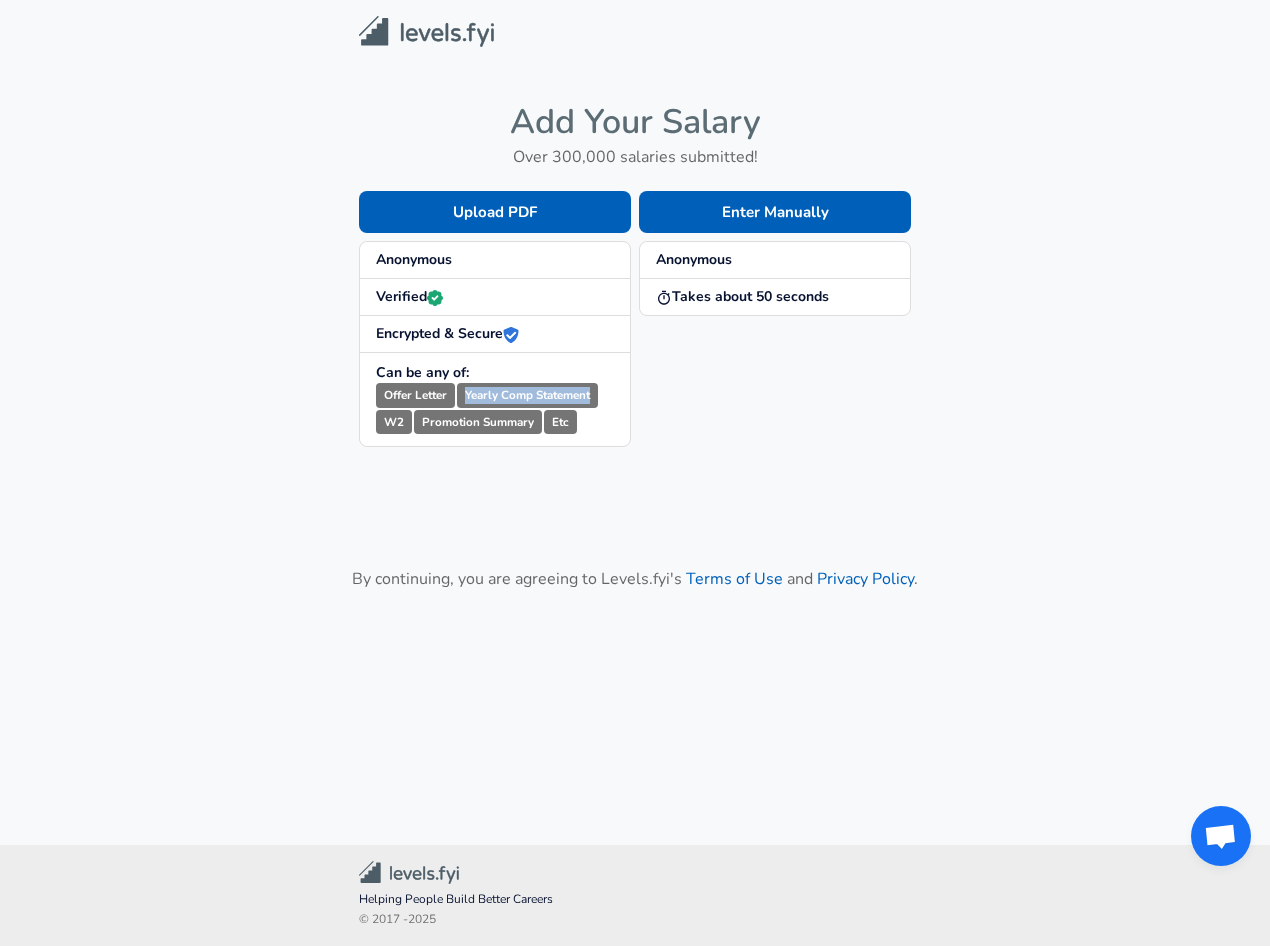 drag, startPoint x: 464, startPoint y: 397, endPoint x: 596, endPoint y: 392, distance: 132.09467 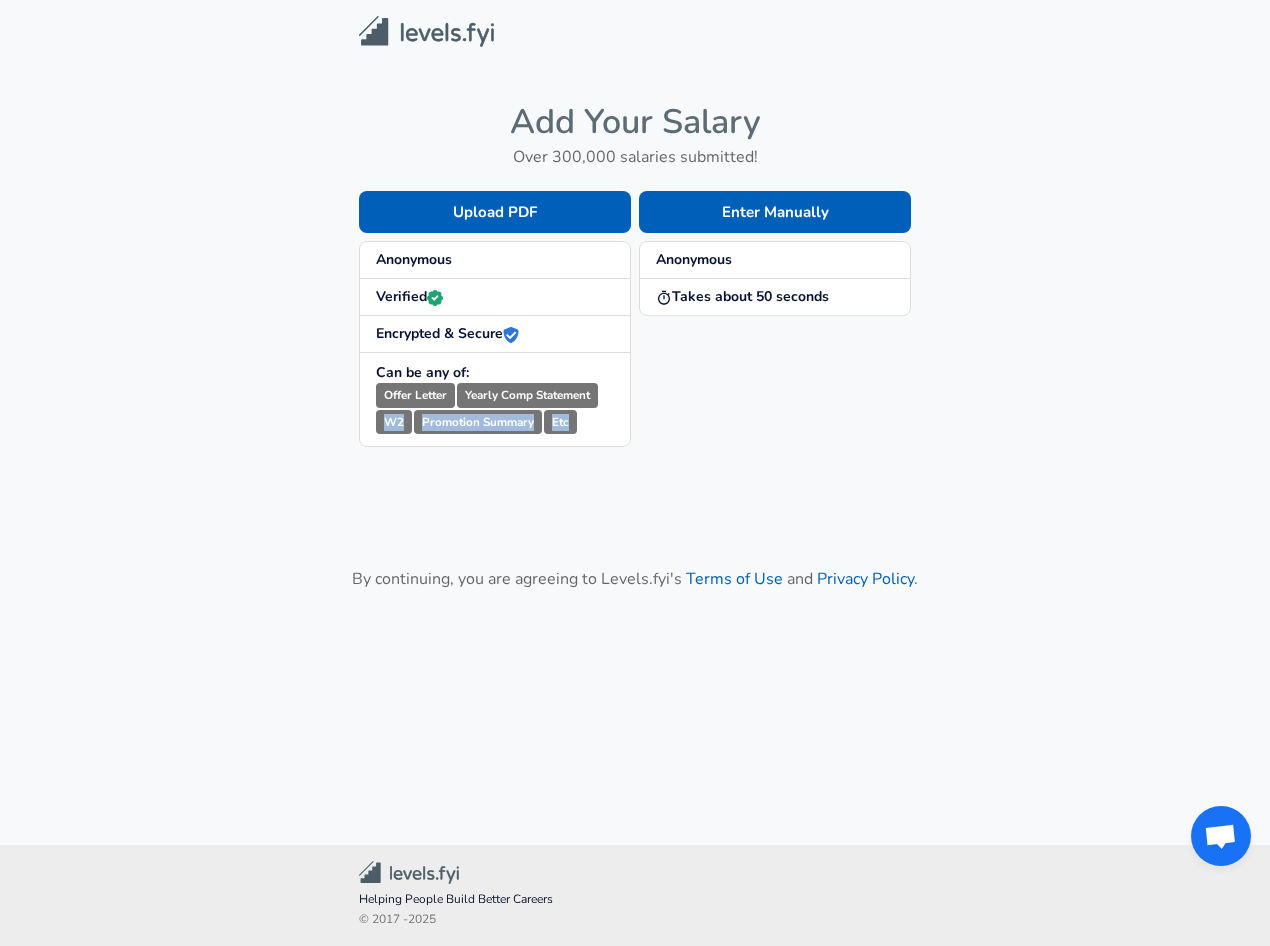 drag, startPoint x: 377, startPoint y: 416, endPoint x: 568, endPoint y: 428, distance: 191.37659 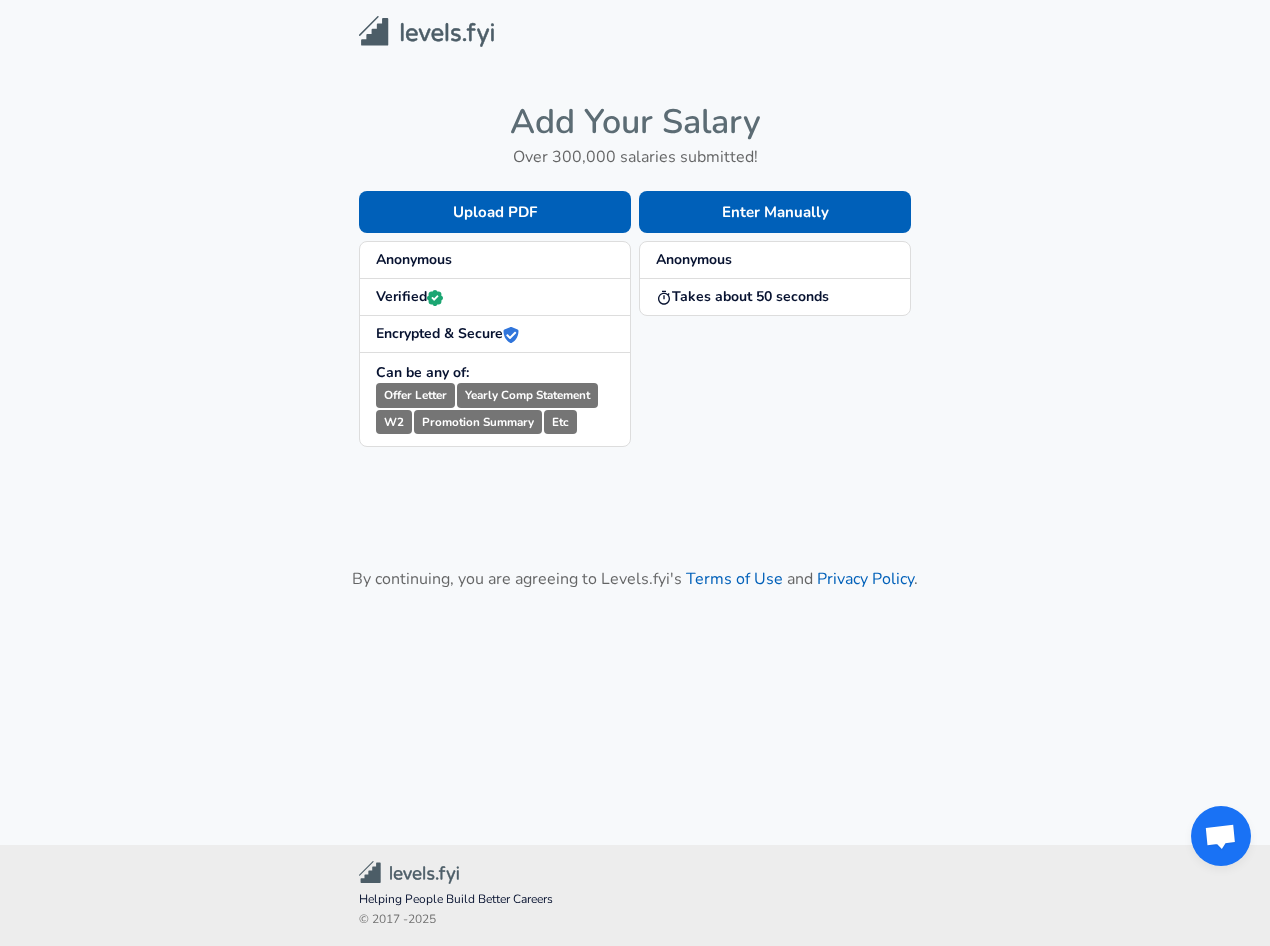 drag, startPoint x: 568, startPoint y: 428, endPoint x: 566, endPoint y: 444, distance: 16.124516 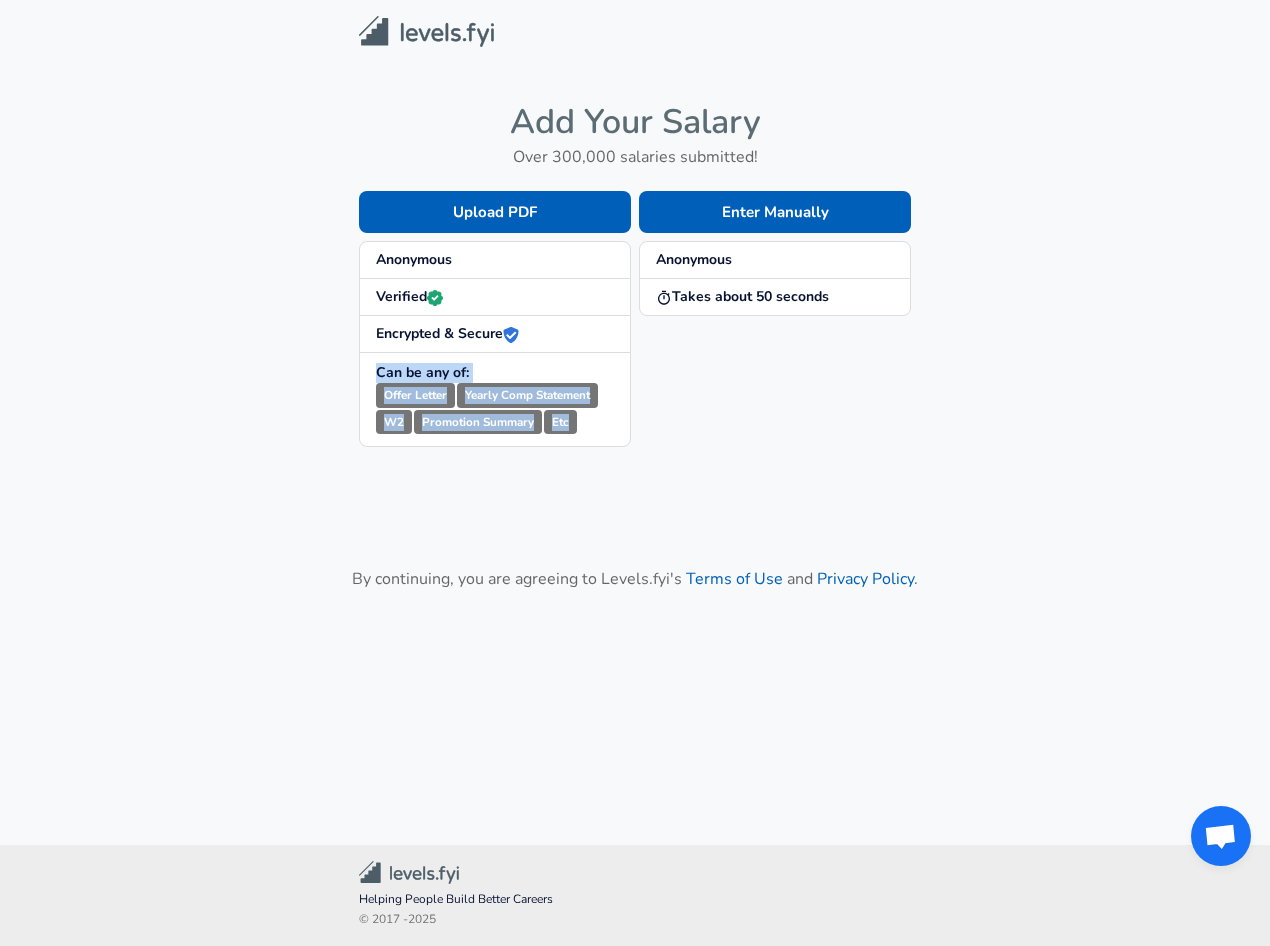 drag, startPoint x: 571, startPoint y: 419, endPoint x: 377, endPoint y: 376, distance: 198.70833 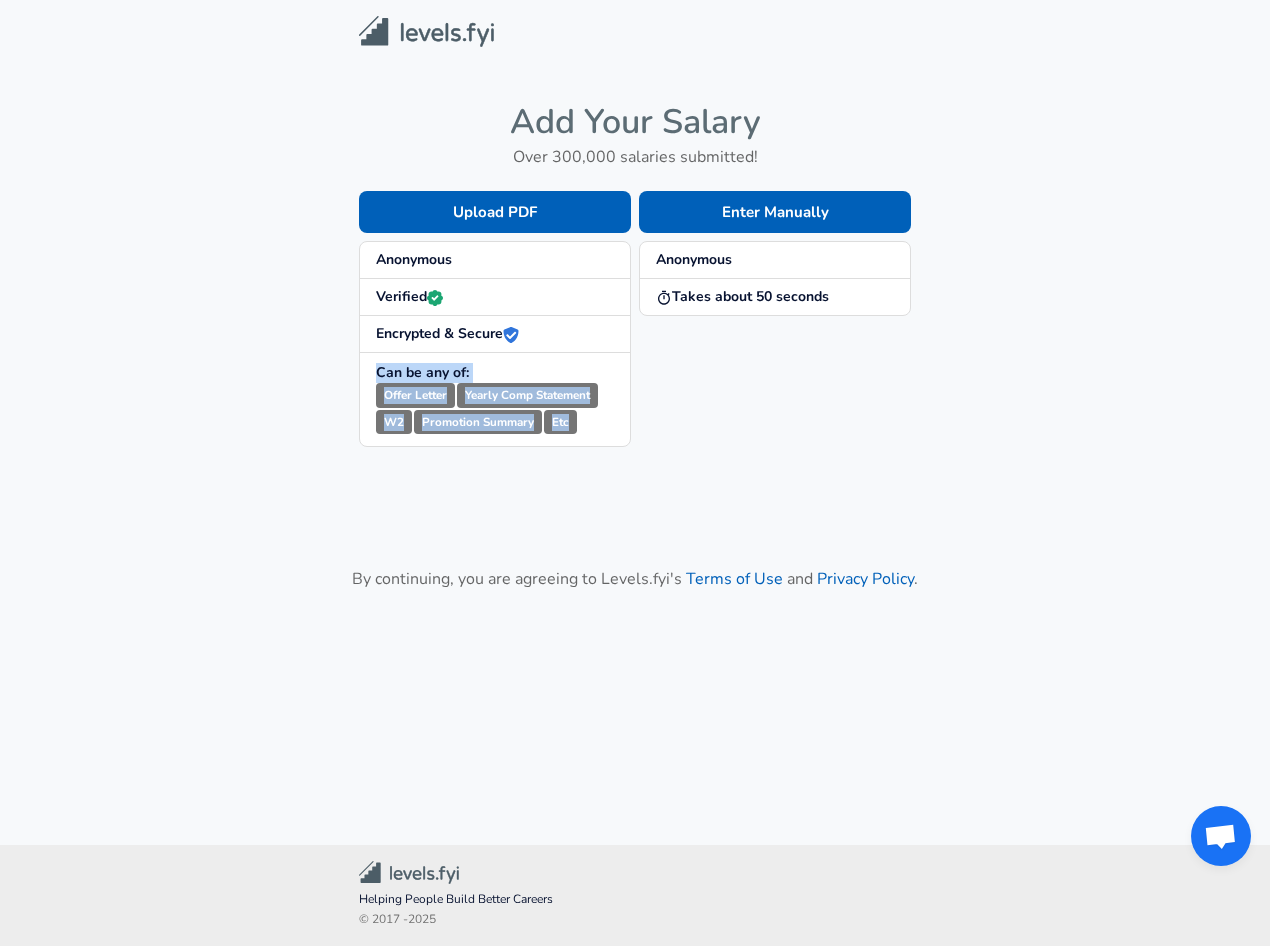 drag, startPoint x: 377, startPoint y: 375, endPoint x: 572, endPoint y: 417, distance: 199.4718 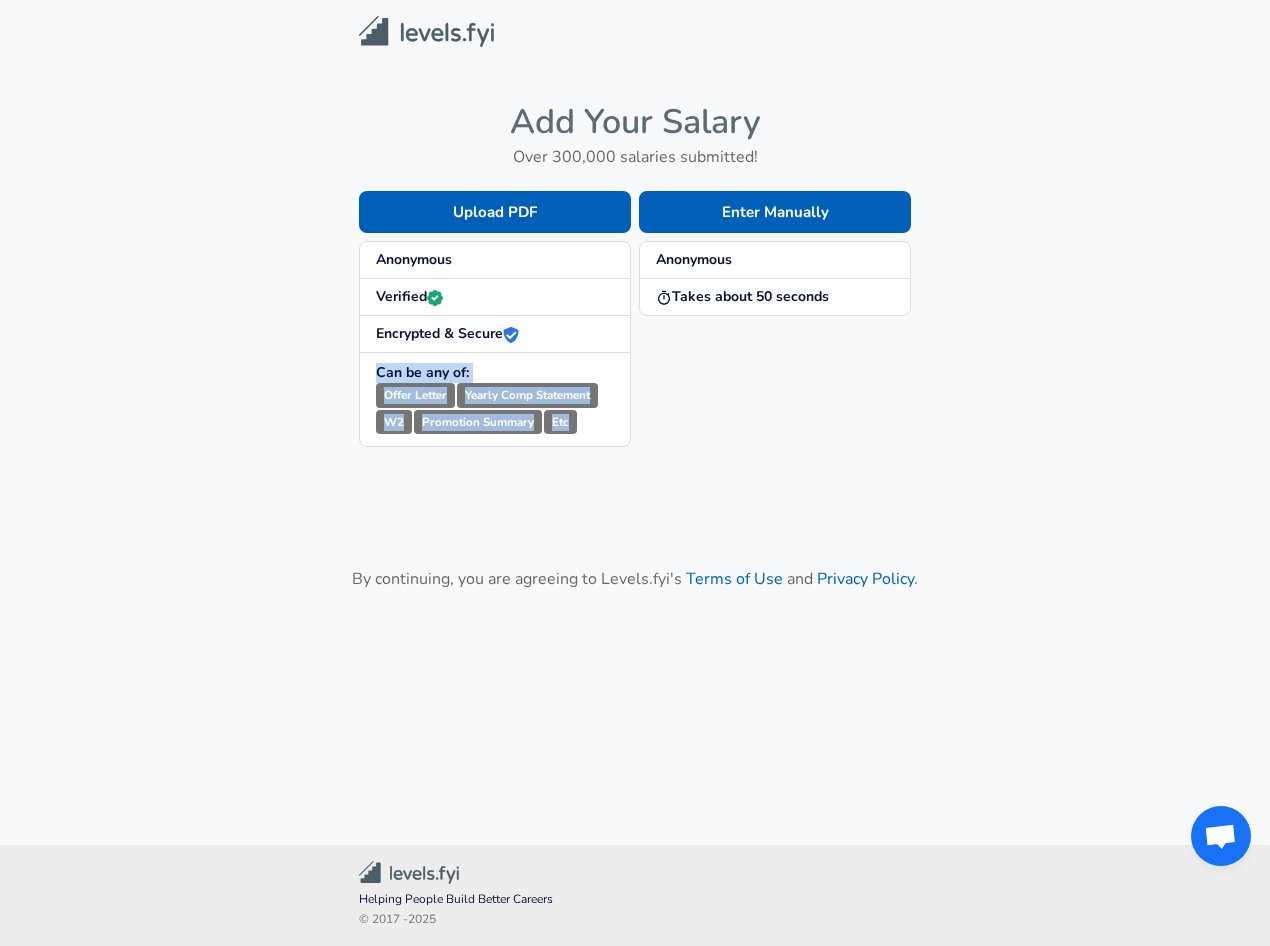 drag, startPoint x: 569, startPoint y: 422, endPoint x: 380, endPoint y: 374, distance: 195 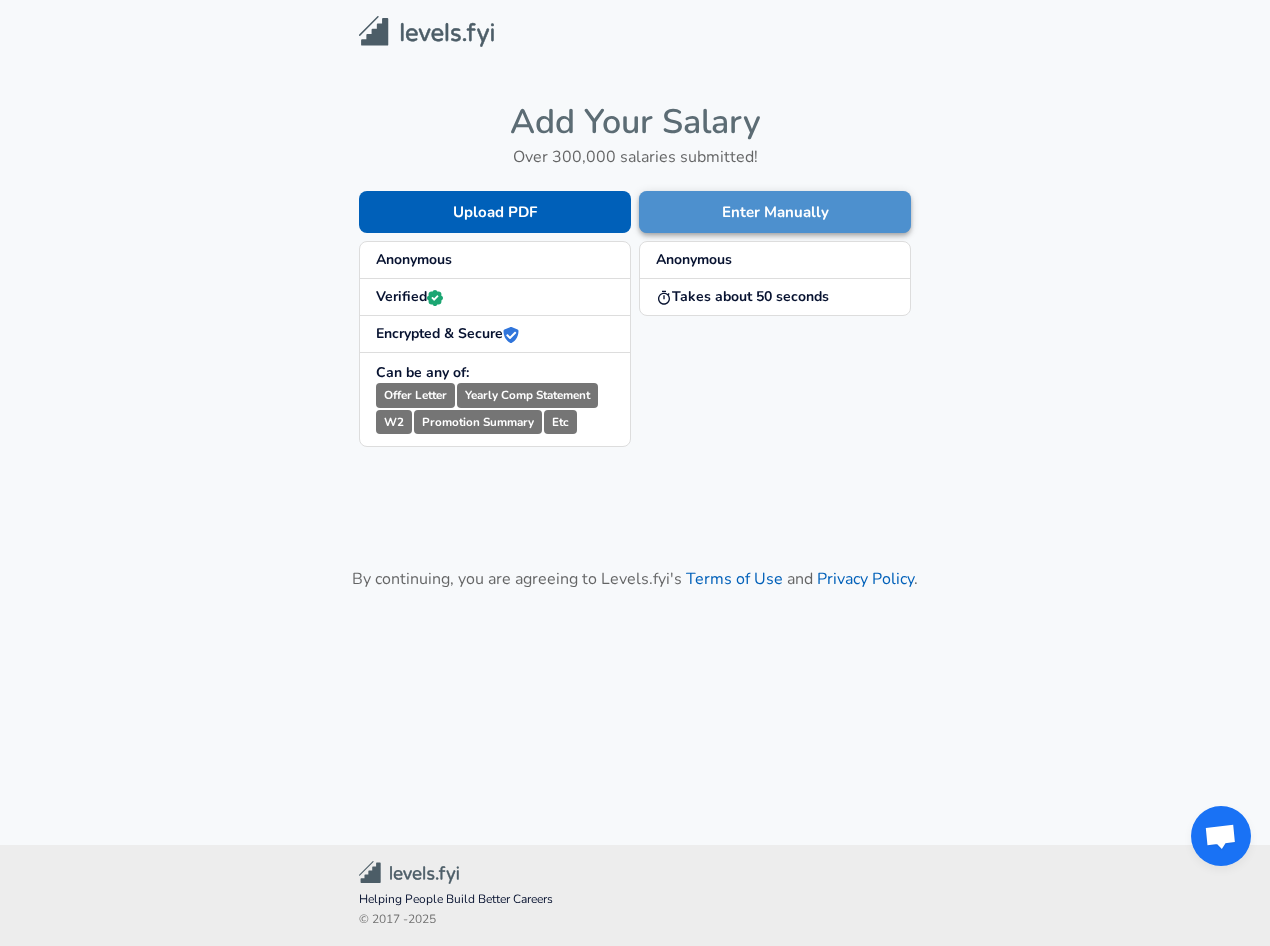 click on "Enter Manually" at bounding box center (775, 212) 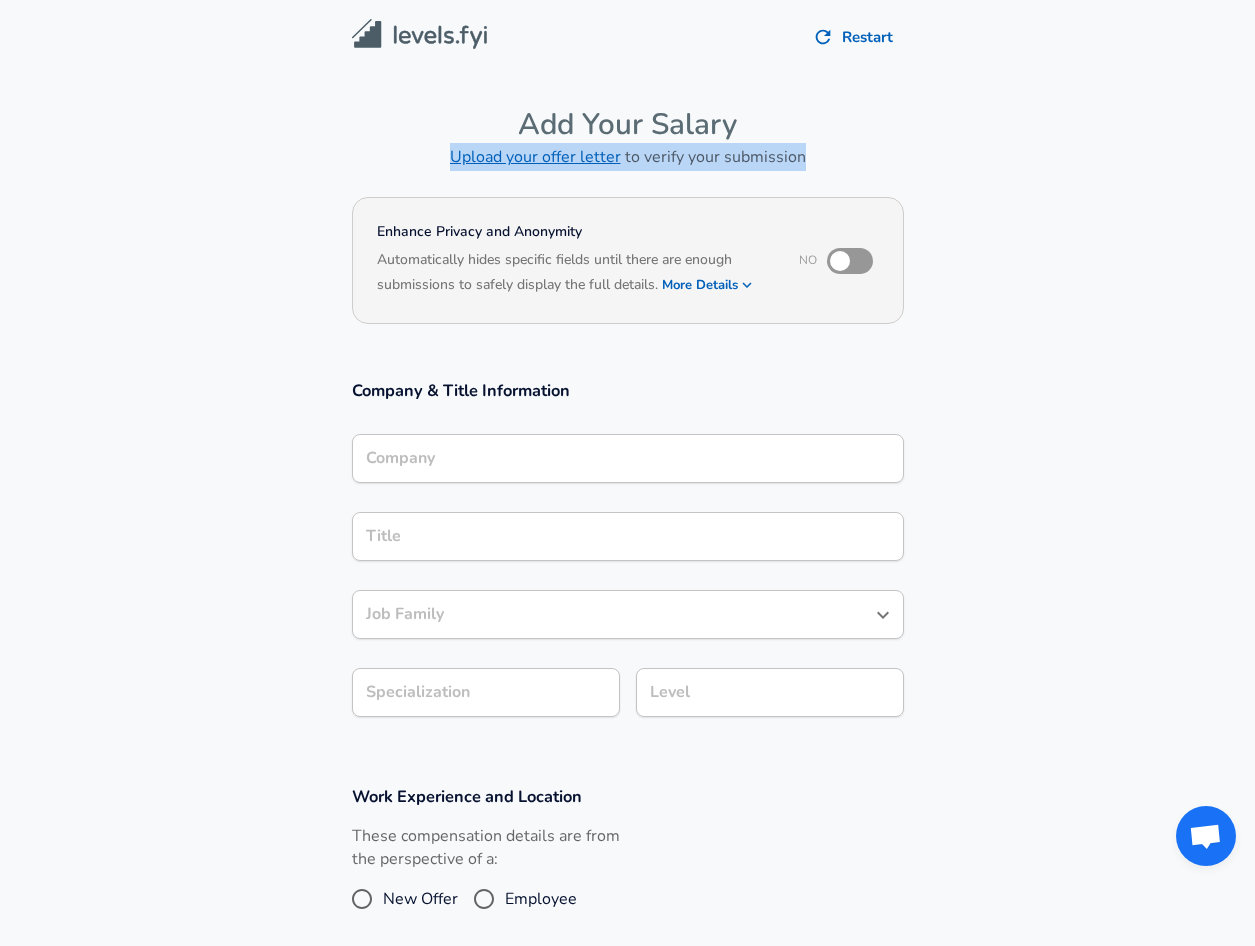 drag, startPoint x: 424, startPoint y: 148, endPoint x: 802, endPoint y: 157, distance: 378.10712 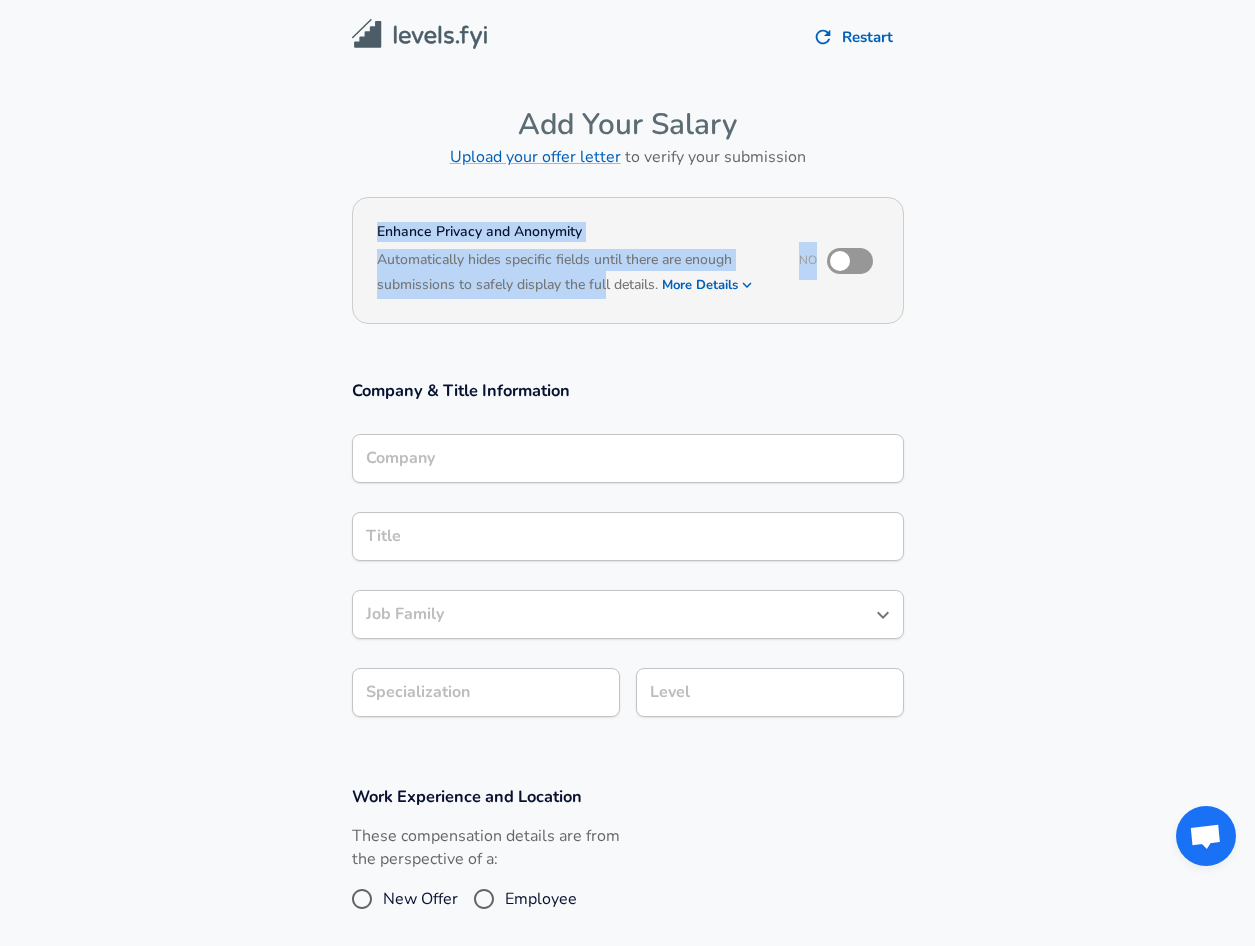 drag, startPoint x: 366, startPoint y: 231, endPoint x: 605, endPoint y: 281, distance: 244.17412 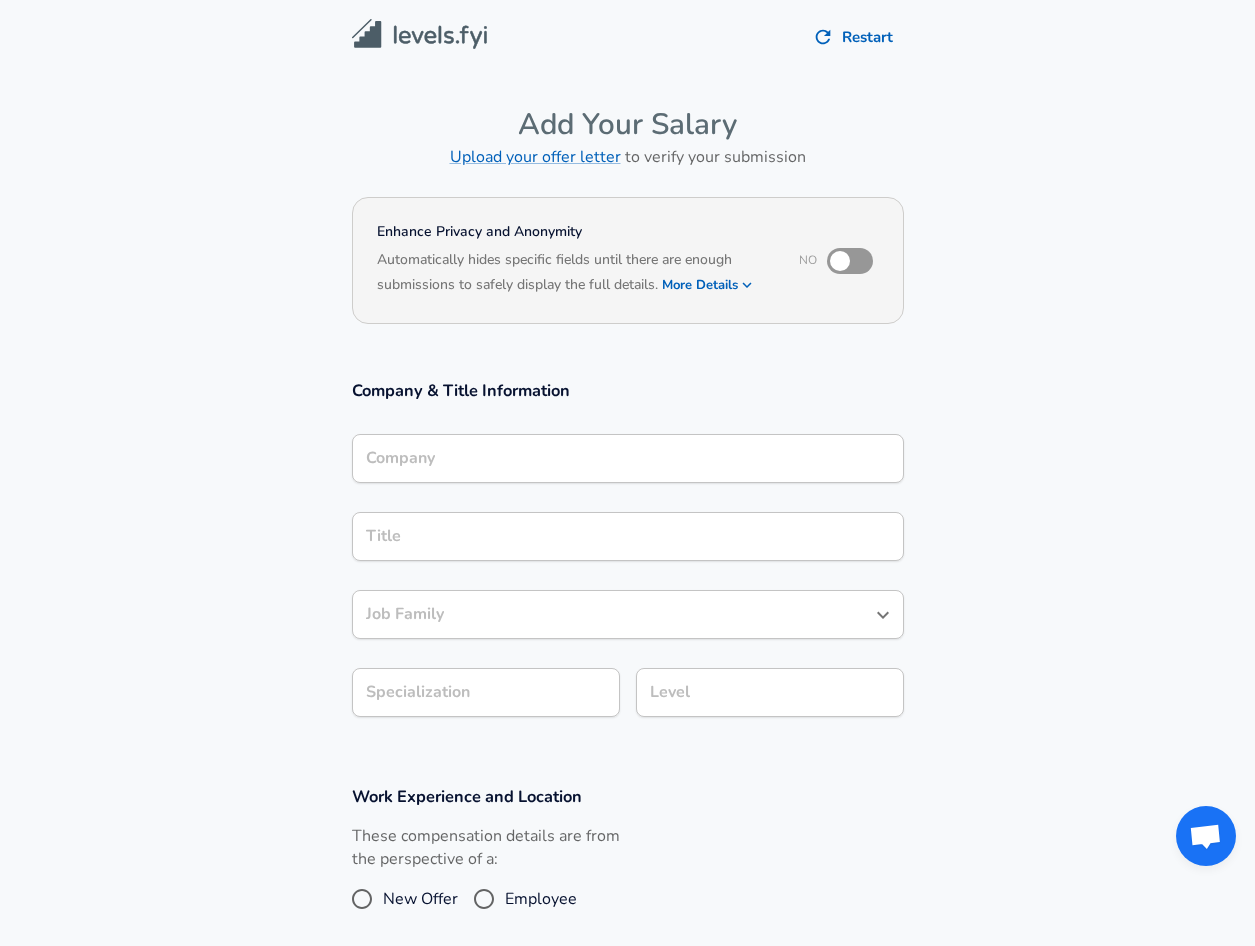 scroll, scrollTop: 20, scrollLeft: 0, axis: vertical 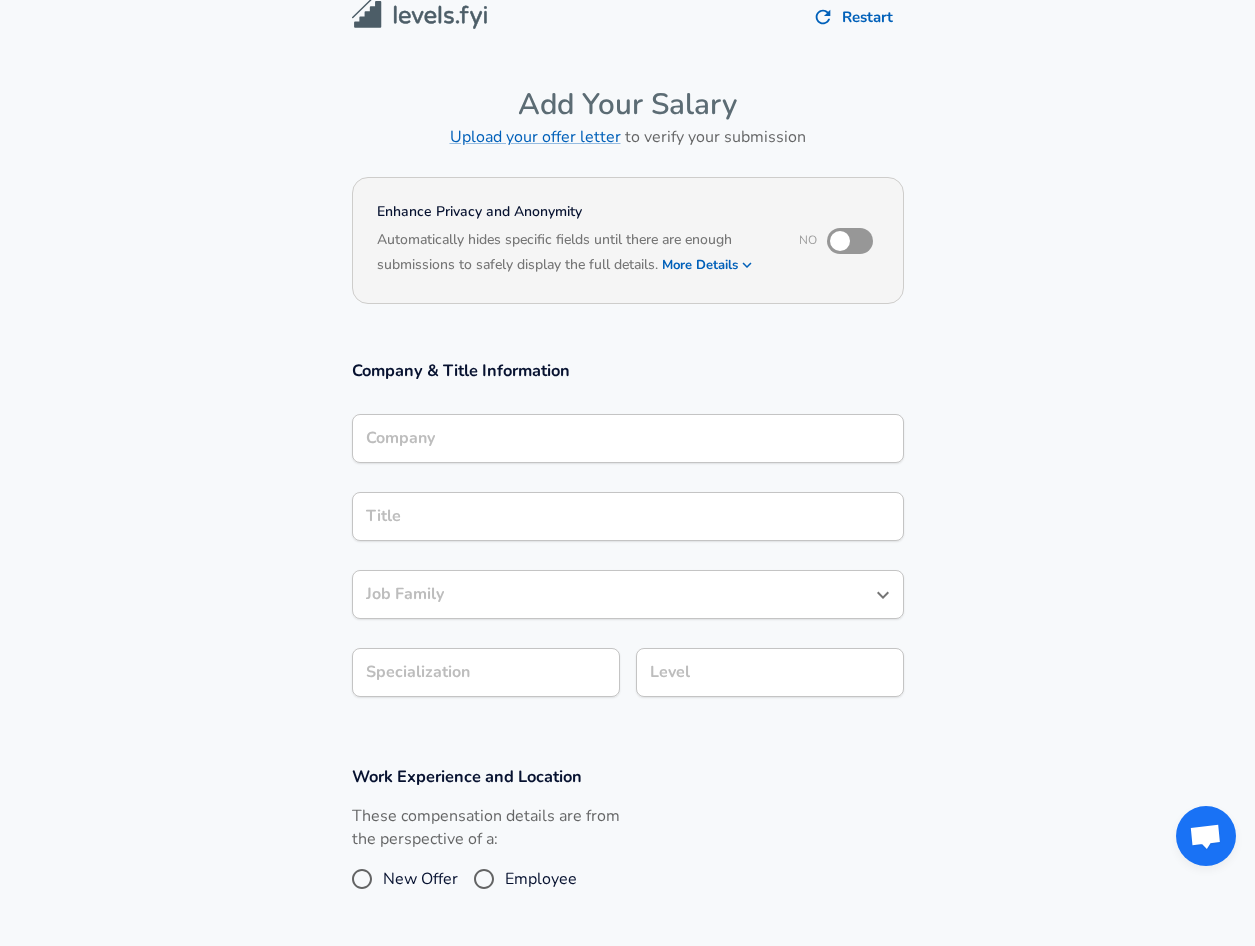 click on "Company" at bounding box center (628, 438) 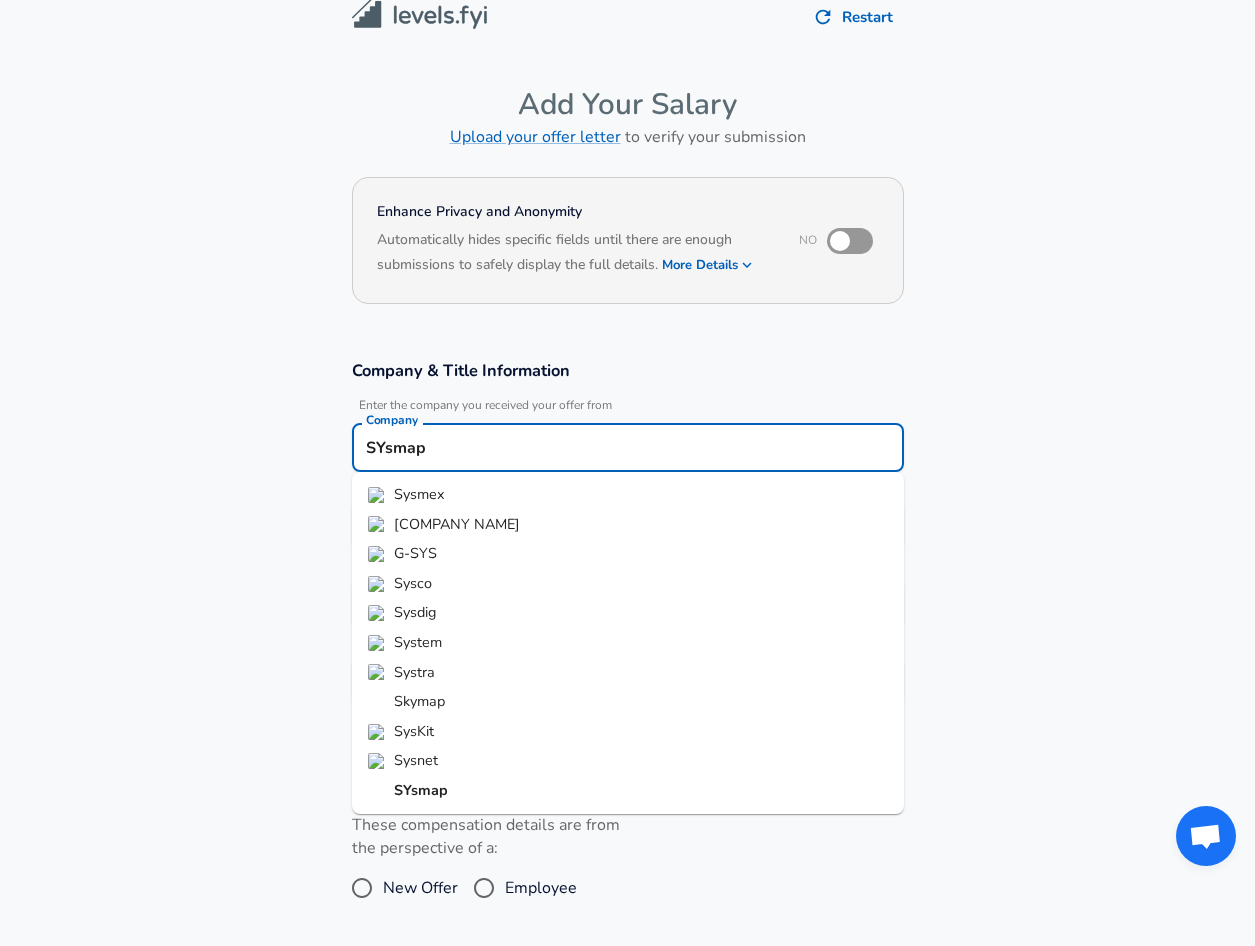 click on "SYsmap" at bounding box center [421, 790] 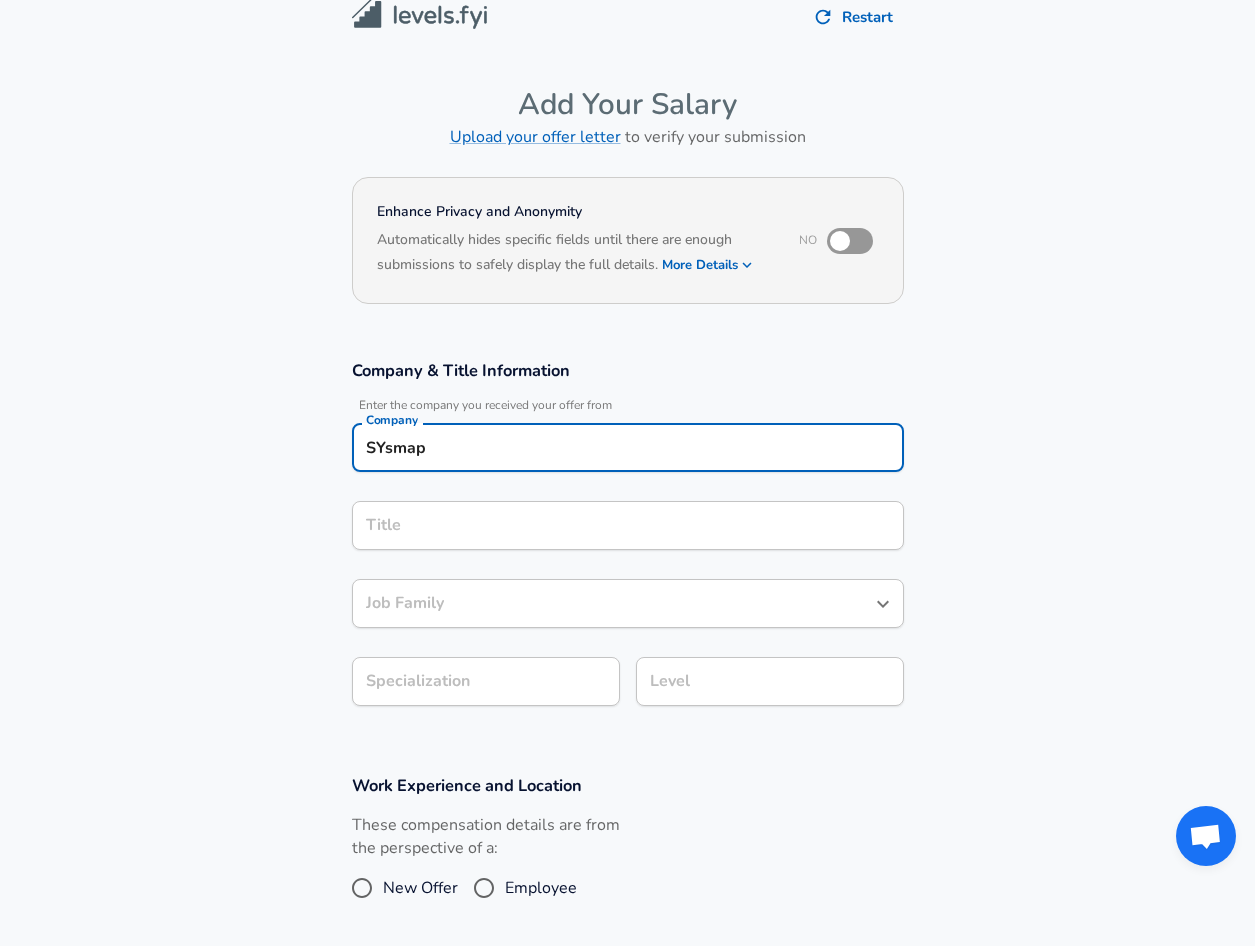 type on "SYsmap" 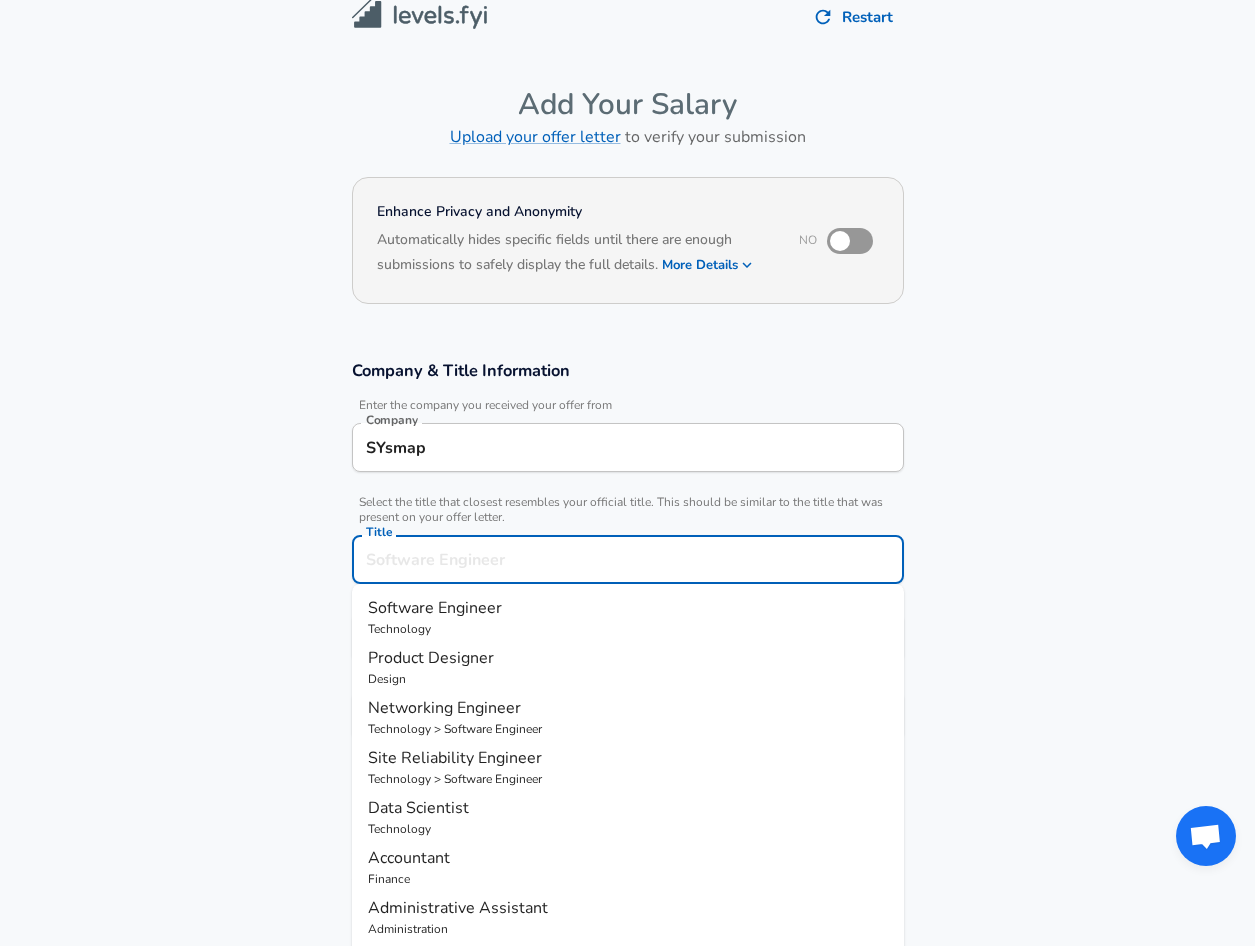 scroll, scrollTop: 60, scrollLeft: 0, axis: vertical 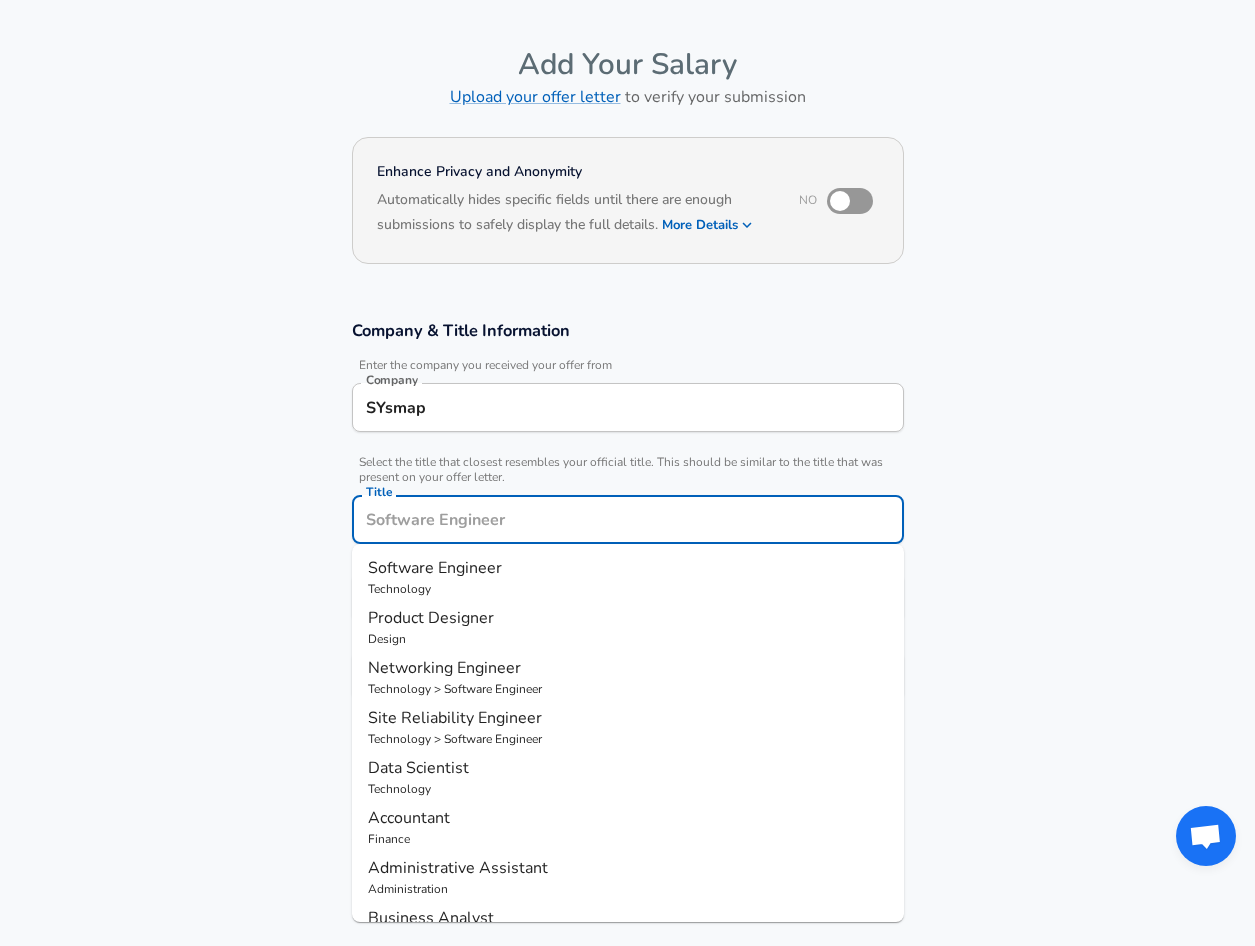 click on "Title" at bounding box center [628, 519] 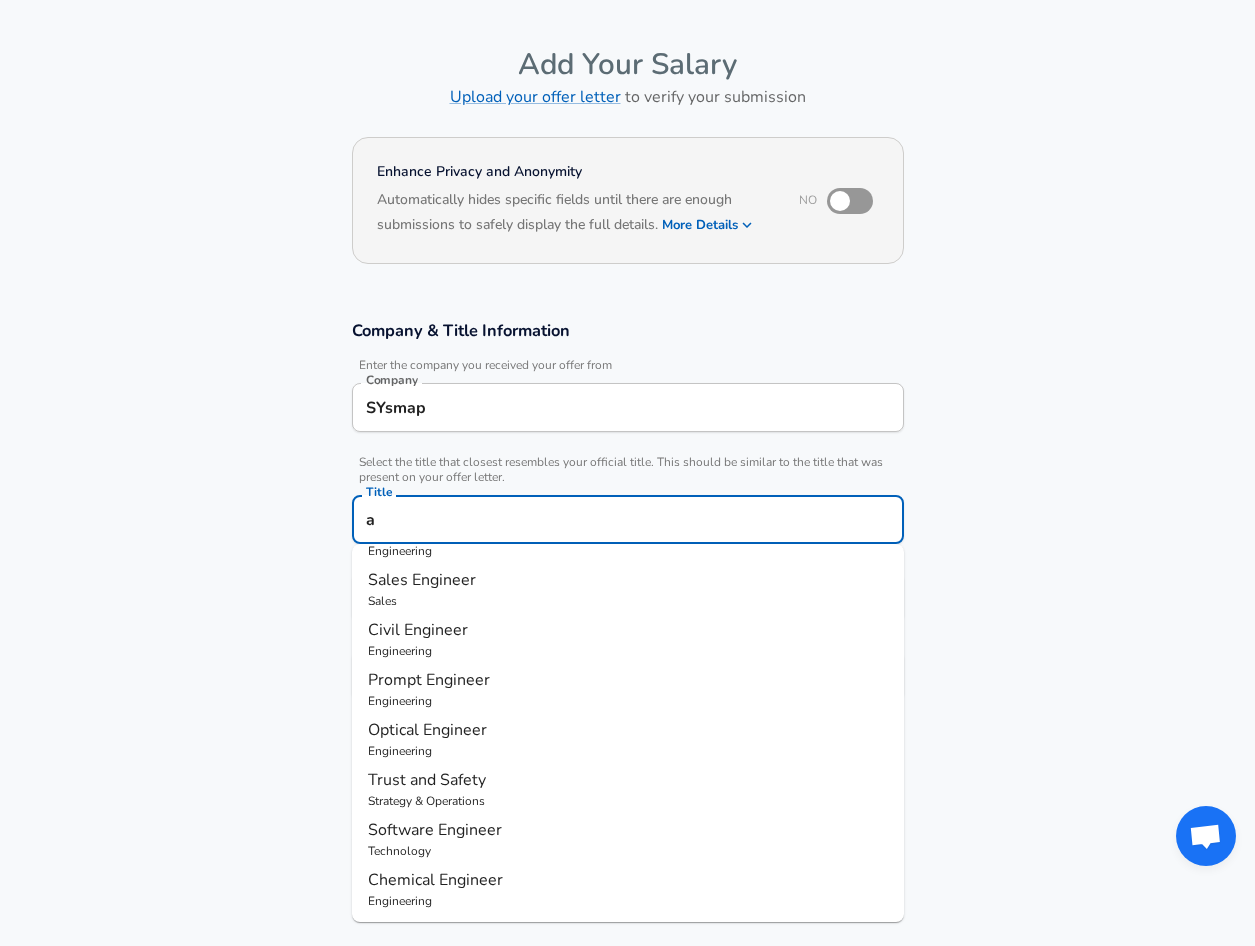 scroll, scrollTop: 0, scrollLeft: 0, axis: both 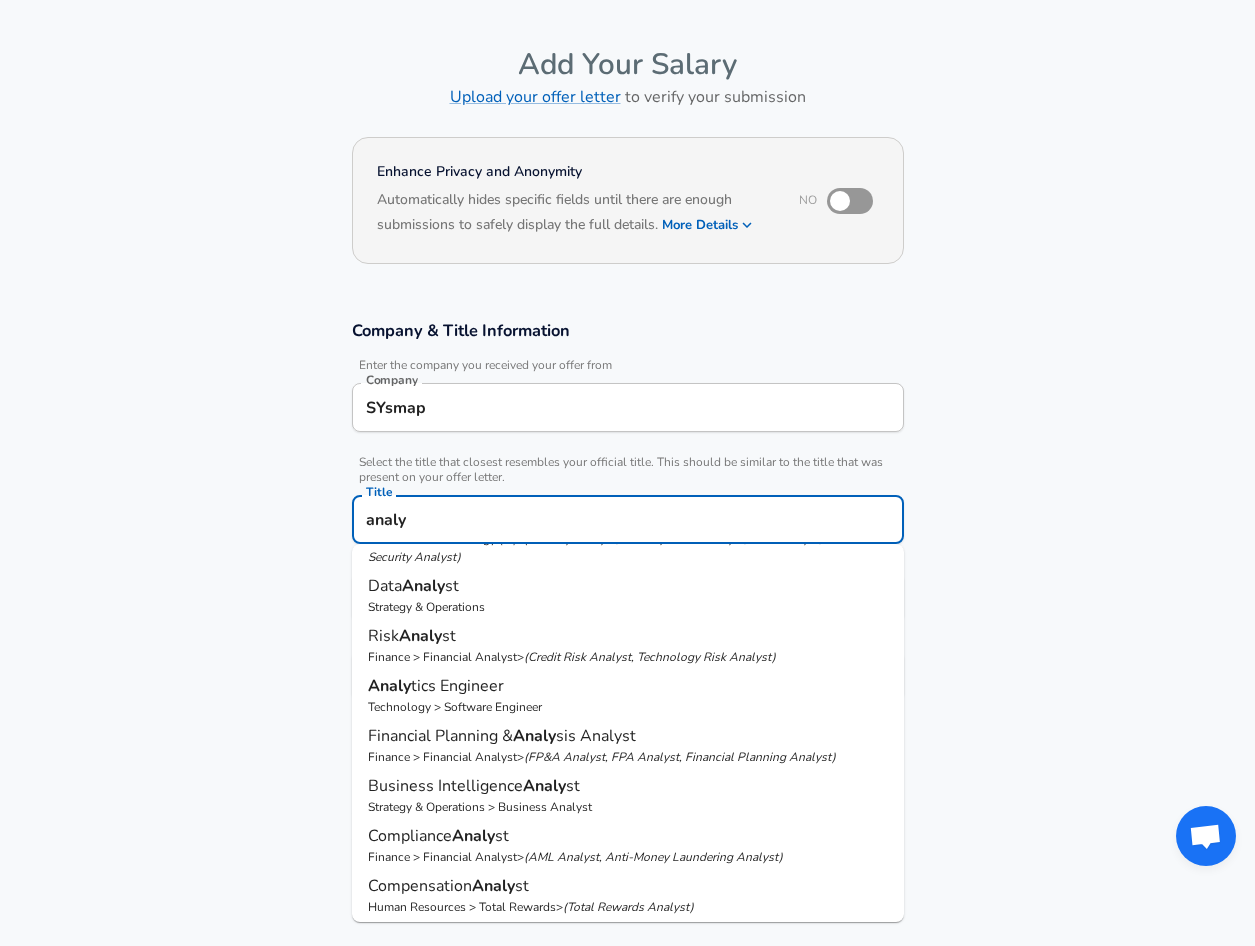 click on "Analy tics Engineer" at bounding box center [628, 686] 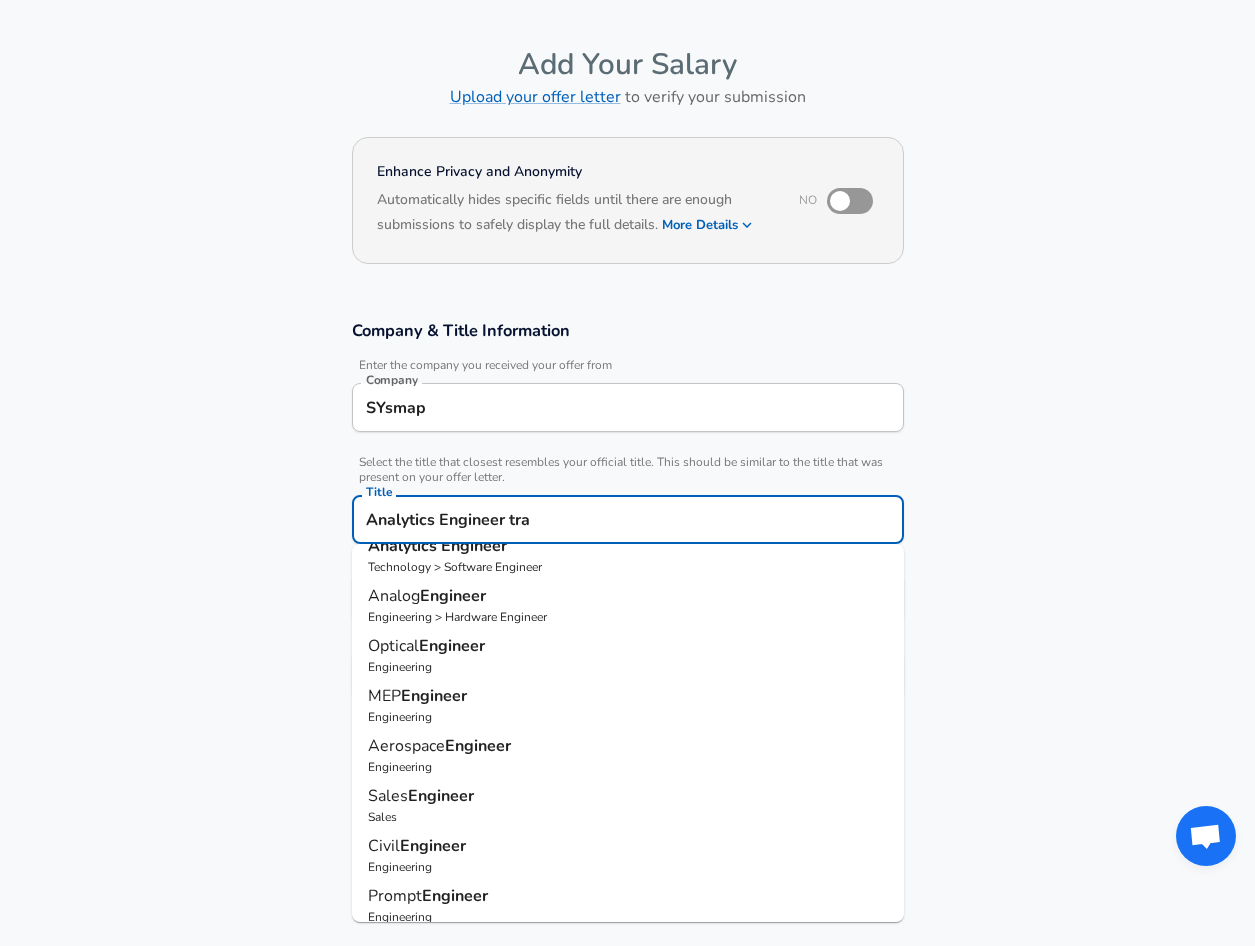 scroll, scrollTop: 0, scrollLeft: 0, axis: both 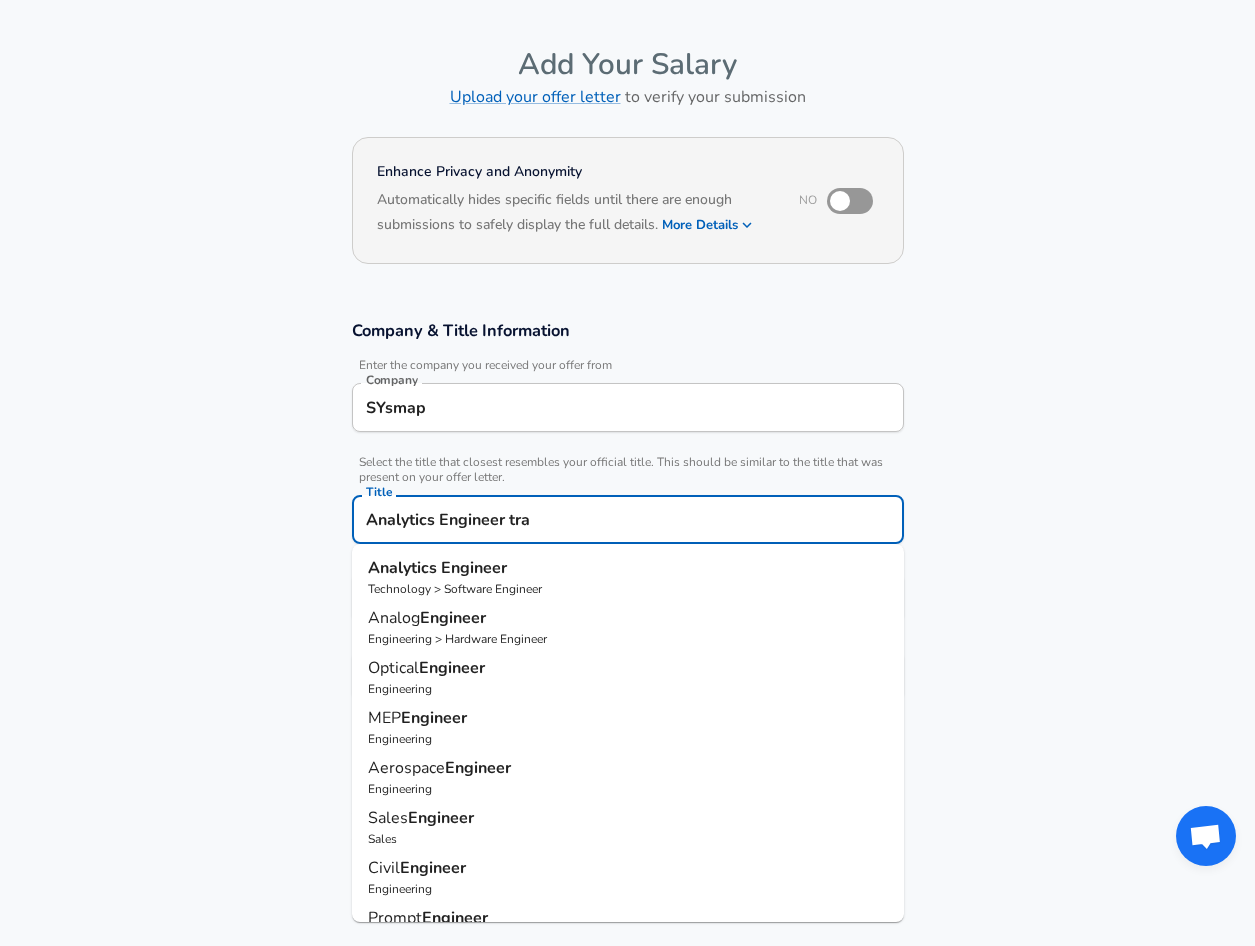 drag, startPoint x: 509, startPoint y: 519, endPoint x: 577, endPoint y: 523, distance: 68.117546 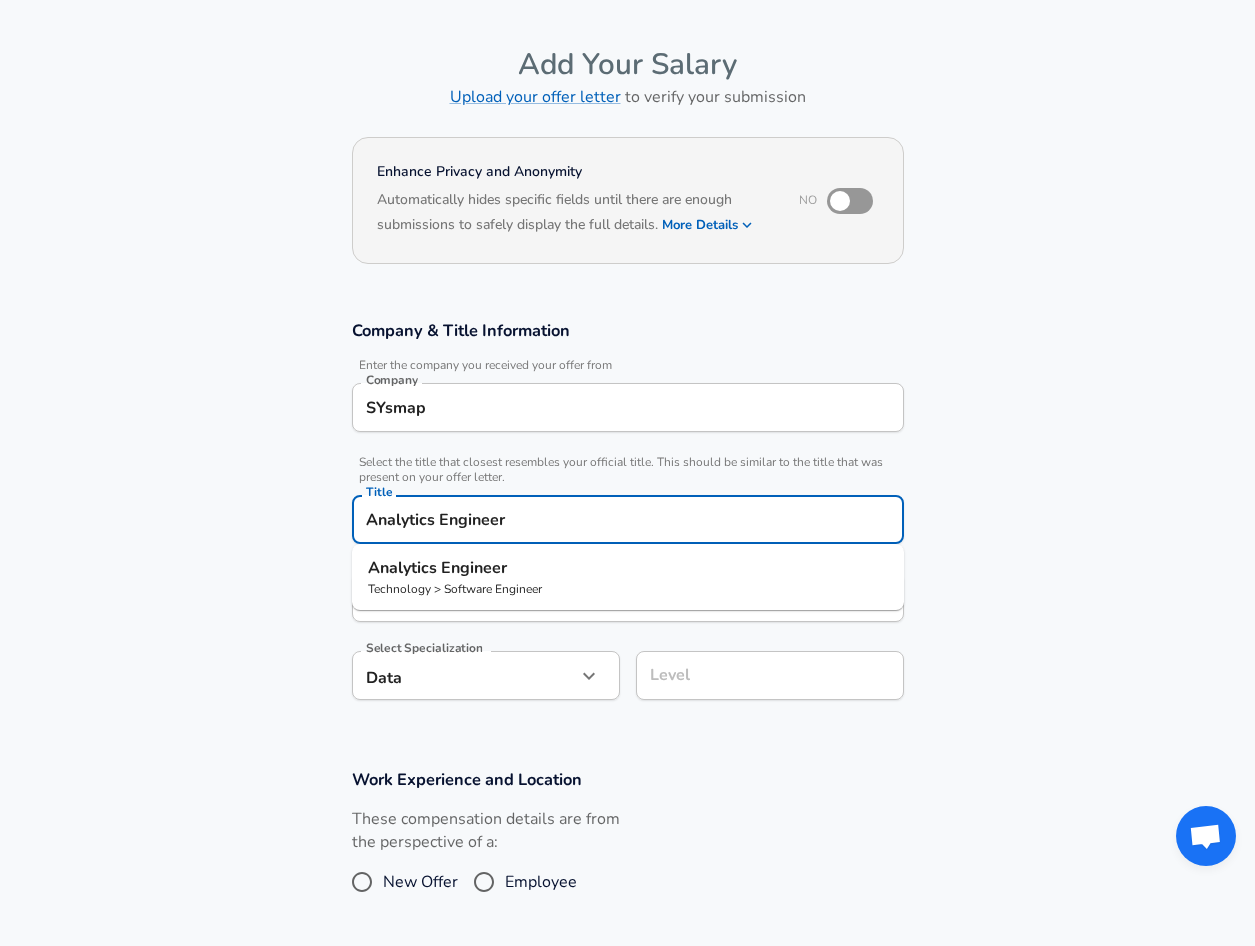 scroll, scrollTop: 1, scrollLeft: 0, axis: vertical 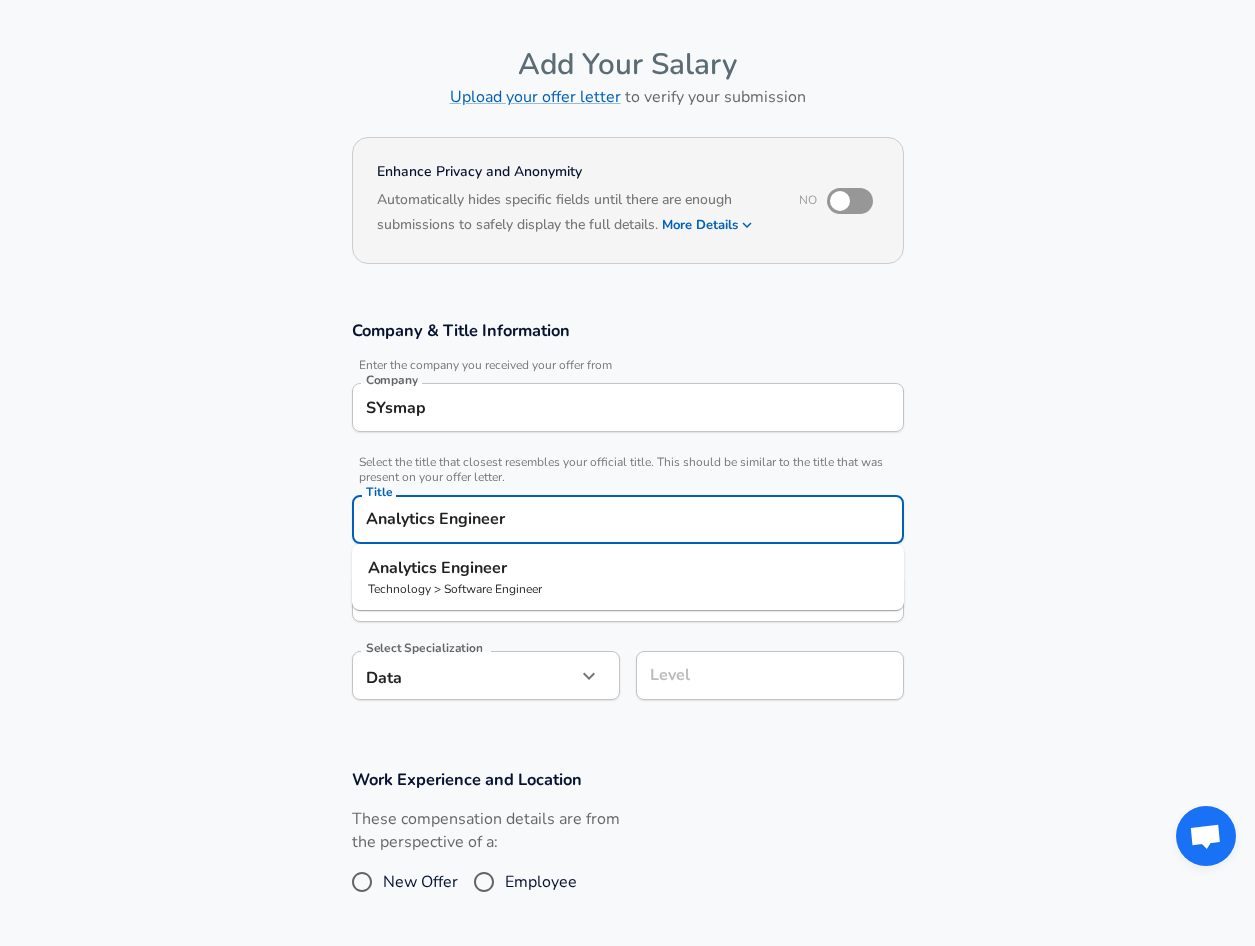 drag, startPoint x: 523, startPoint y: 517, endPoint x: 345, endPoint y: 528, distance: 178.33957 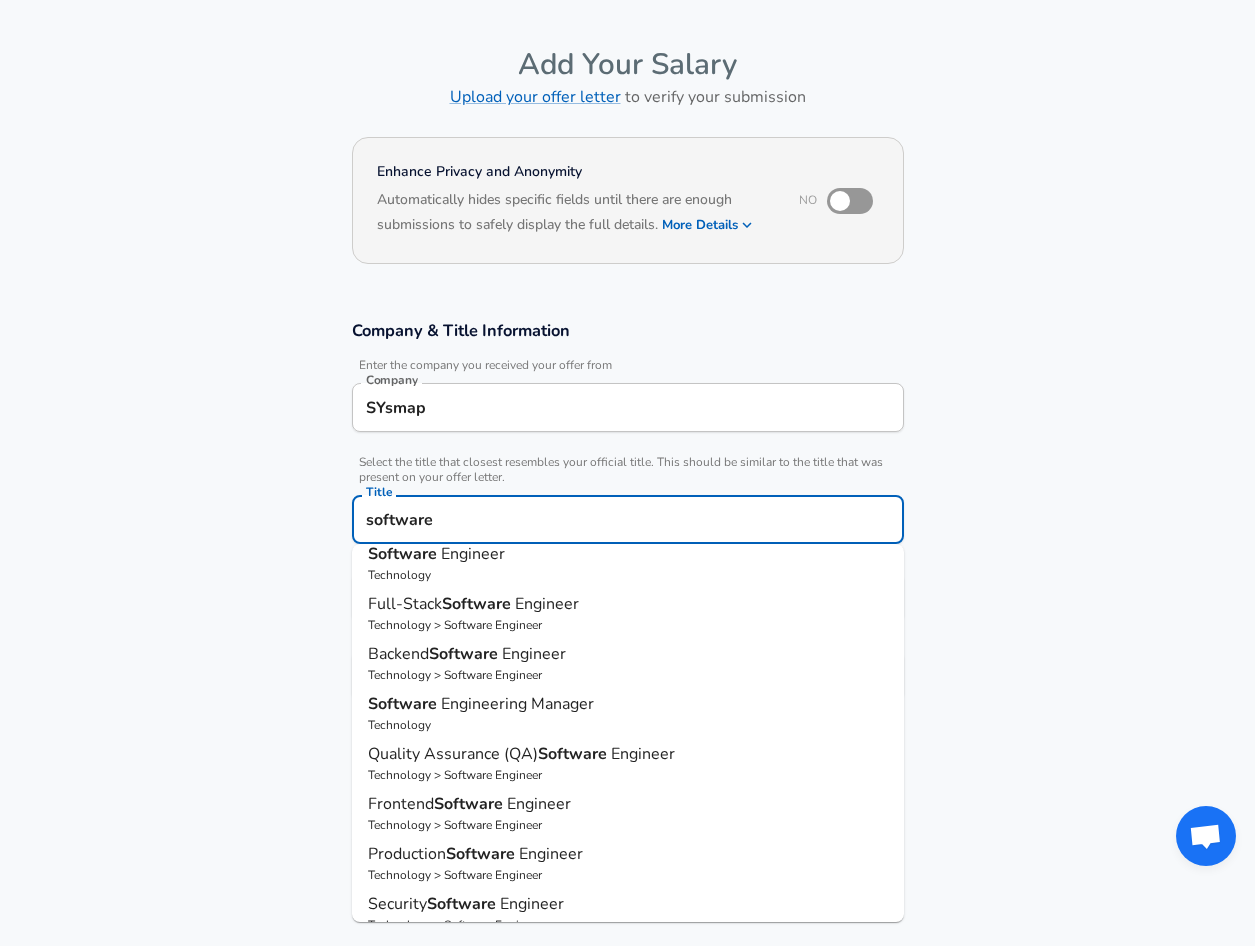 scroll, scrollTop: 0, scrollLeft: 0, axis: both 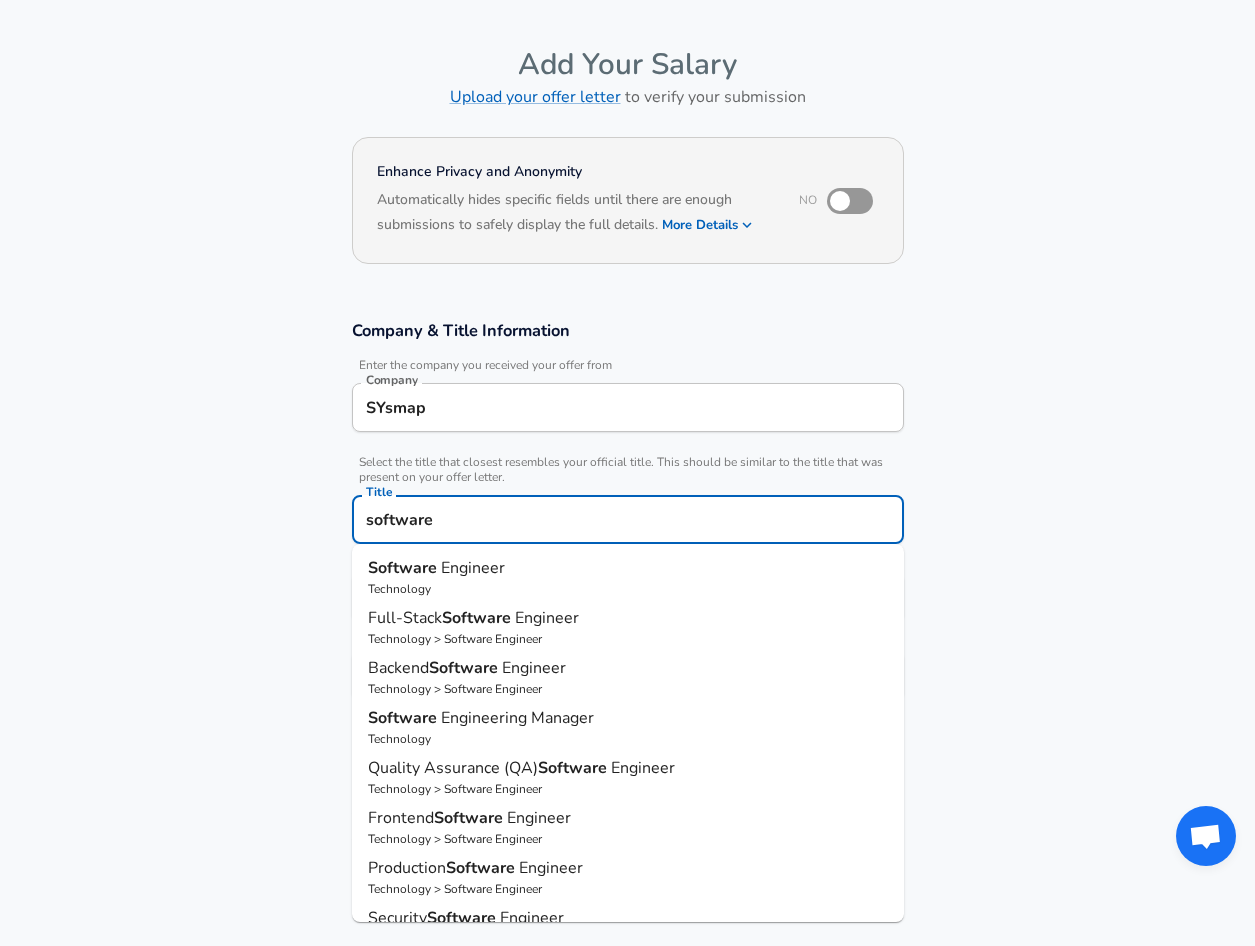 click on "Full-Stack  Software    Engineer" at bounding box center [628, 618] 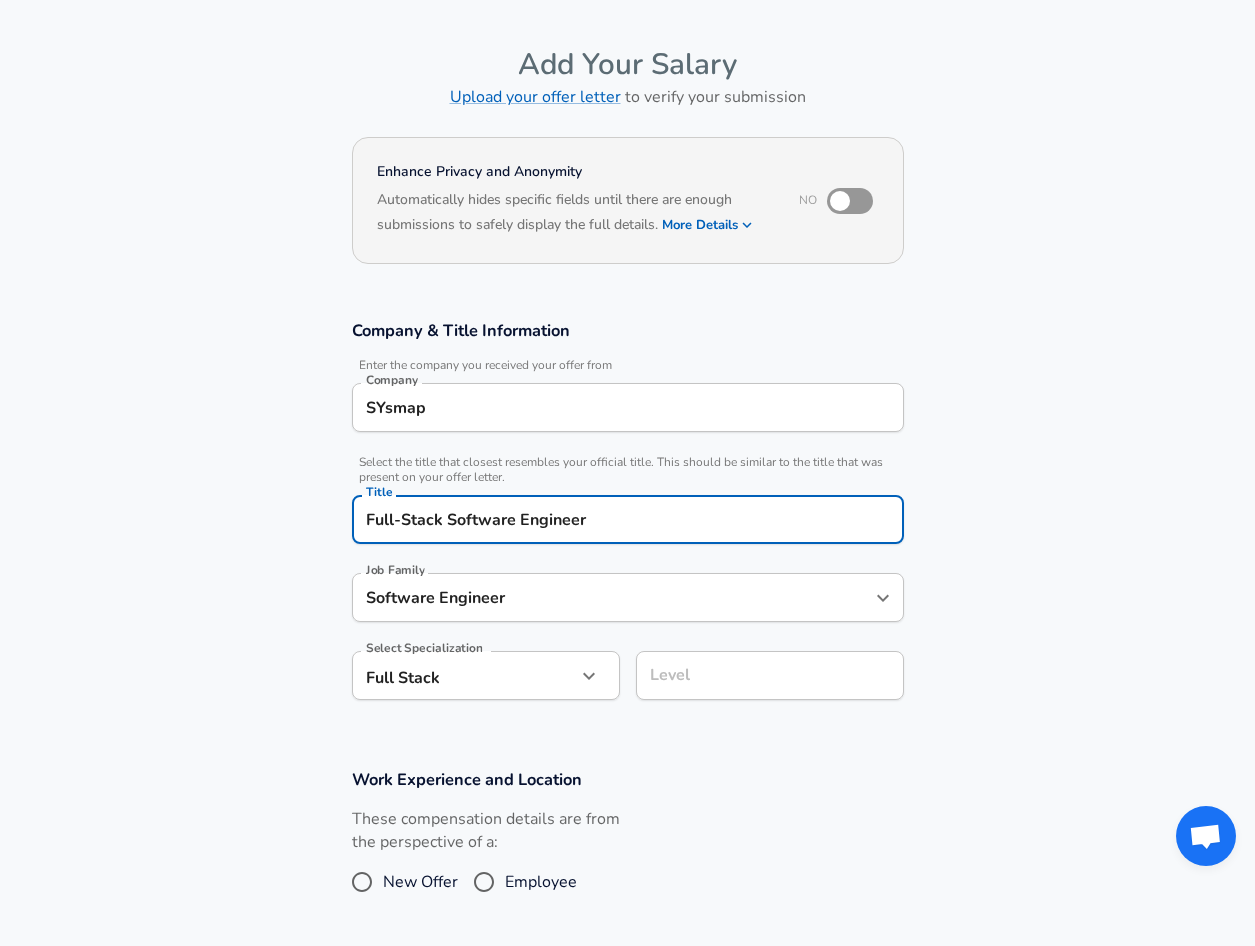 type on "Full-Stack Software Engineer" 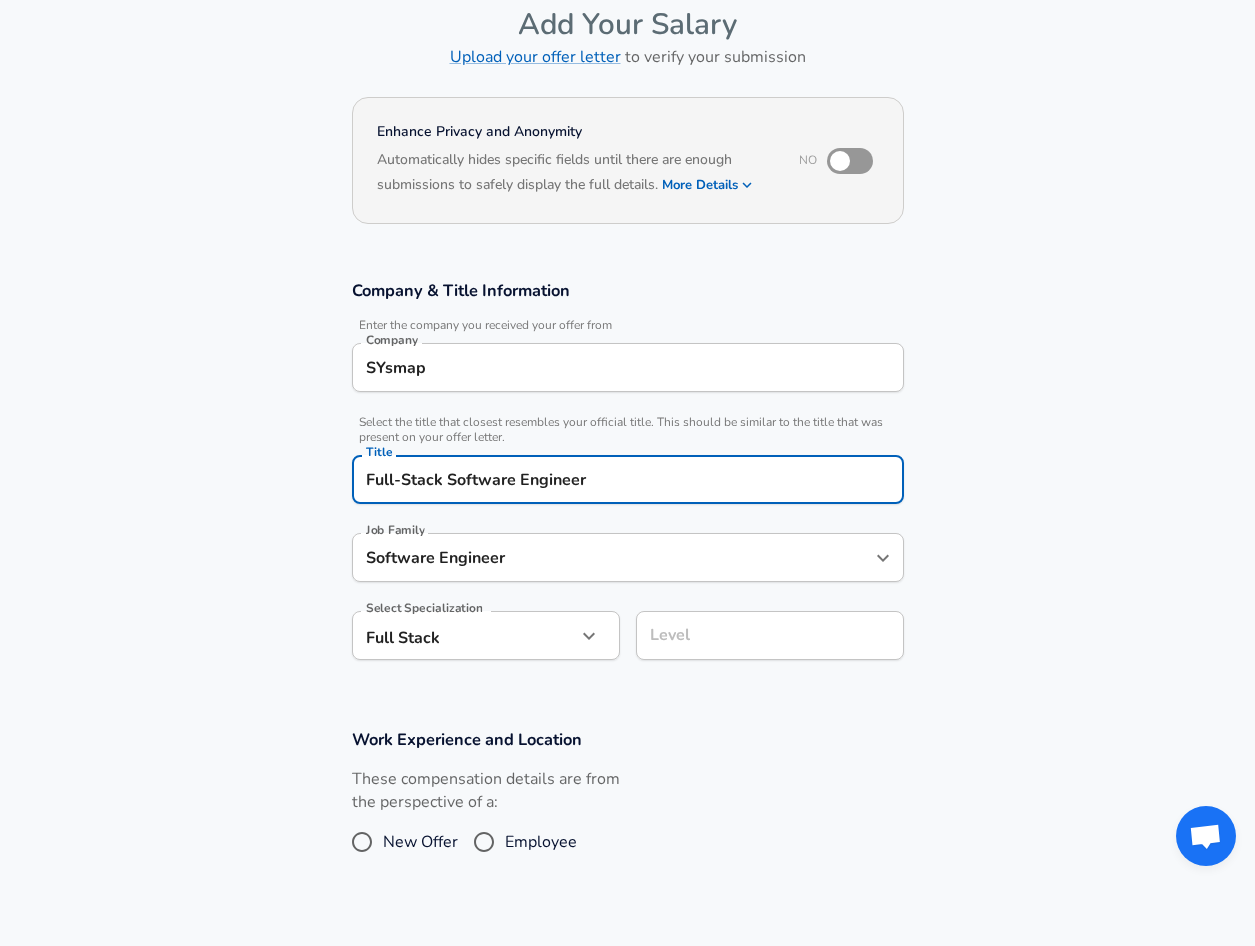 click on "Software Engineer Job Family" at bounding box center (628, 557) 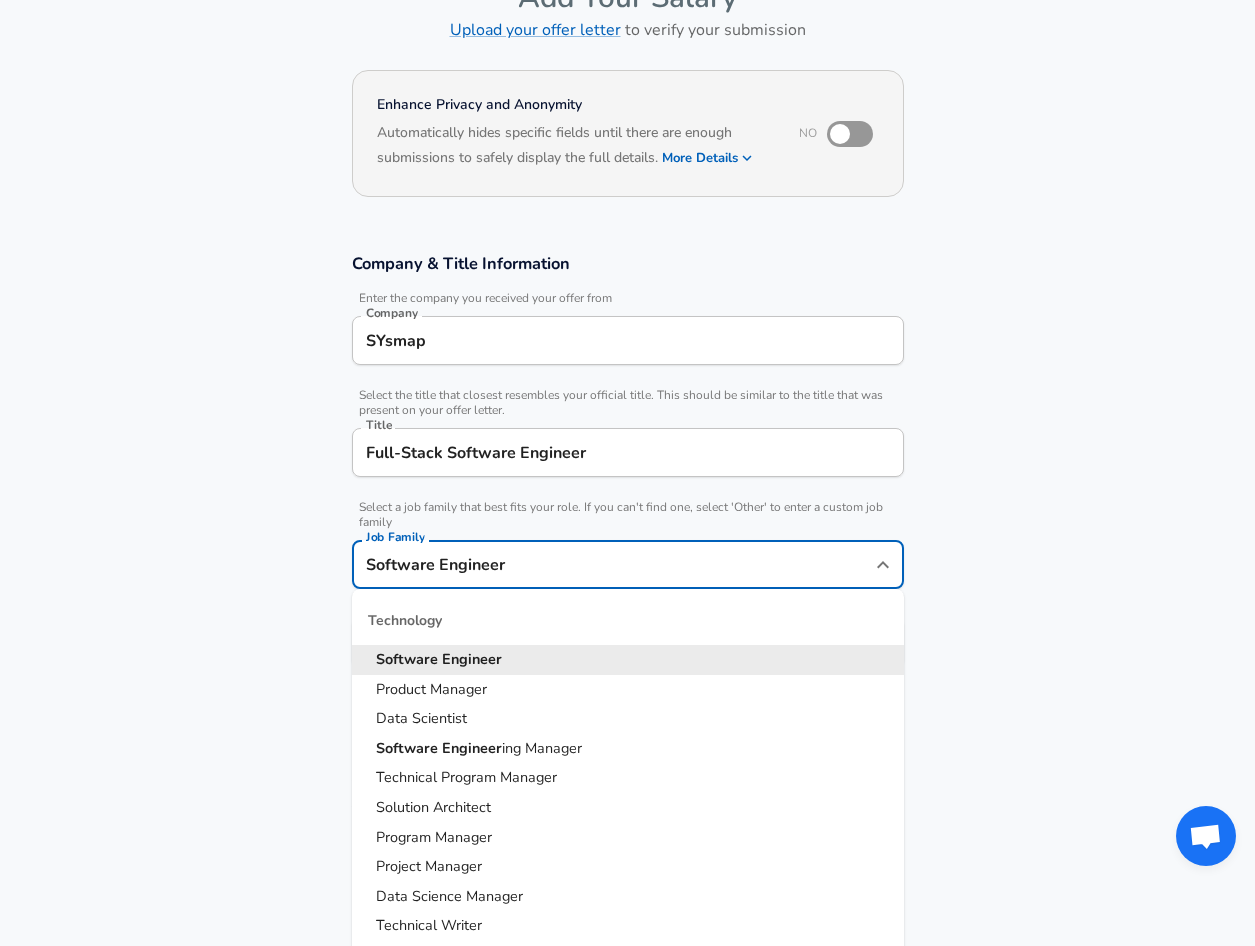scroll, scrollTop: 300, scrollLeft: 0, axis: vertical 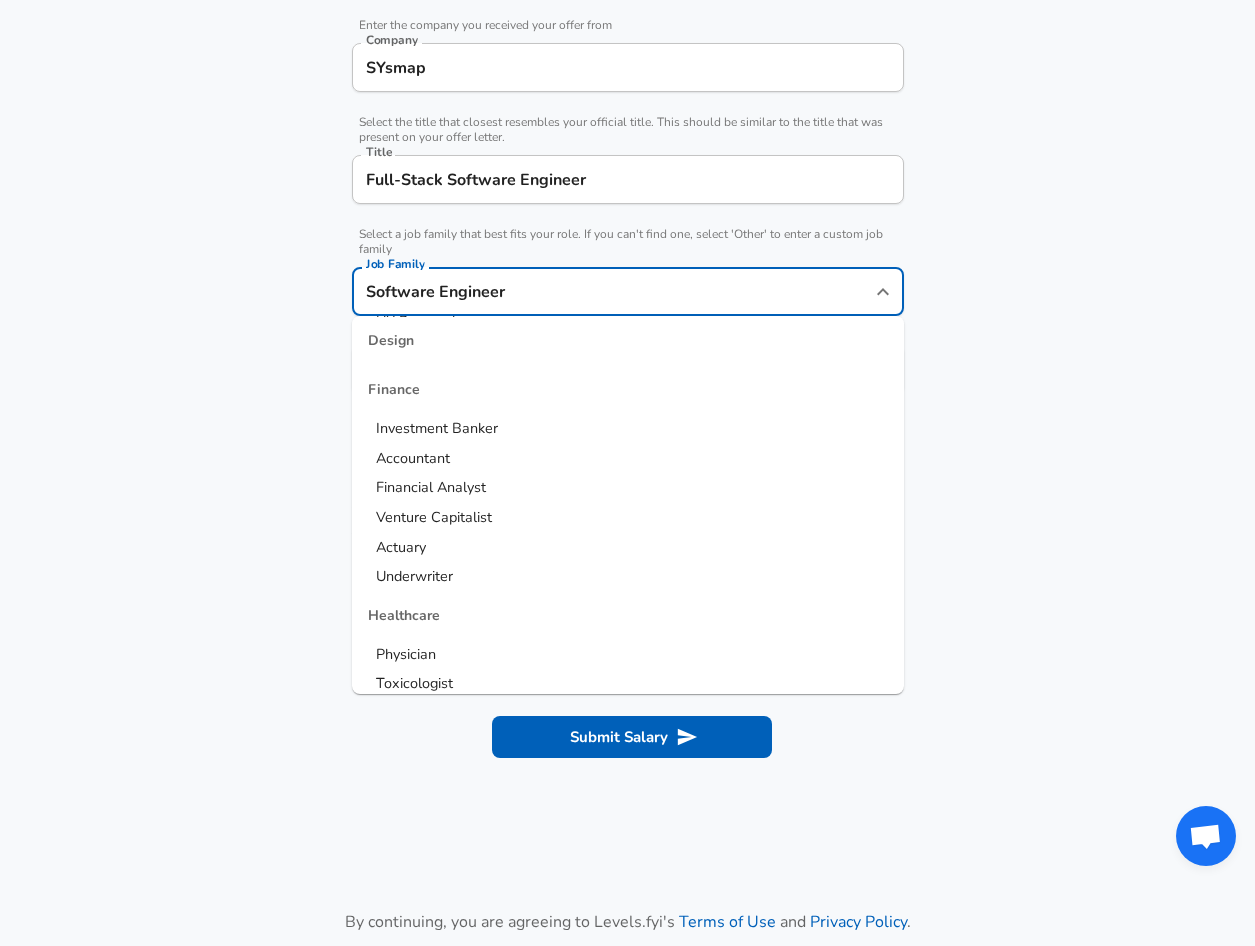 click on "Software Engineer Job Family" at bounding box center [628, 291] 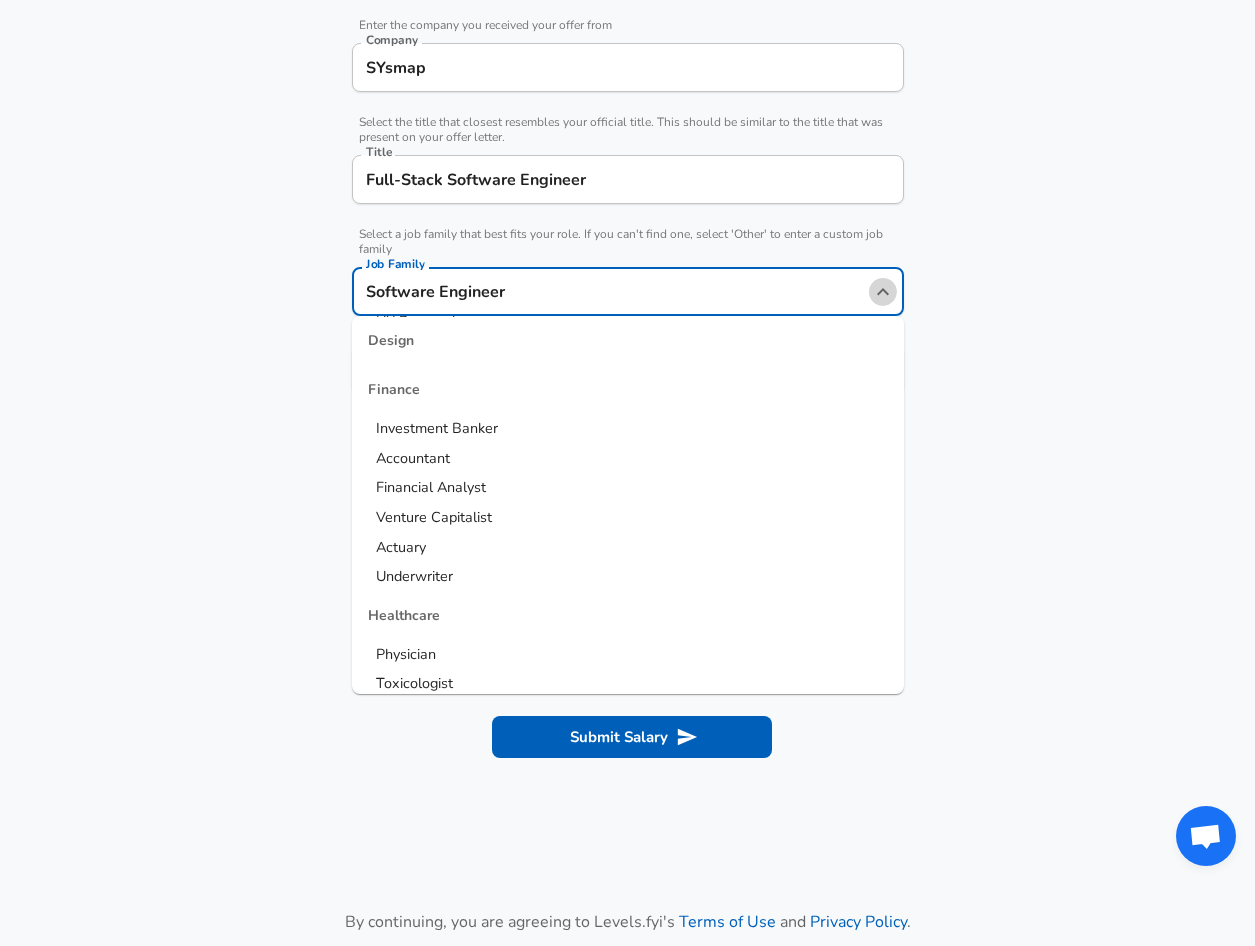 click 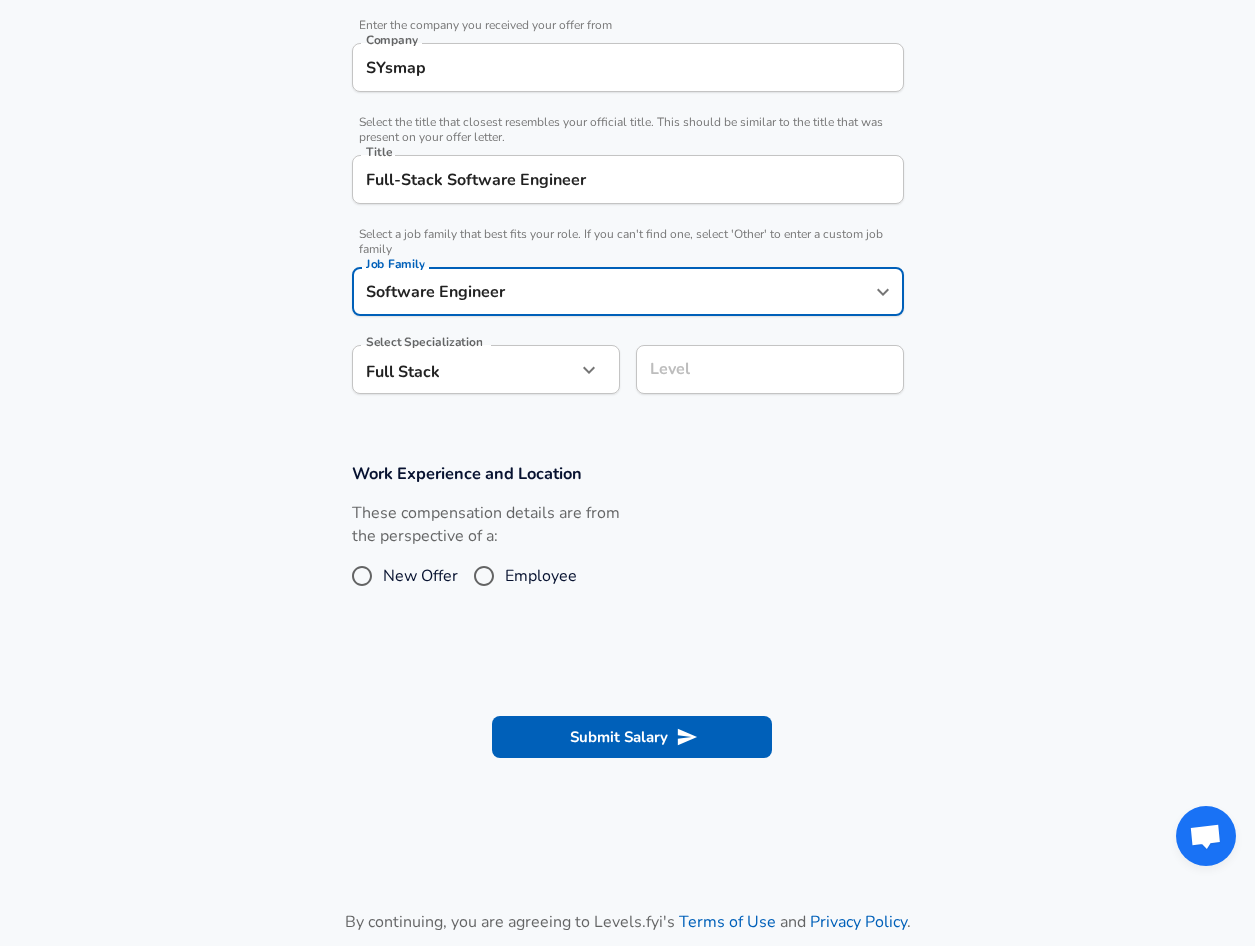 click at bounding box center [589, 370] 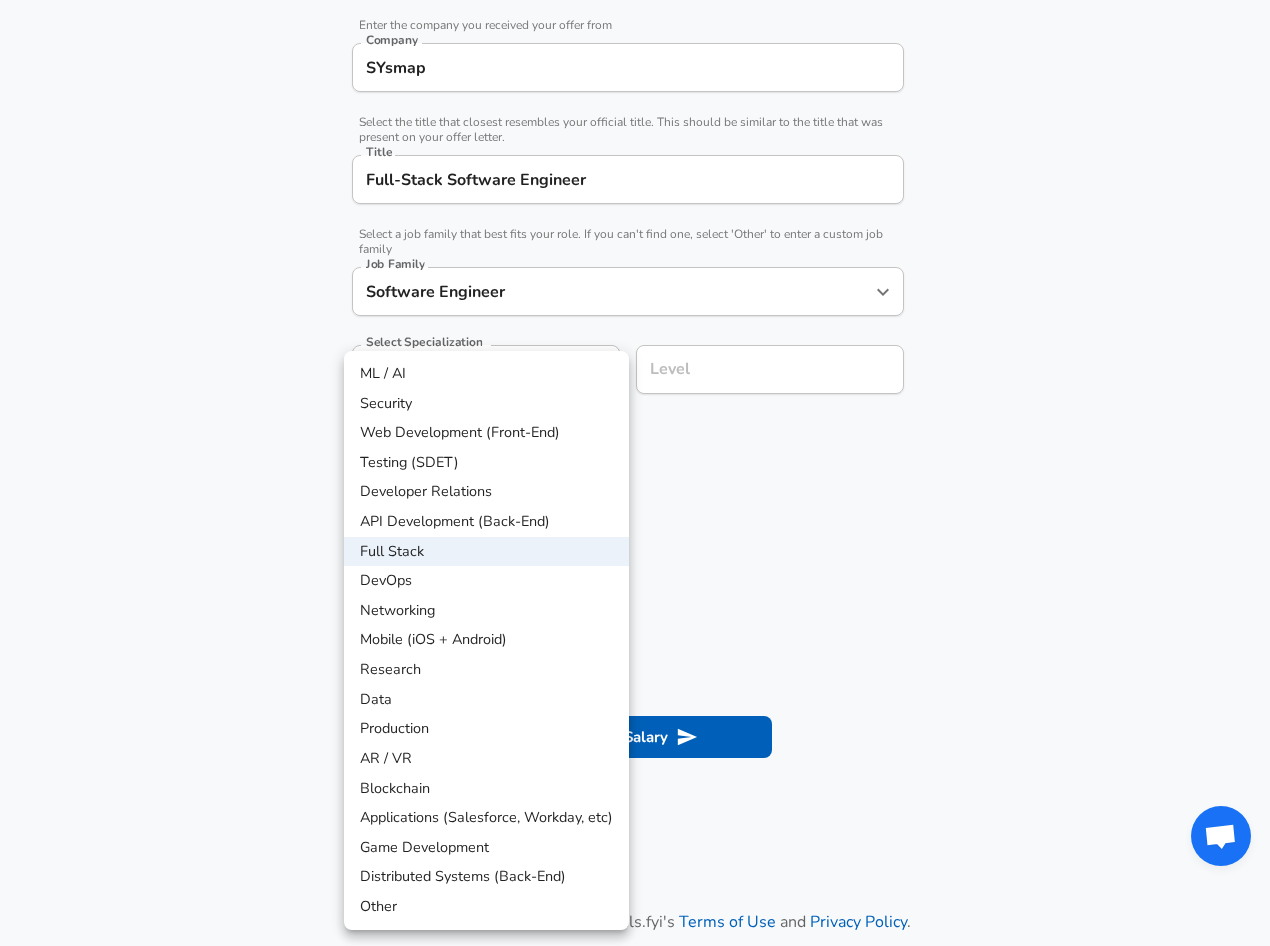 click at bounding box center (635, 473) 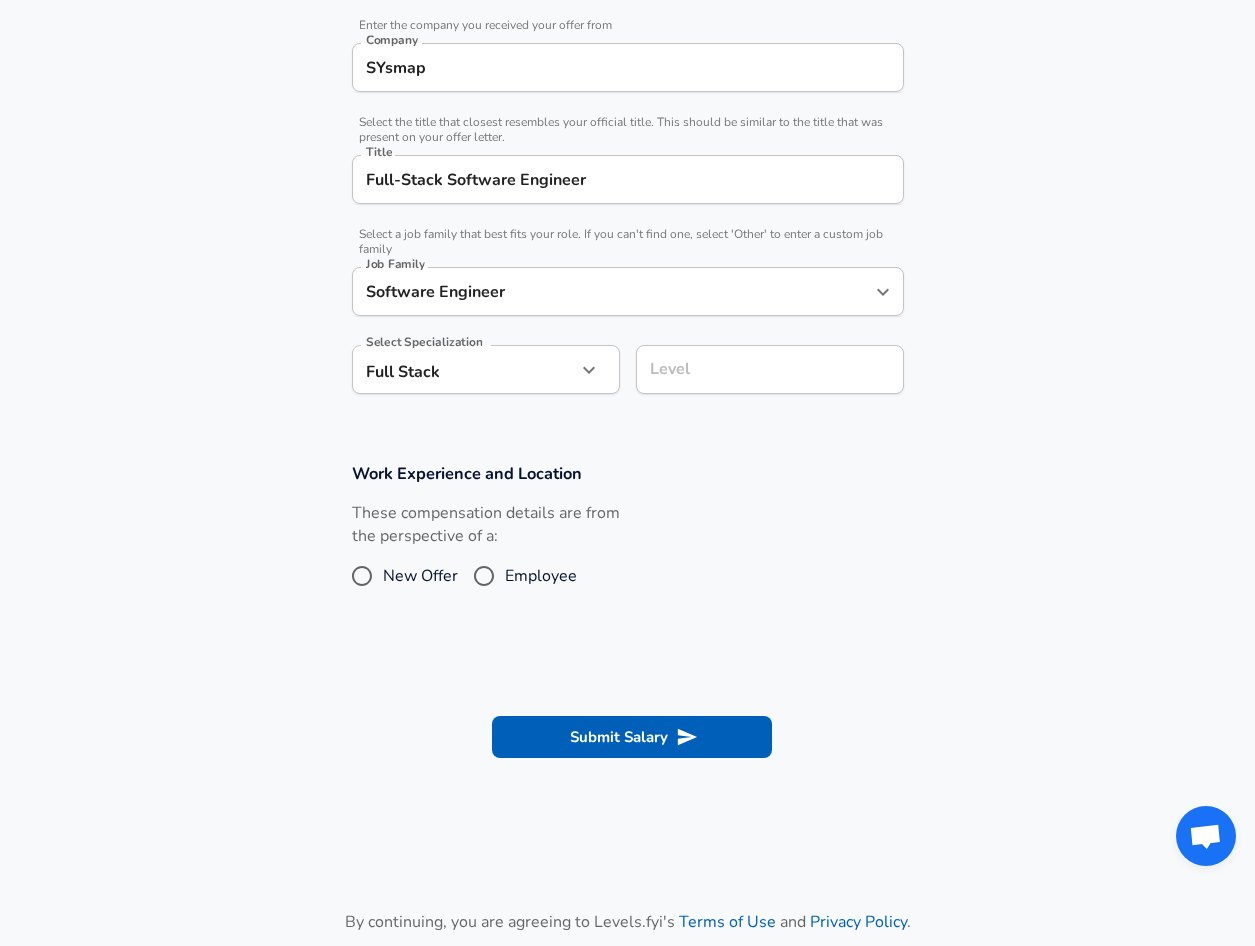 click on "Level" at bounding box center (770, 369) 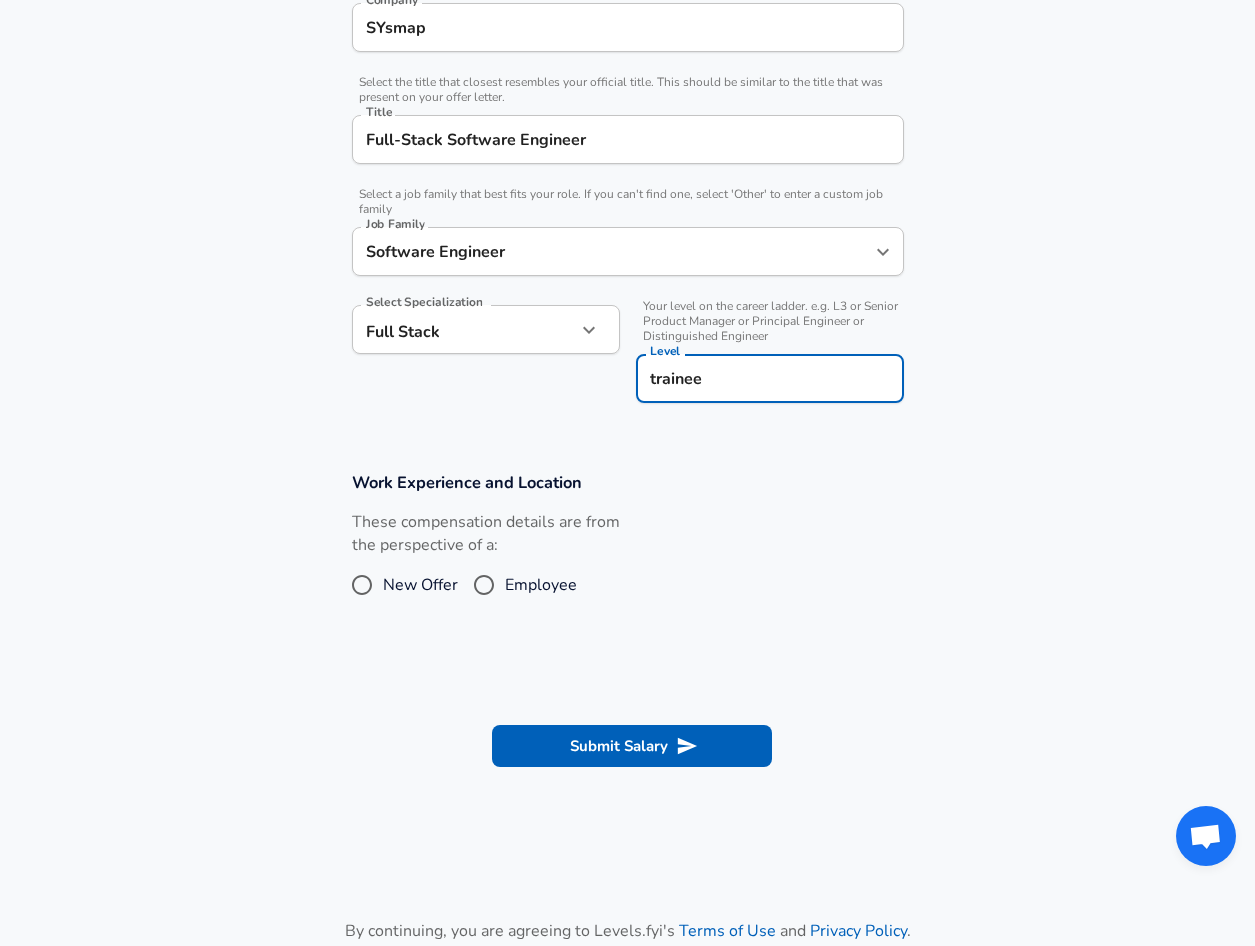 type on "trainee" 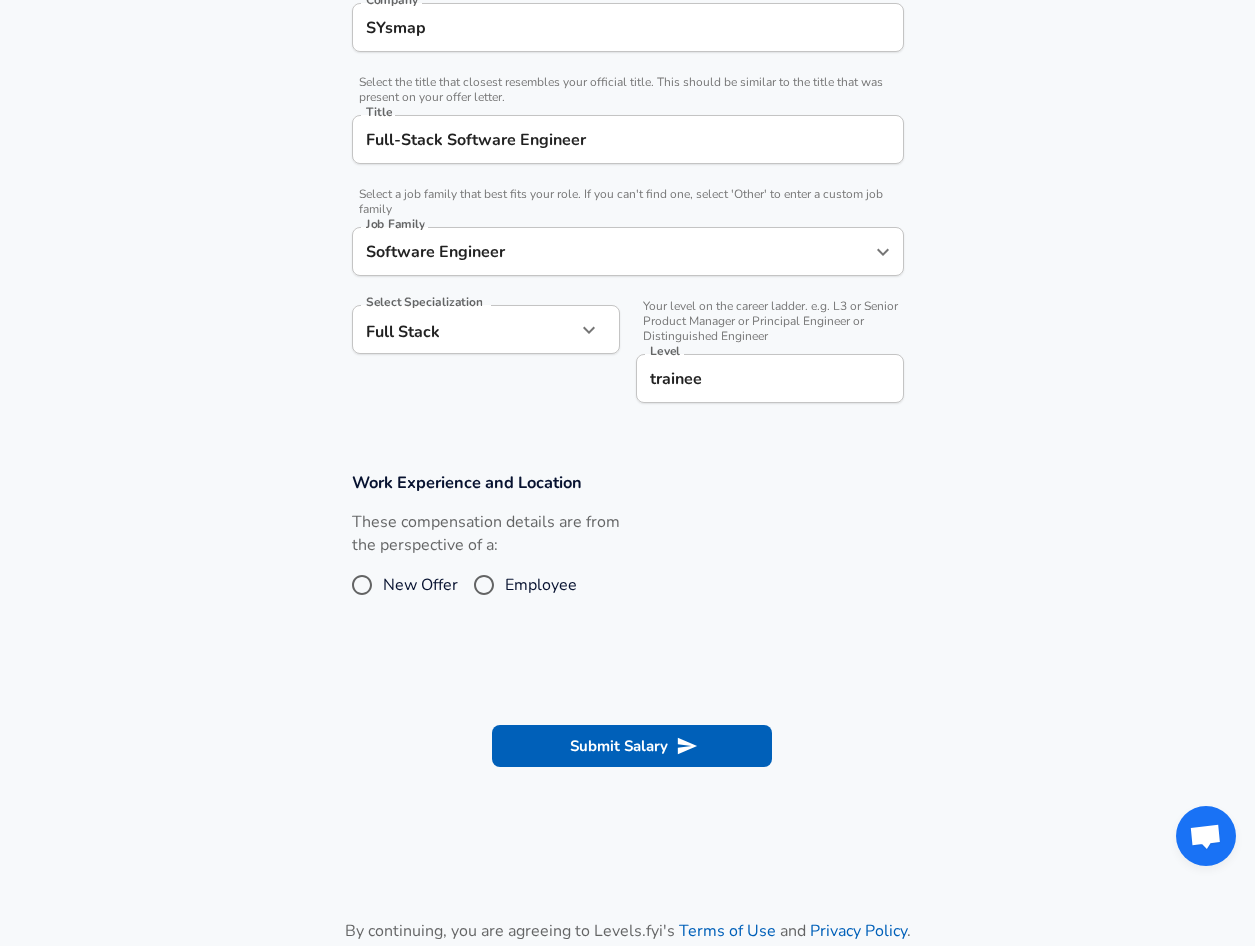 click on "These compensation details are from the perspective of a: New Offer Employee" at bounding box center (620, 564) 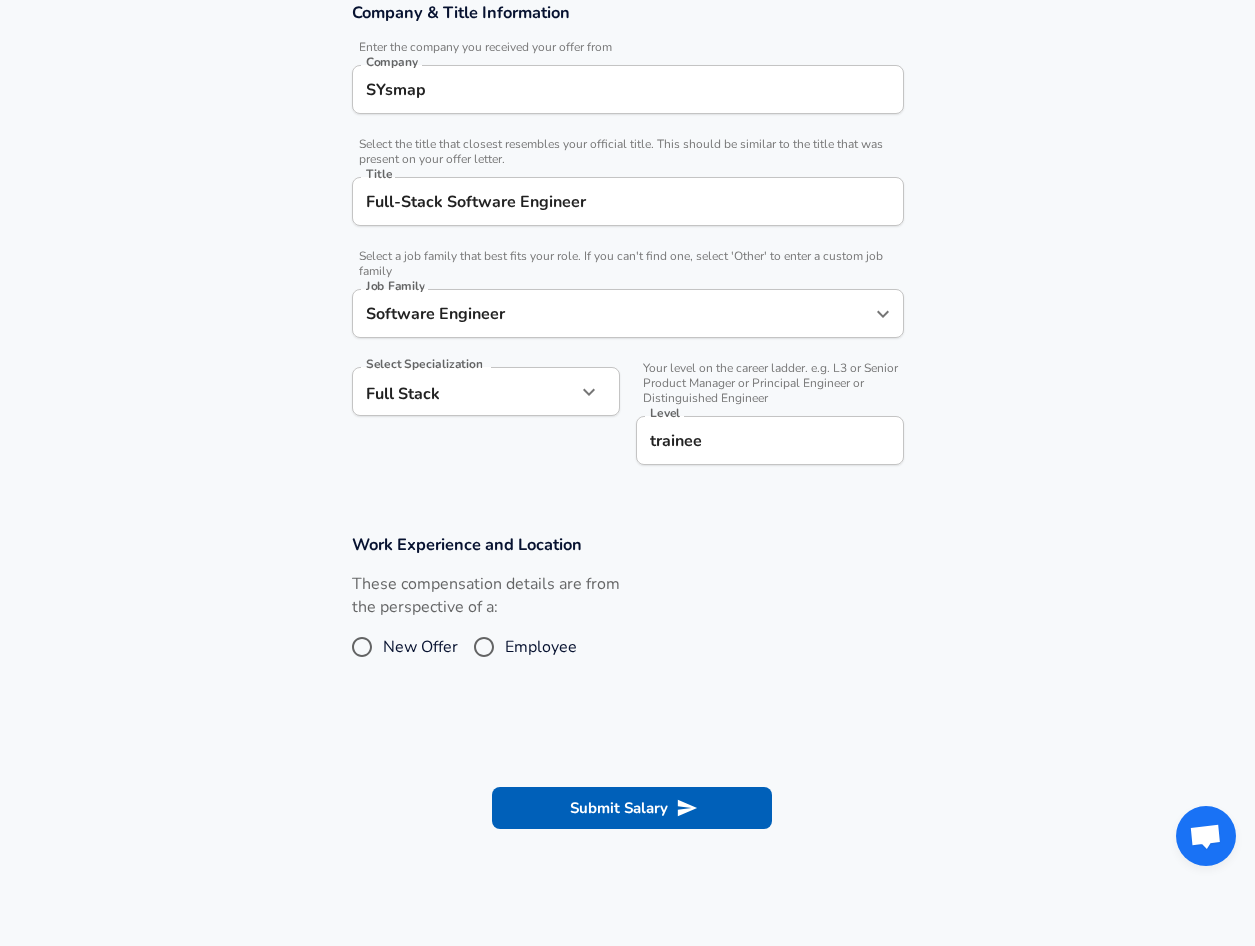 scroll, scrollTop: 340, scrollLeft: 0, axis: vertical 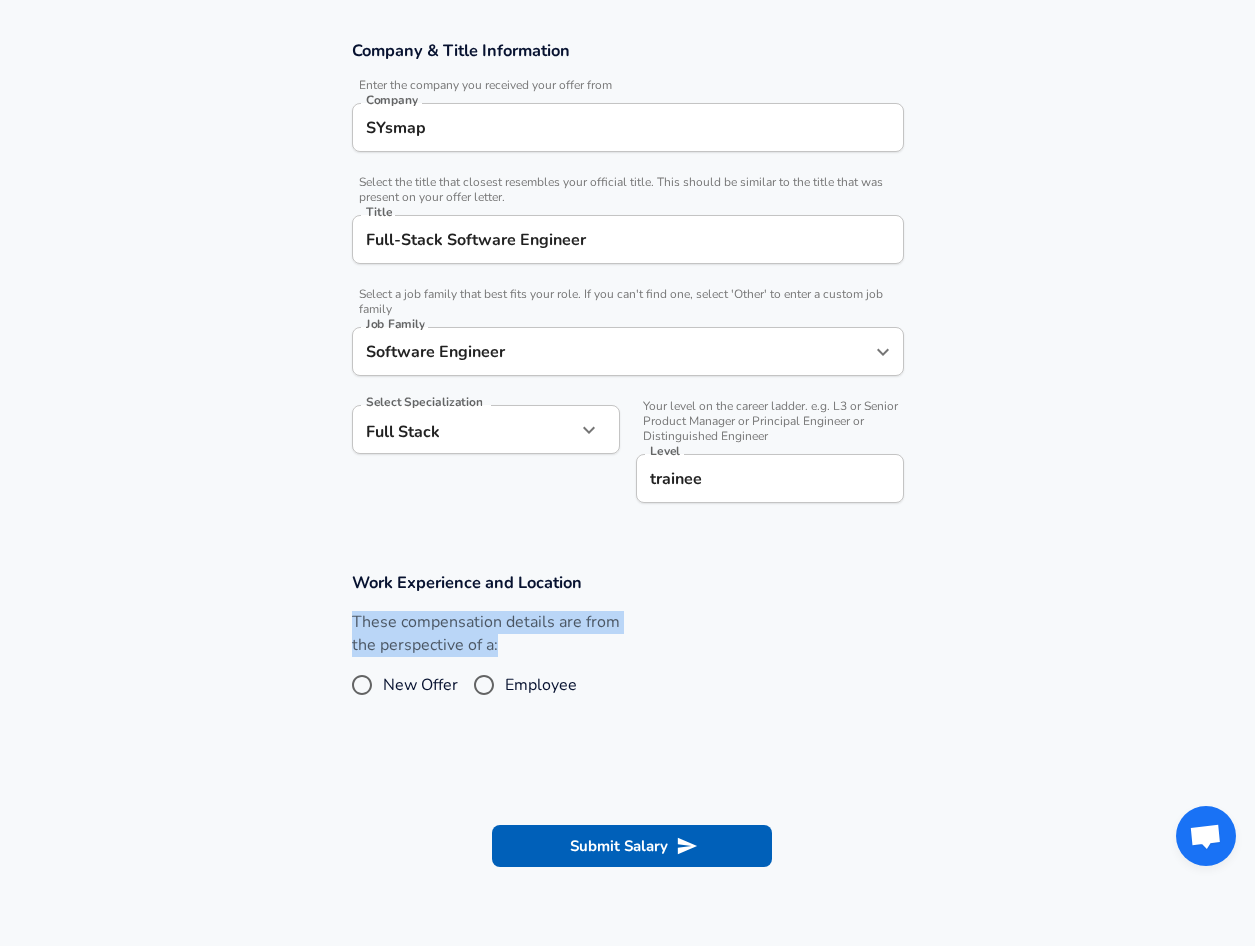 drag, startPoint x: 350, startPoint y: 617, endPoint x: 495, endPoint y: 652, distance: 149.16434 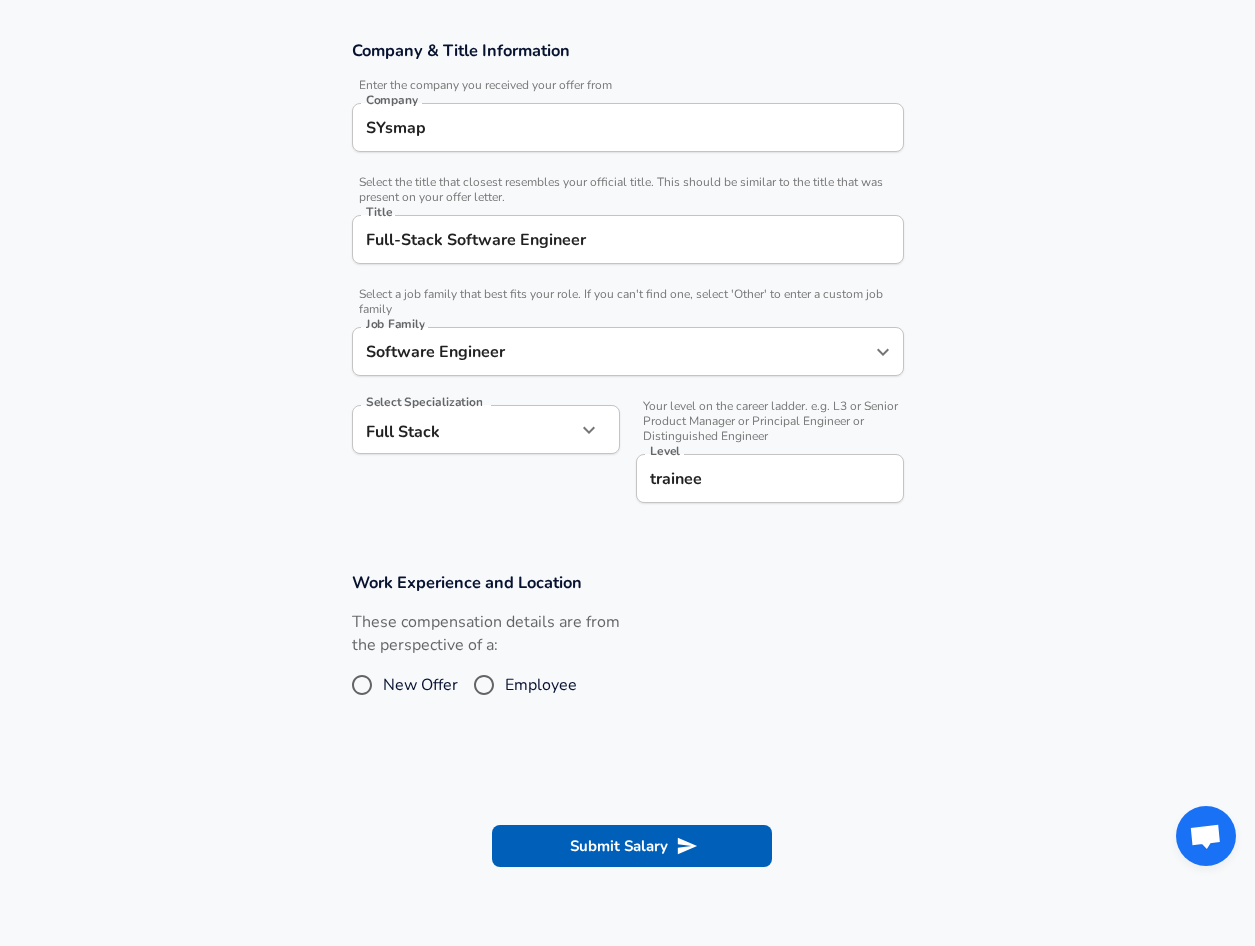 drag, startPoint x: 495, startPoint y: 652, endPoint x: 454, endPoint y: 665, distance: 43.011627 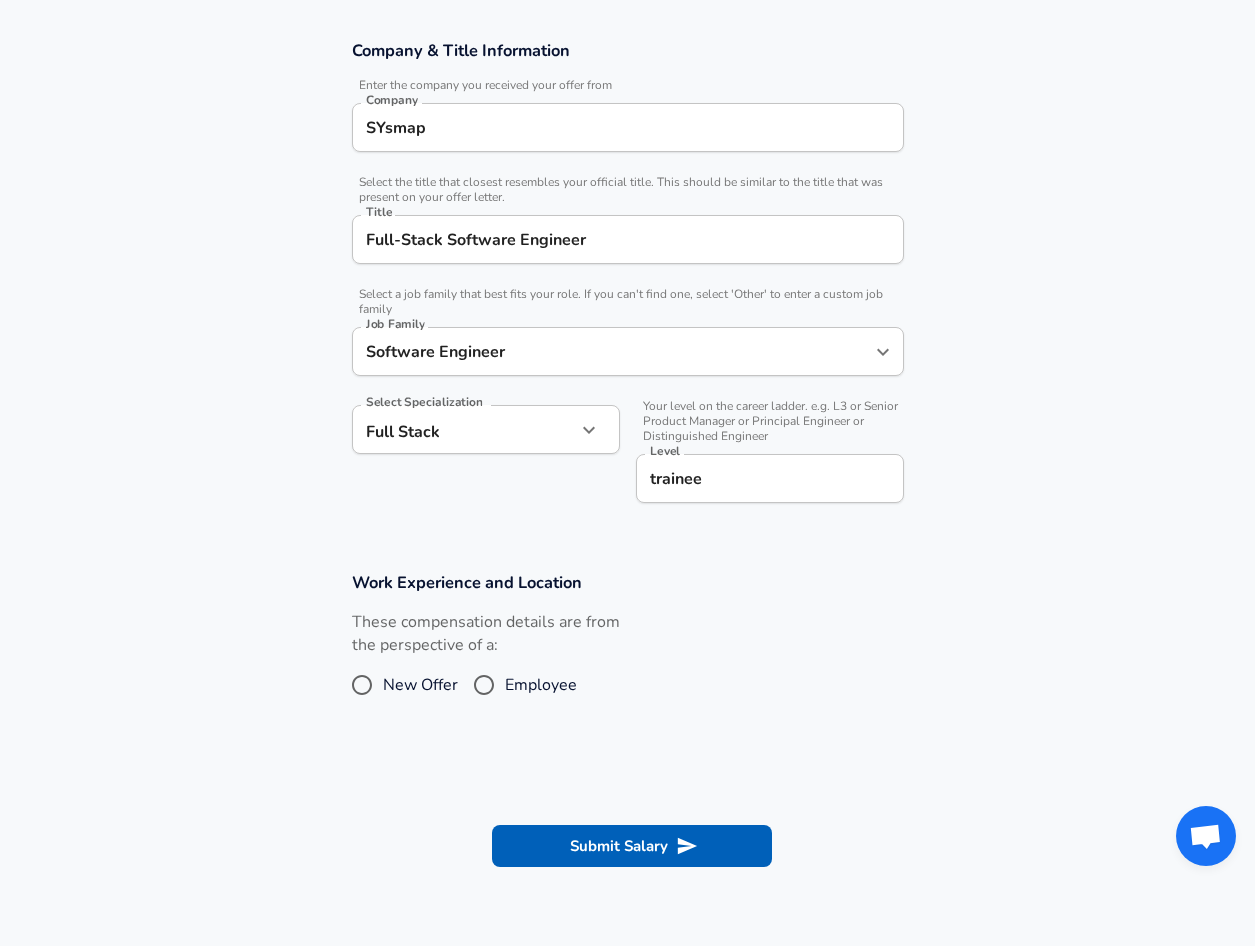radio on "true" 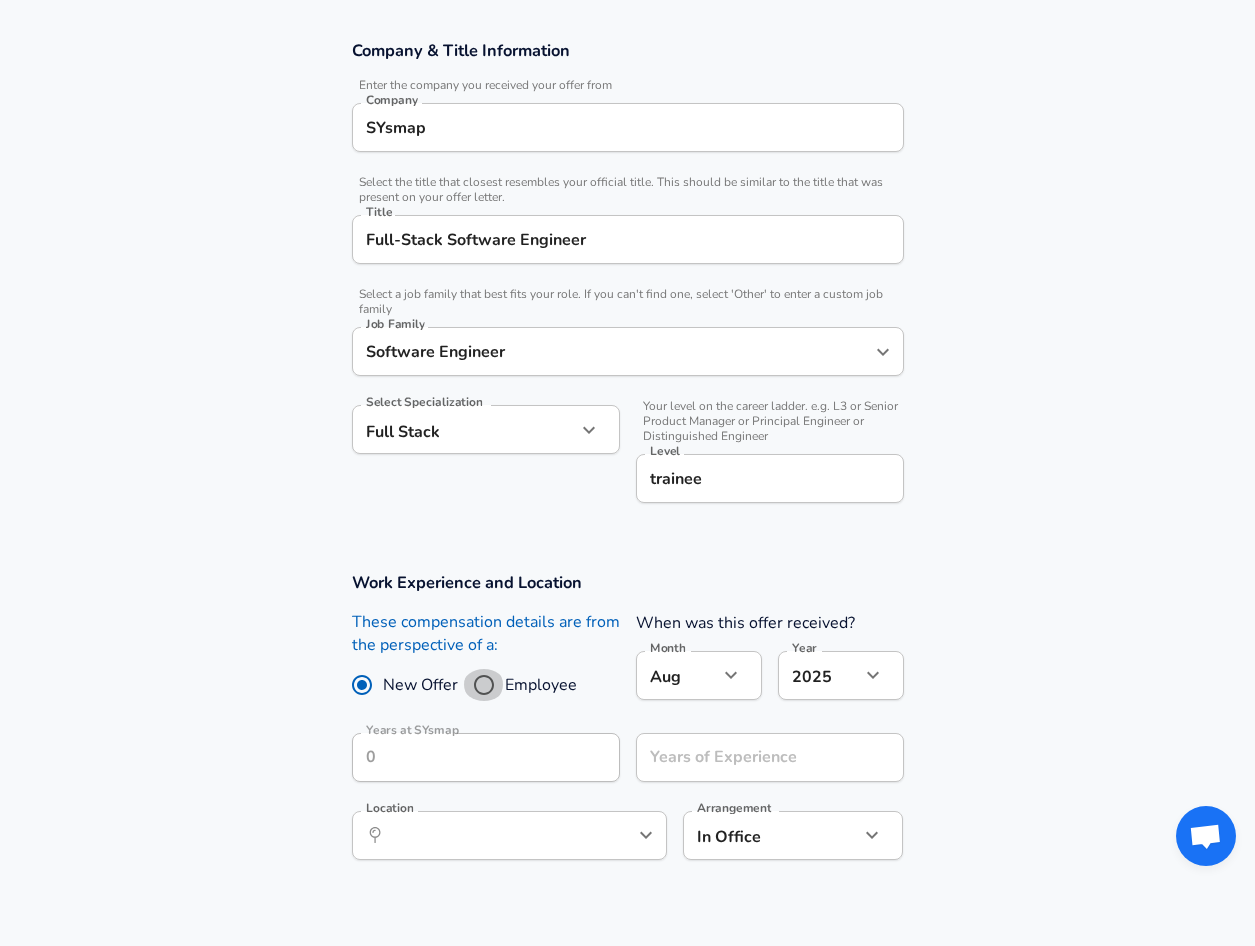 click on "Employee" at bounding box center (484, 685) 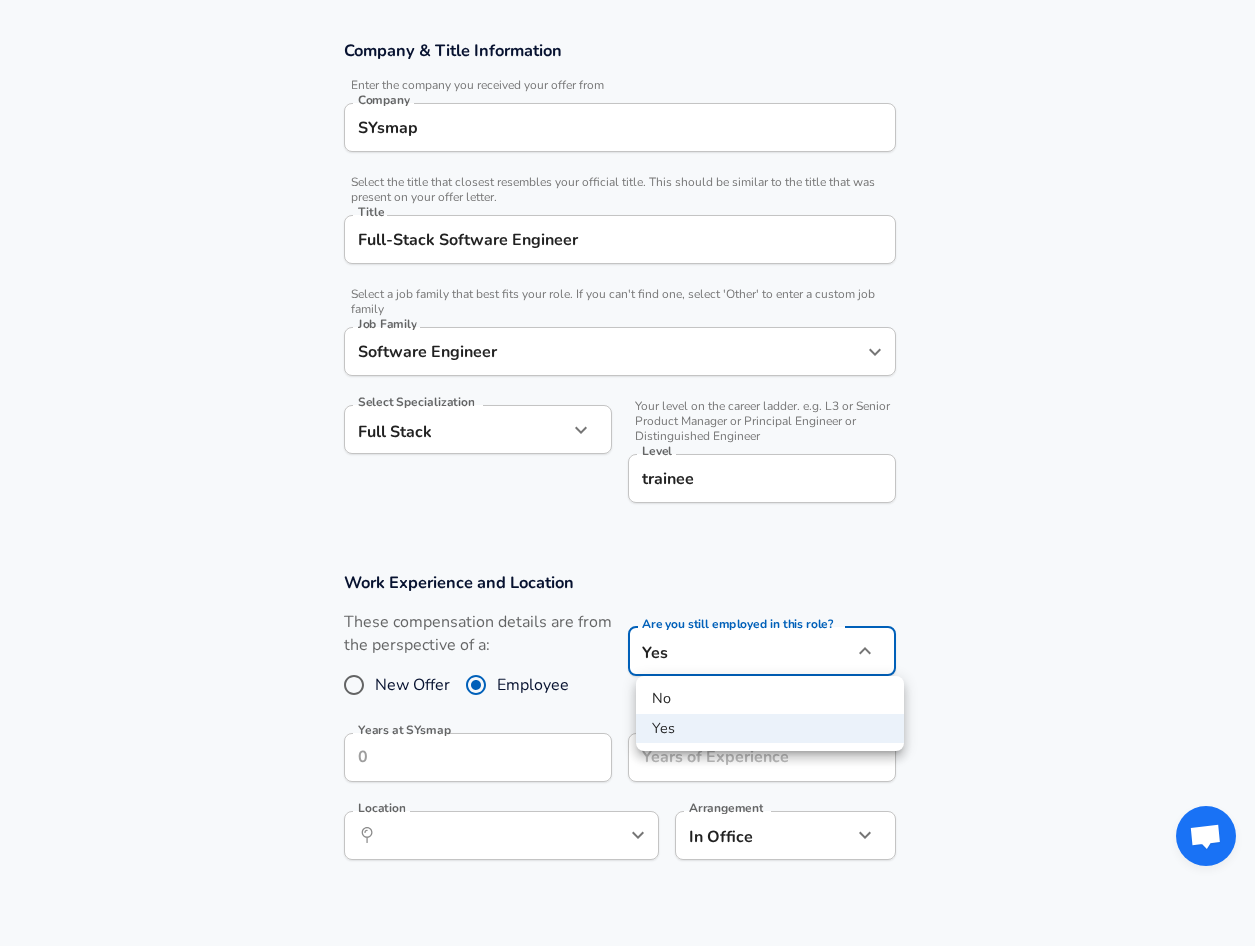 click on "Restart Add Your Salary Upload your offer letter   to verify your submission Enhance Privacy and Anonymity No Automatically hides specific fields until there are enough submissions to safely display the full details.   More Details Based on your submission and the data points that we have already collected, we will automatically hide and anonymize specific fields if there aren't enough data points to remain sufficiently anonymous. Company & Title Information   Enter the company you received your offer from Company SYsmap Company   Select the title that closest resembles your official title. This should be similar to the title that was present on your offer letter. Title Full-Stack Software Engineer Title   Select a job family that best fits your role. If you can't find one, select 'Other' to enter a custom job family Job Family Software Engineer Job Family Select Specialization Full Stack Full Stack Select Specialization   Level trainee Level Work Experience and Location New Offer Employee Yes yes Location" at bounding box center [627, 133] 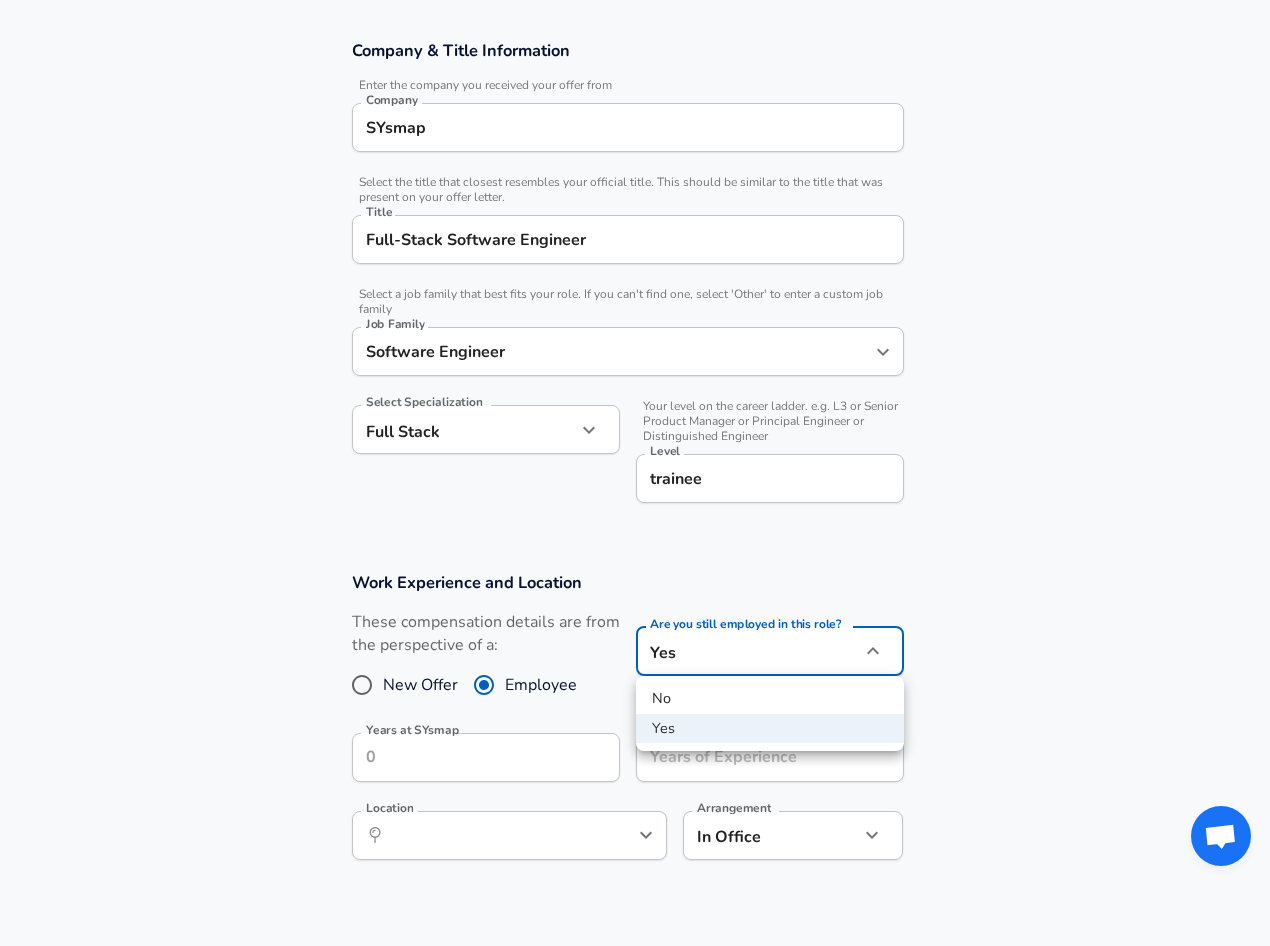 click on "Yes" at bounding box center (770, 729) 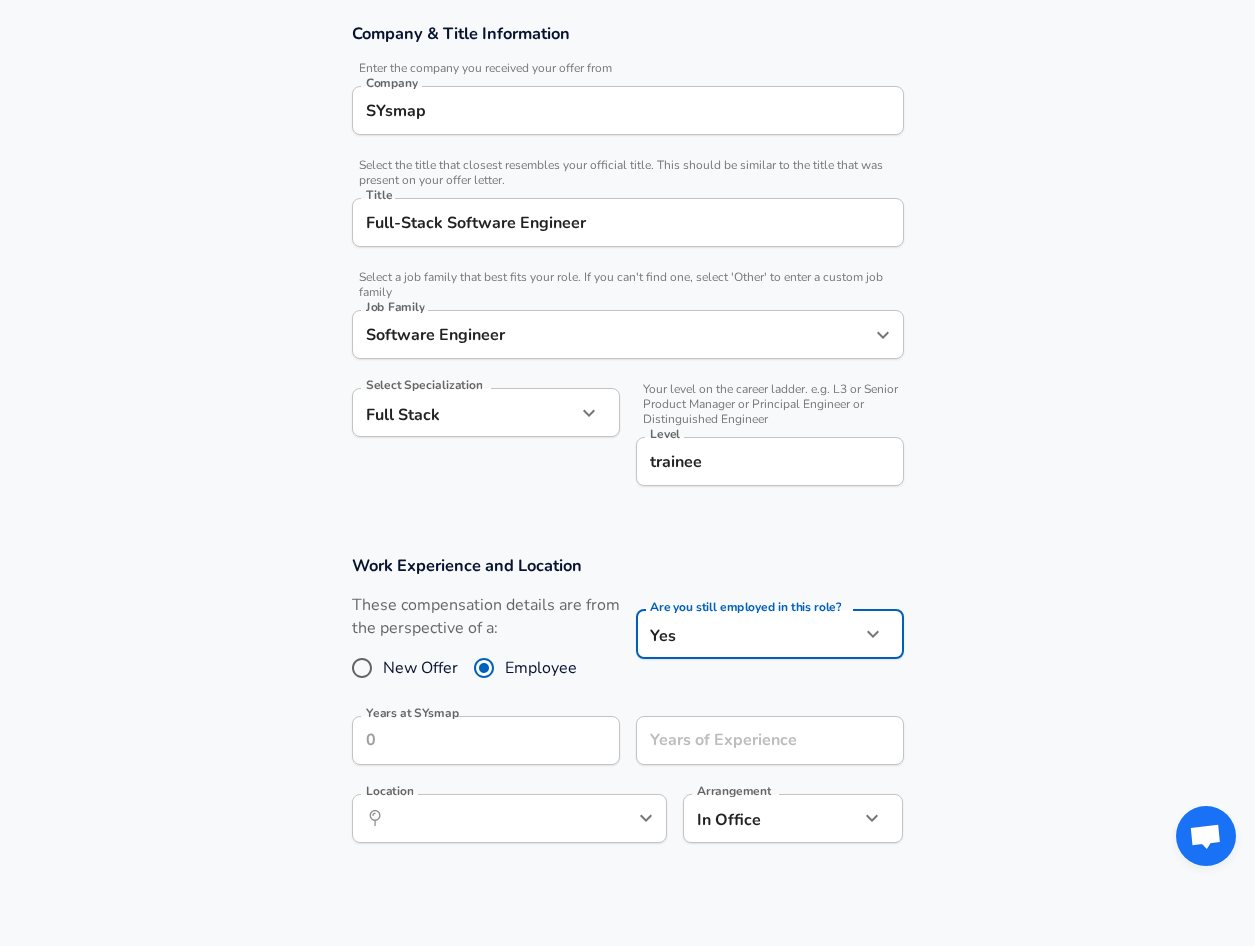 scroll, scrollTop: 240, scrollLeft: 0, axis: vertical 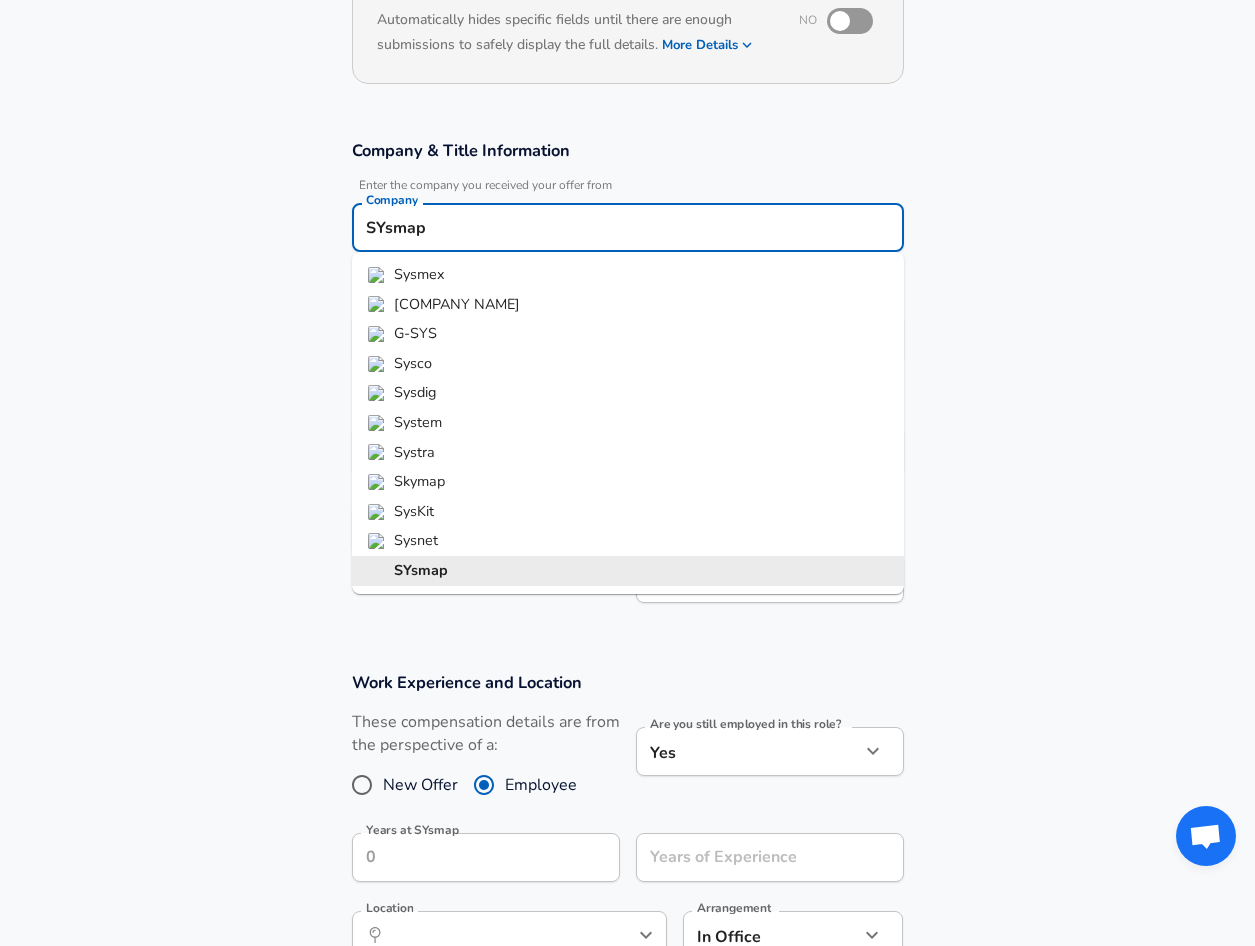 drag, startPoint x: 386, startPoint y: 224, endPoint x: 375, endPoint y: 229, distance: 12.083046 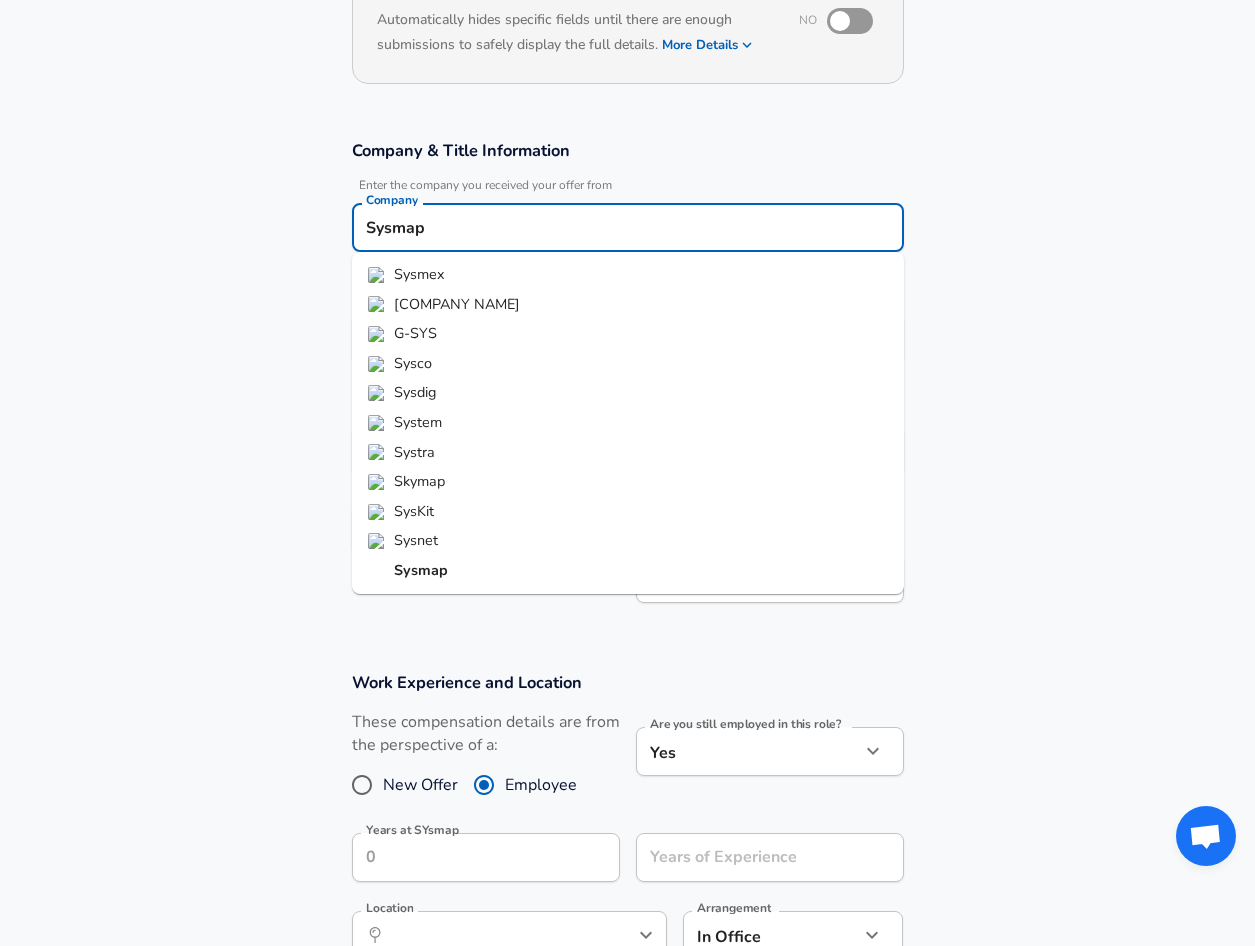 click on "Sysmap" at bounding box center [628, 227] 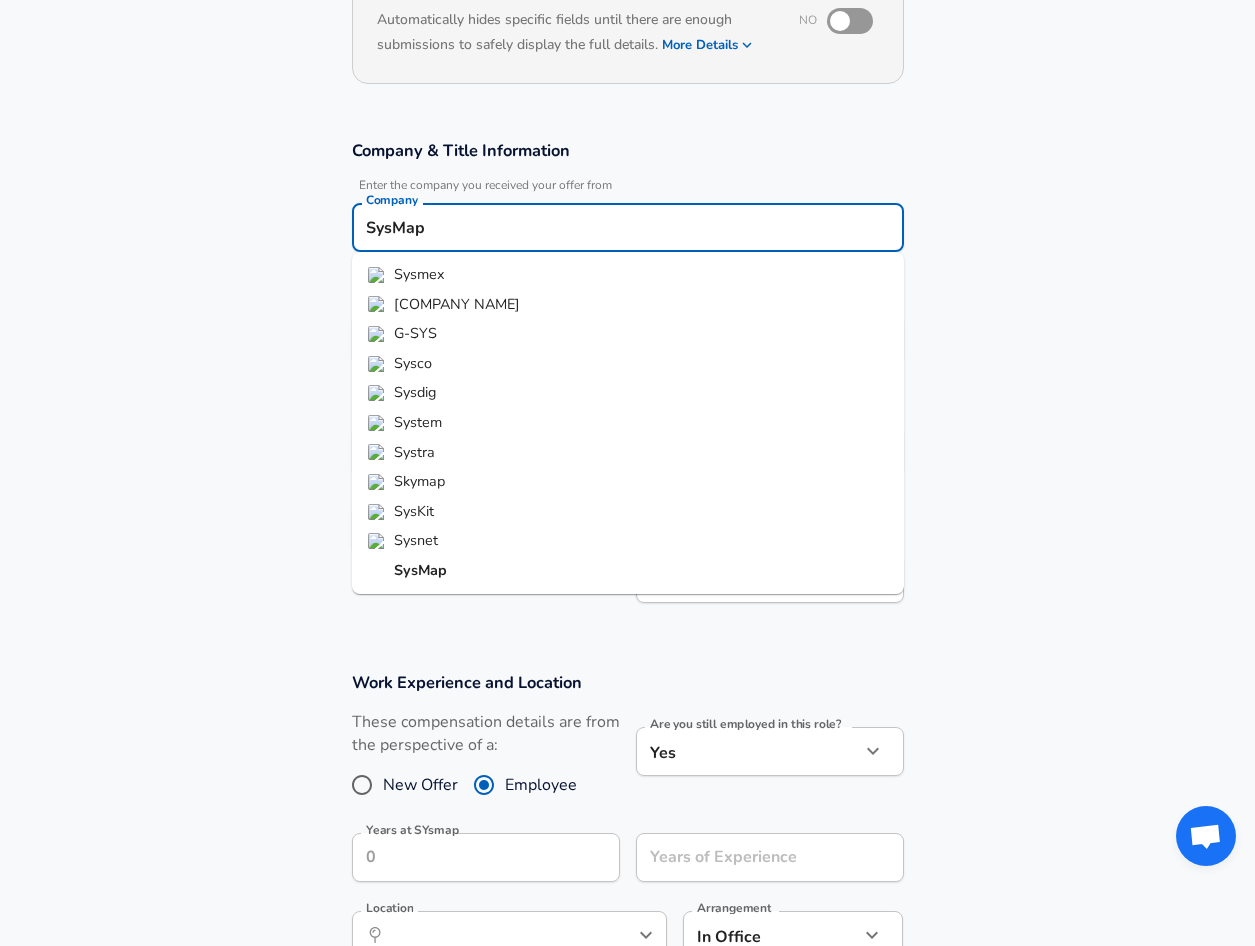 click on "SysMap" at bounding box center [628, 227] 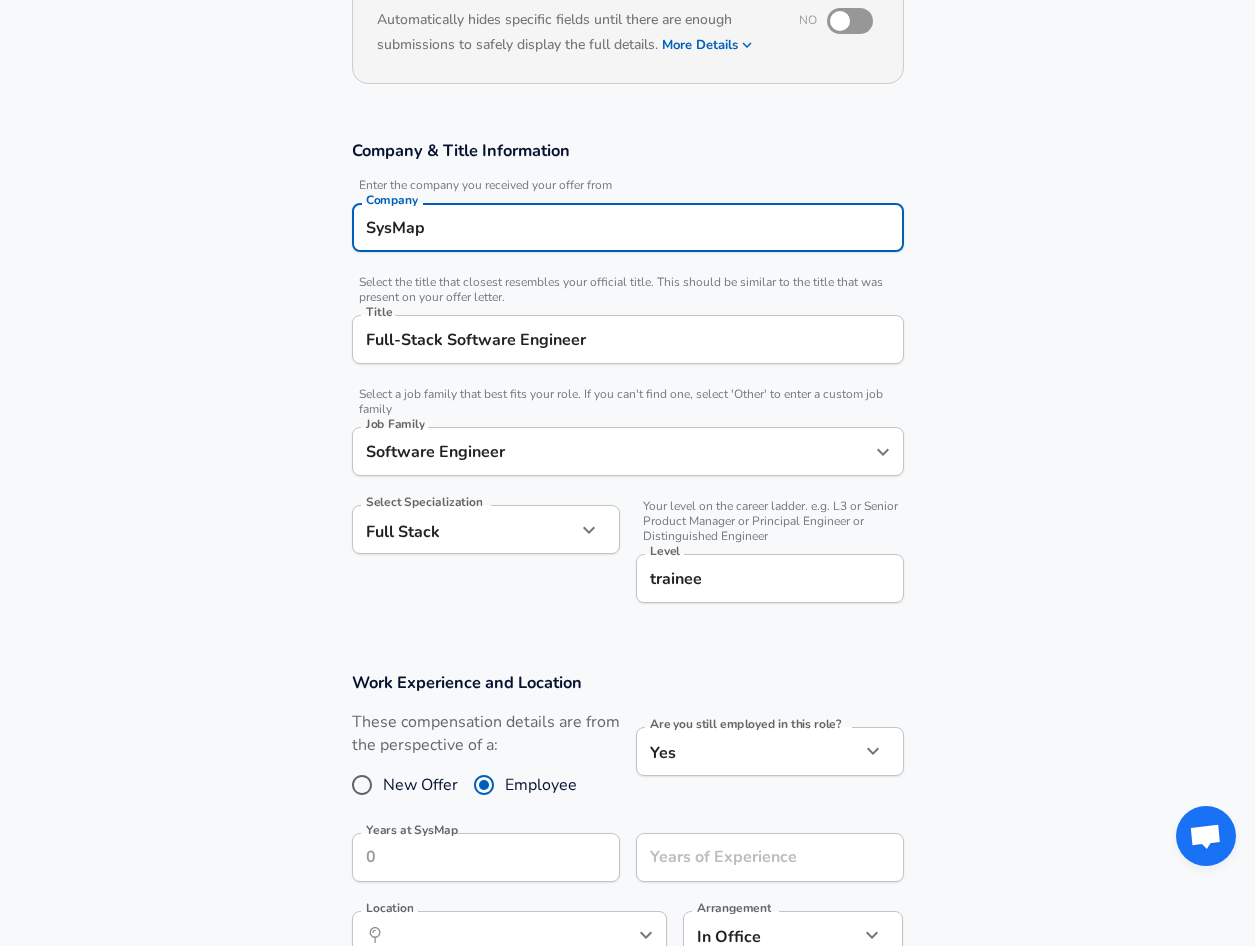 type on "SysMap" 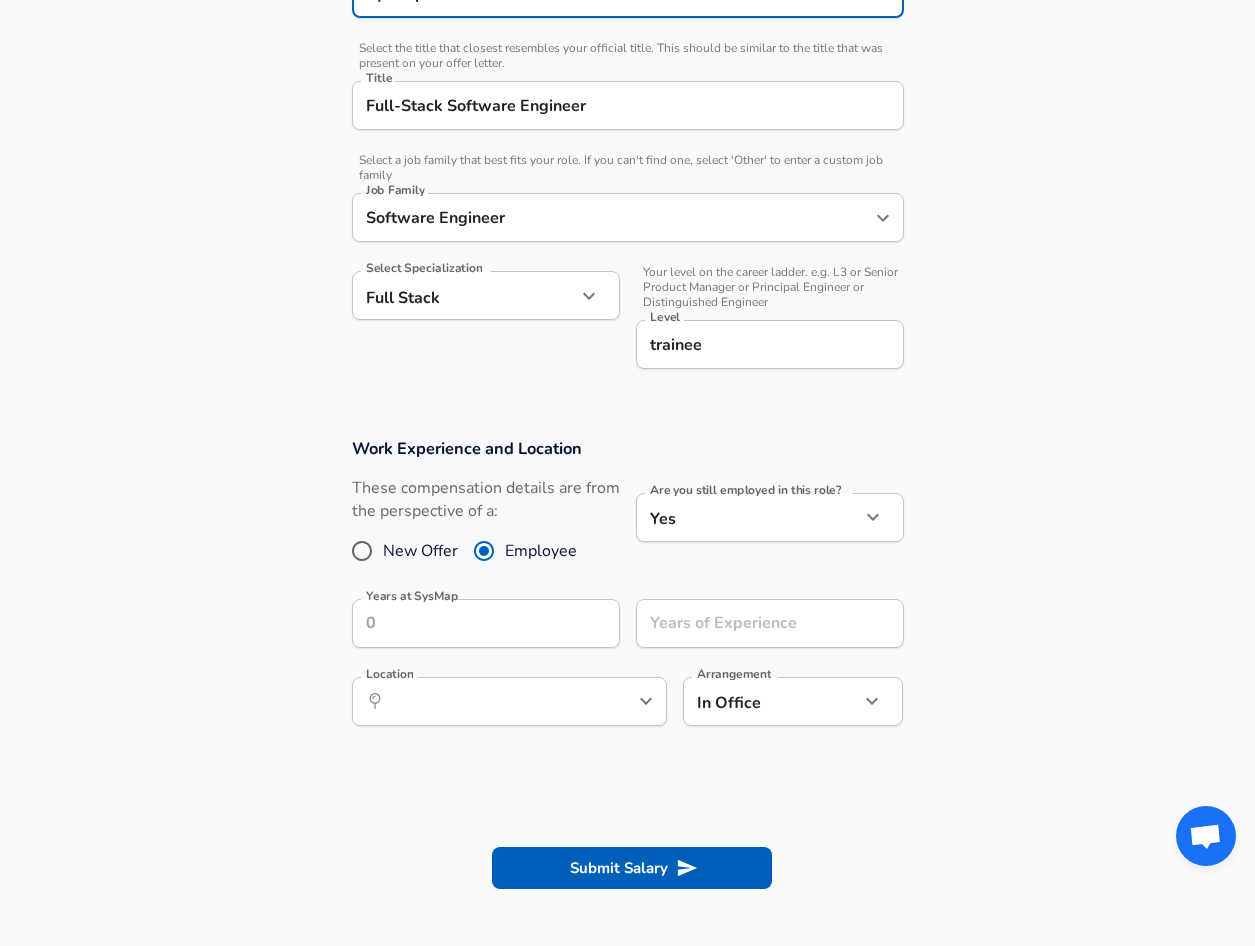scroll, scrollTop: 640, scrollLeft: 0, axis: vertical 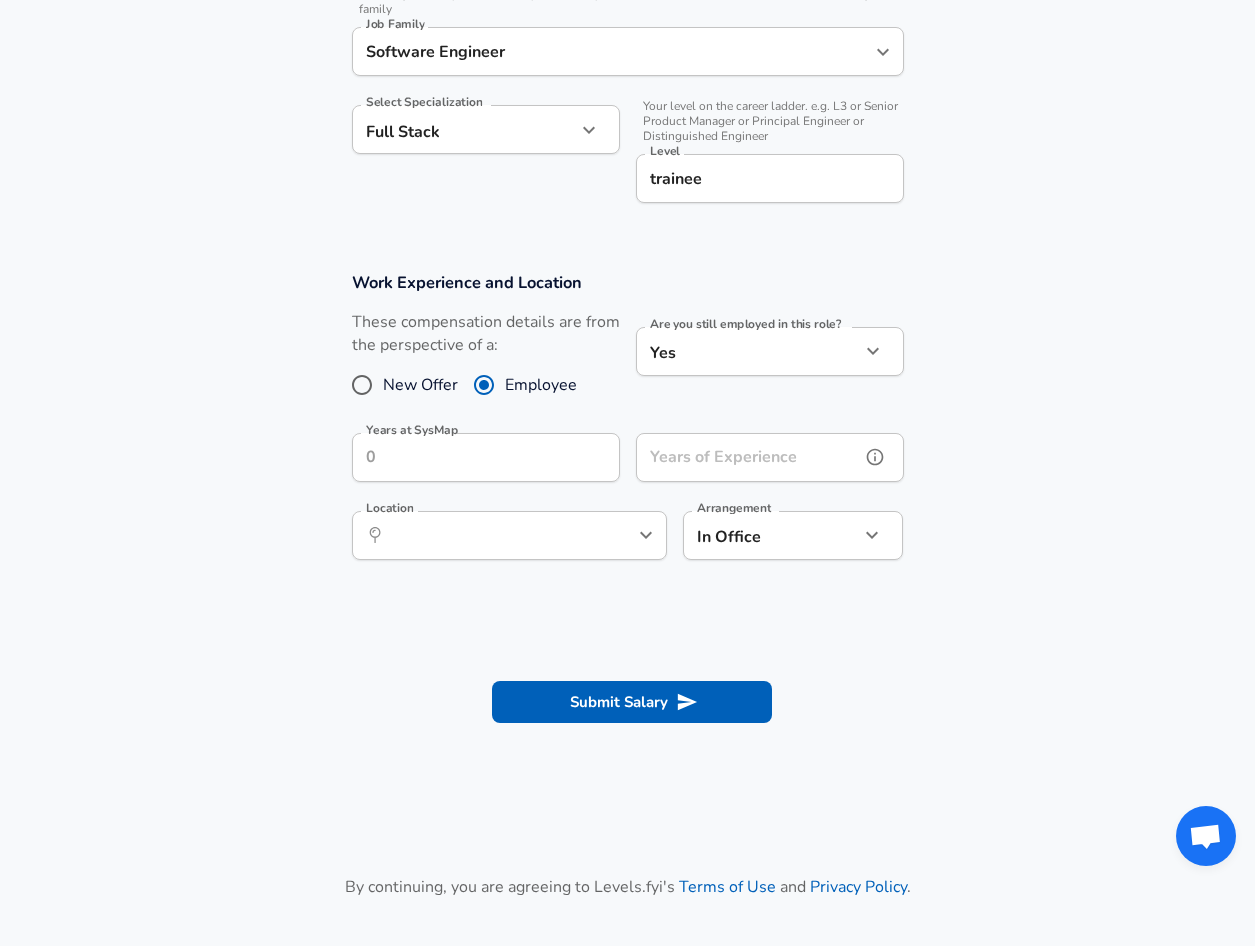 click on "Years of Experience" at bounding box center (748, 457) 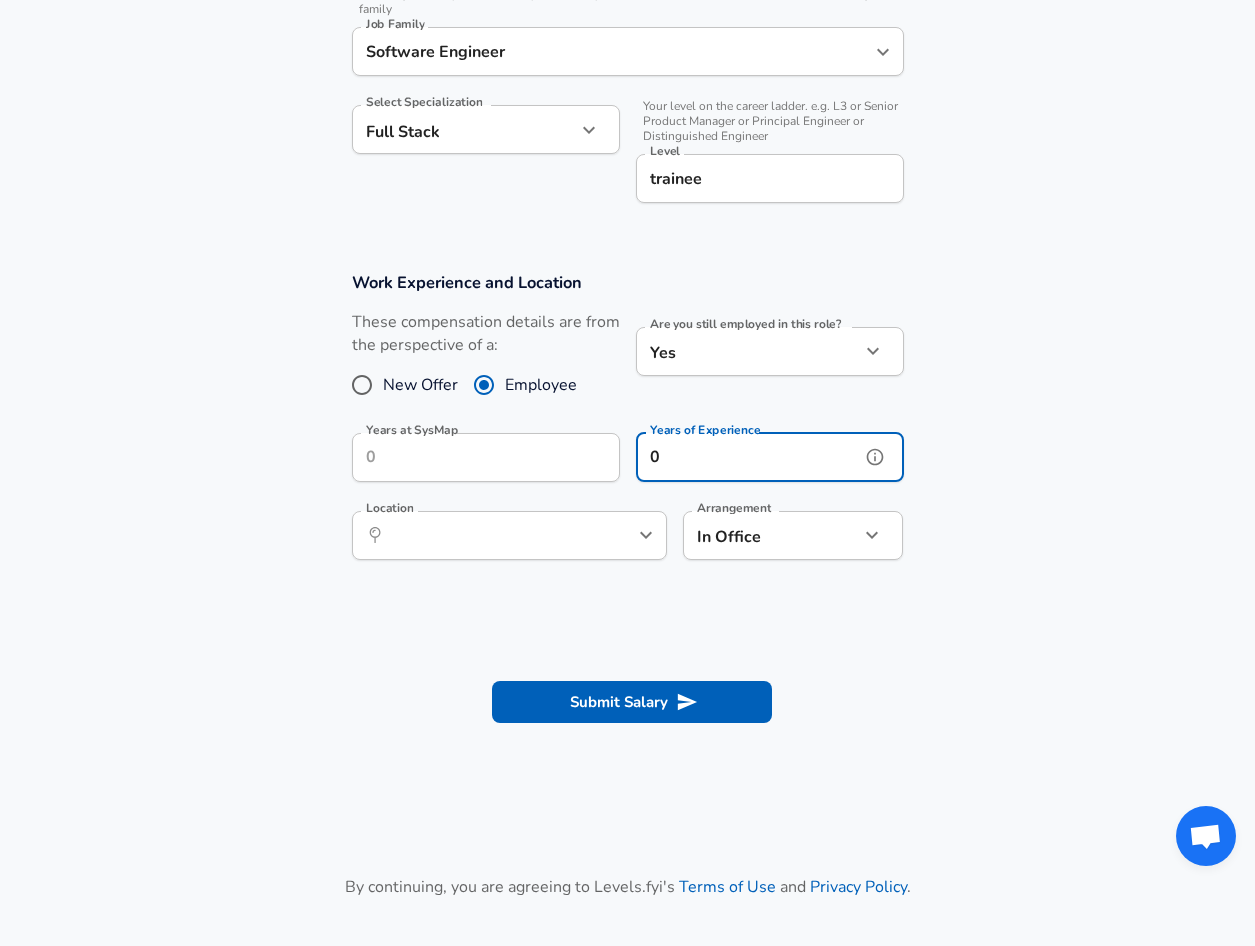 type on "0" 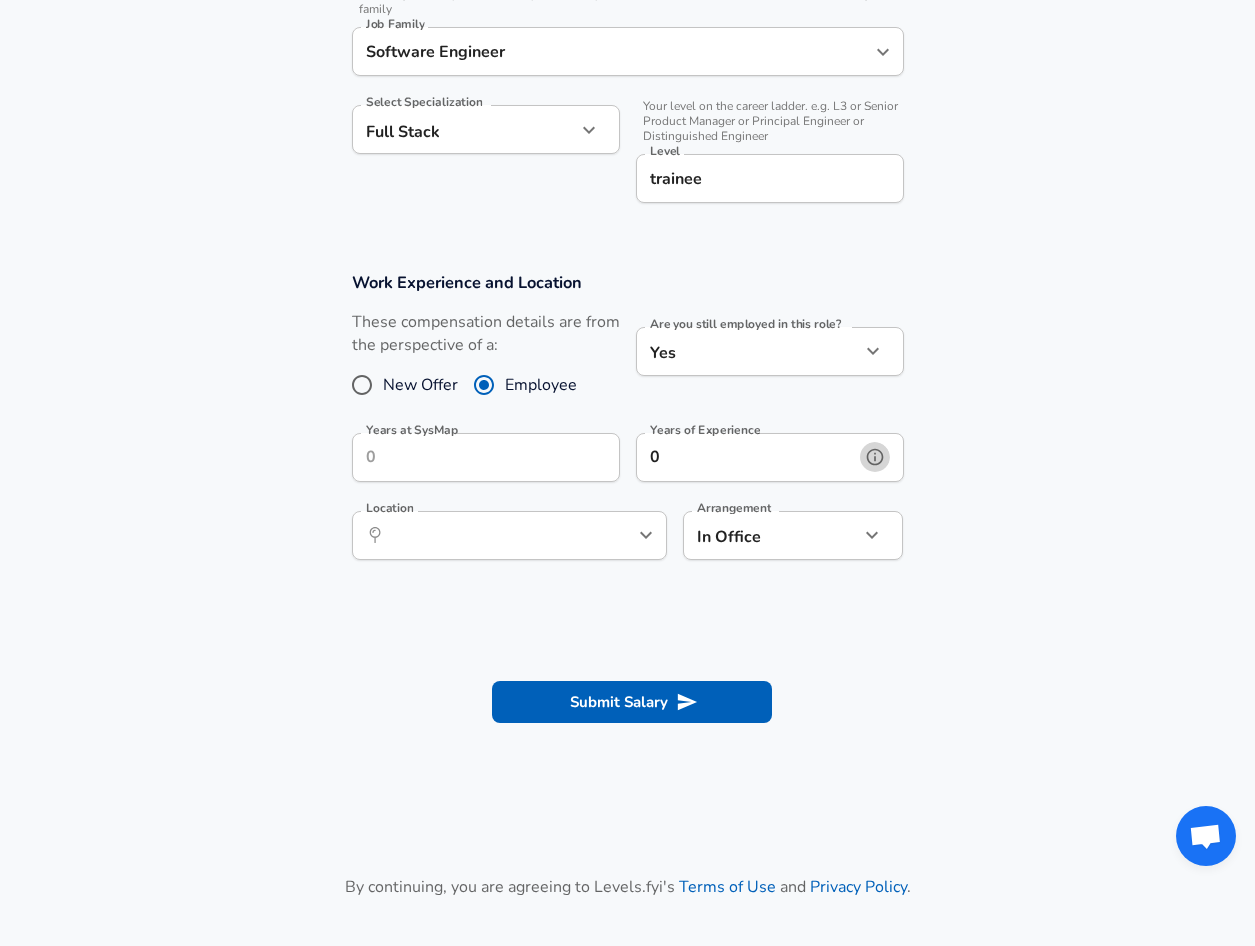 click 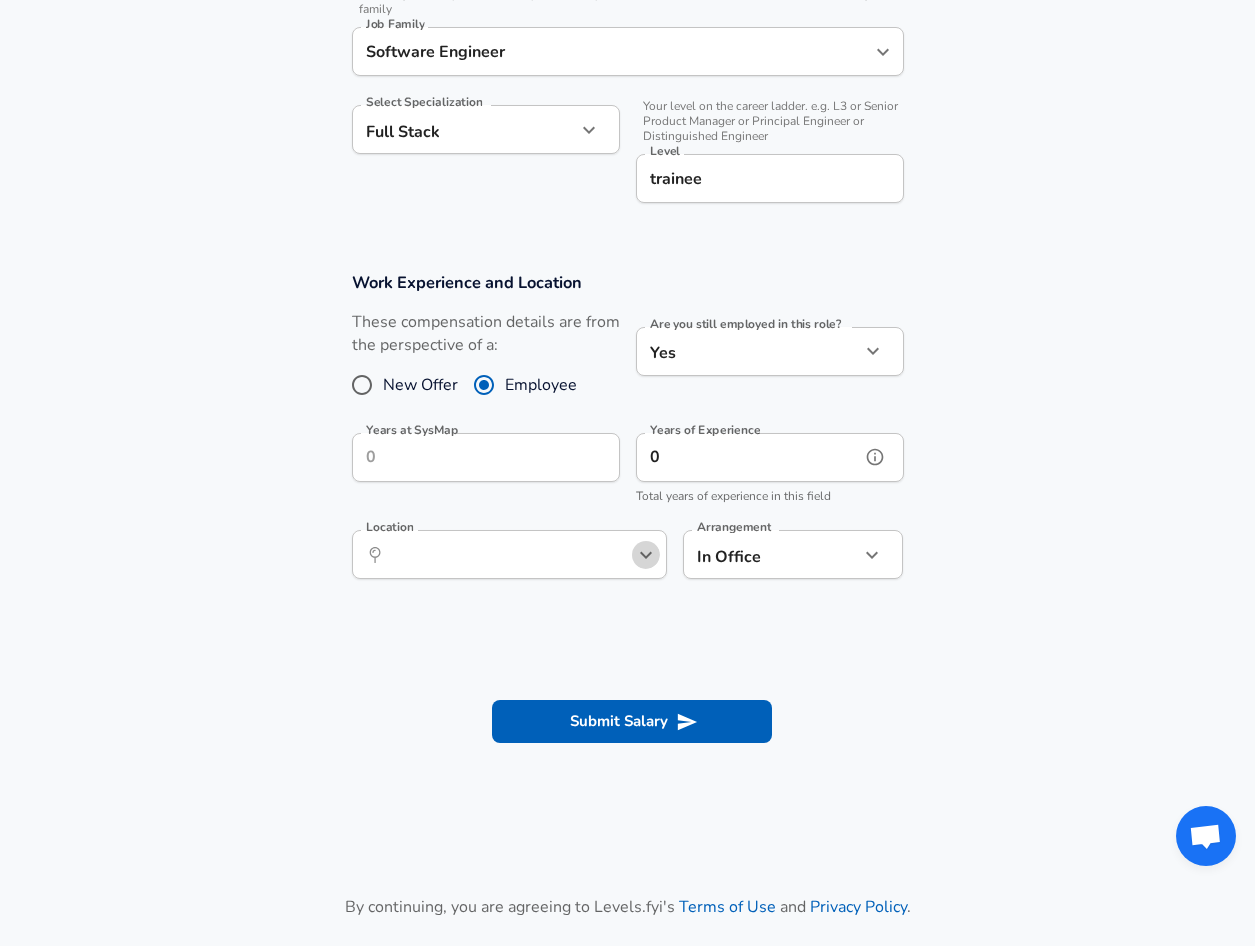 click 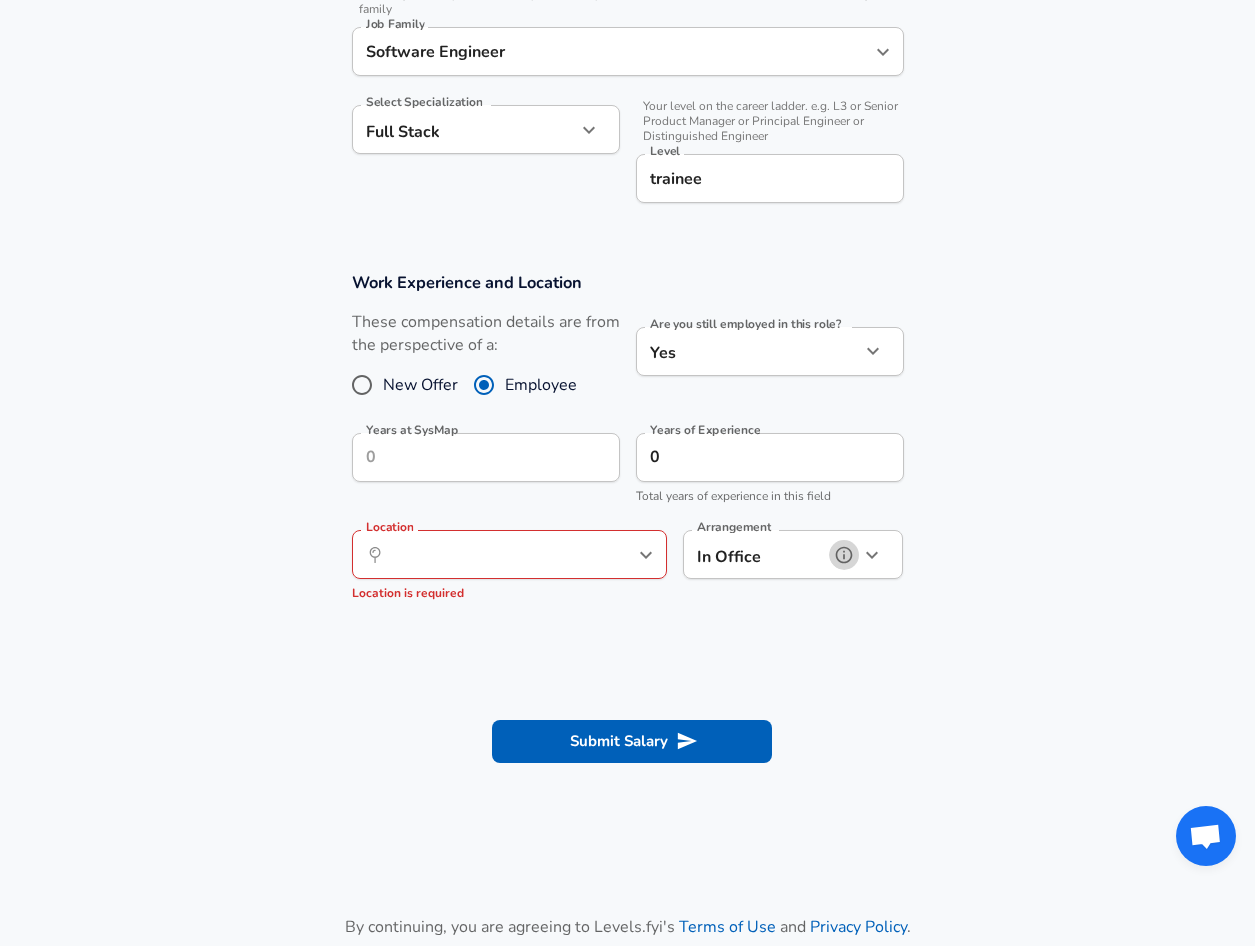 click 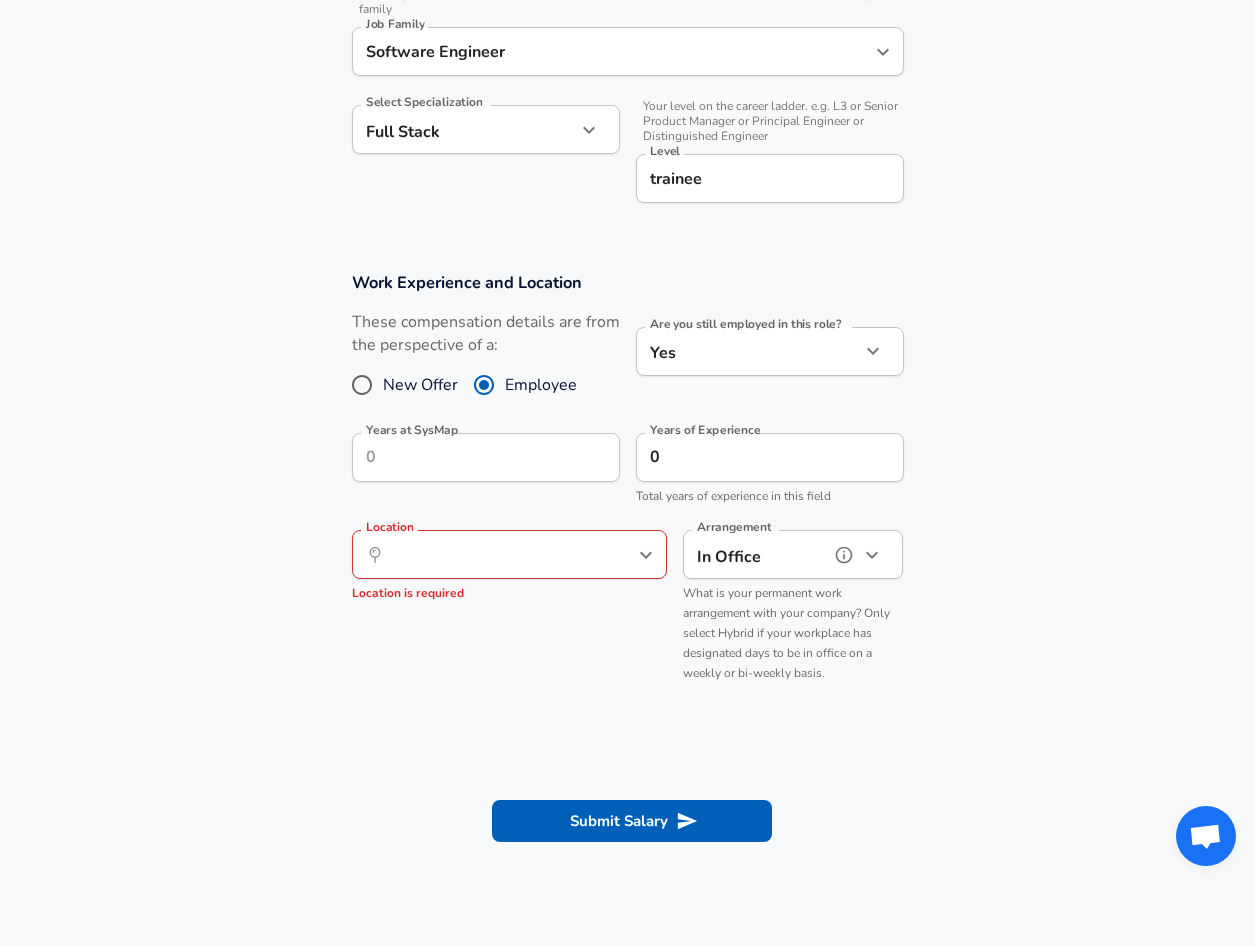click at bounding box center (872, 555) 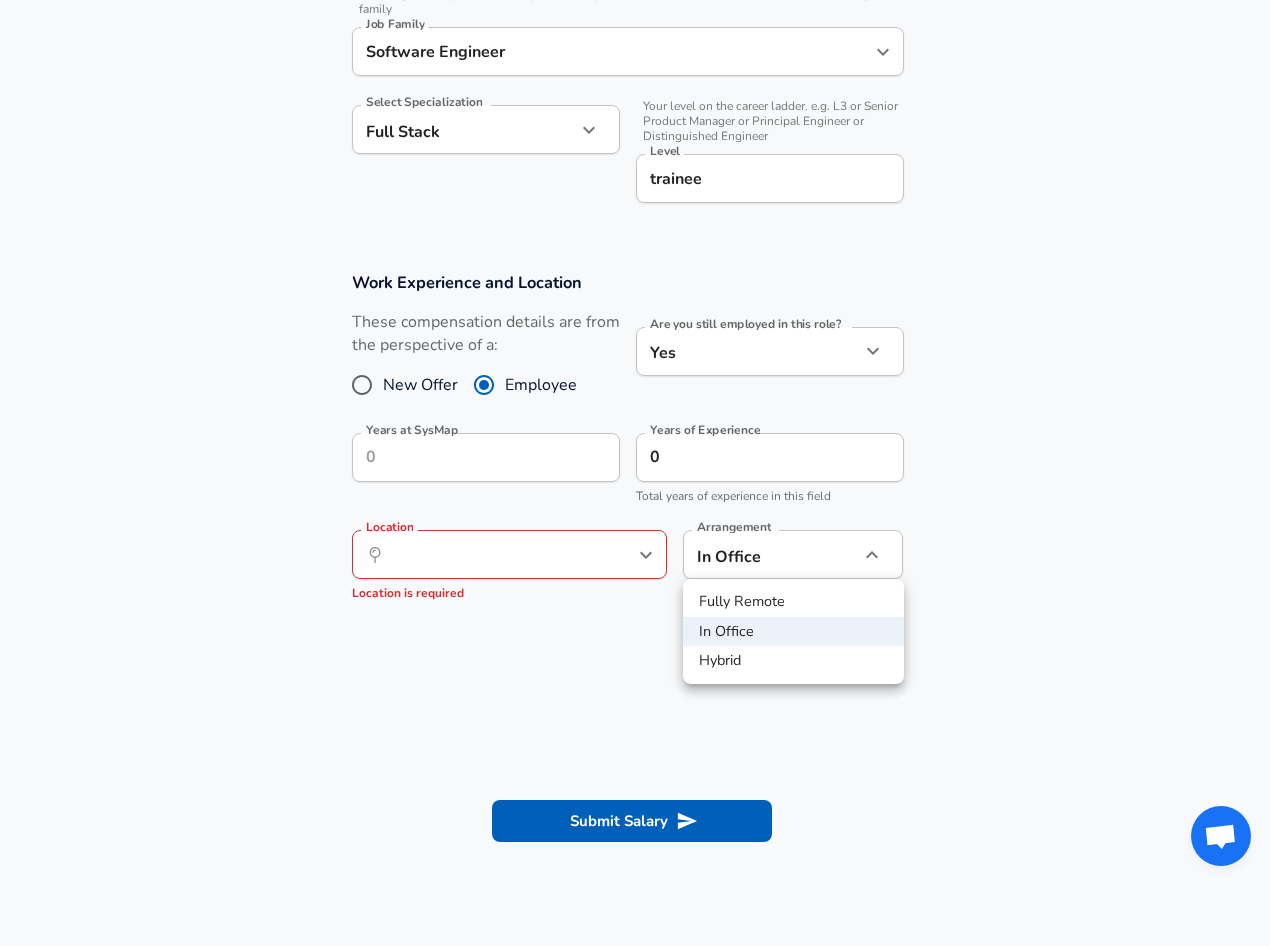 click on "Fully Remote" at bounding box center [793, 602] 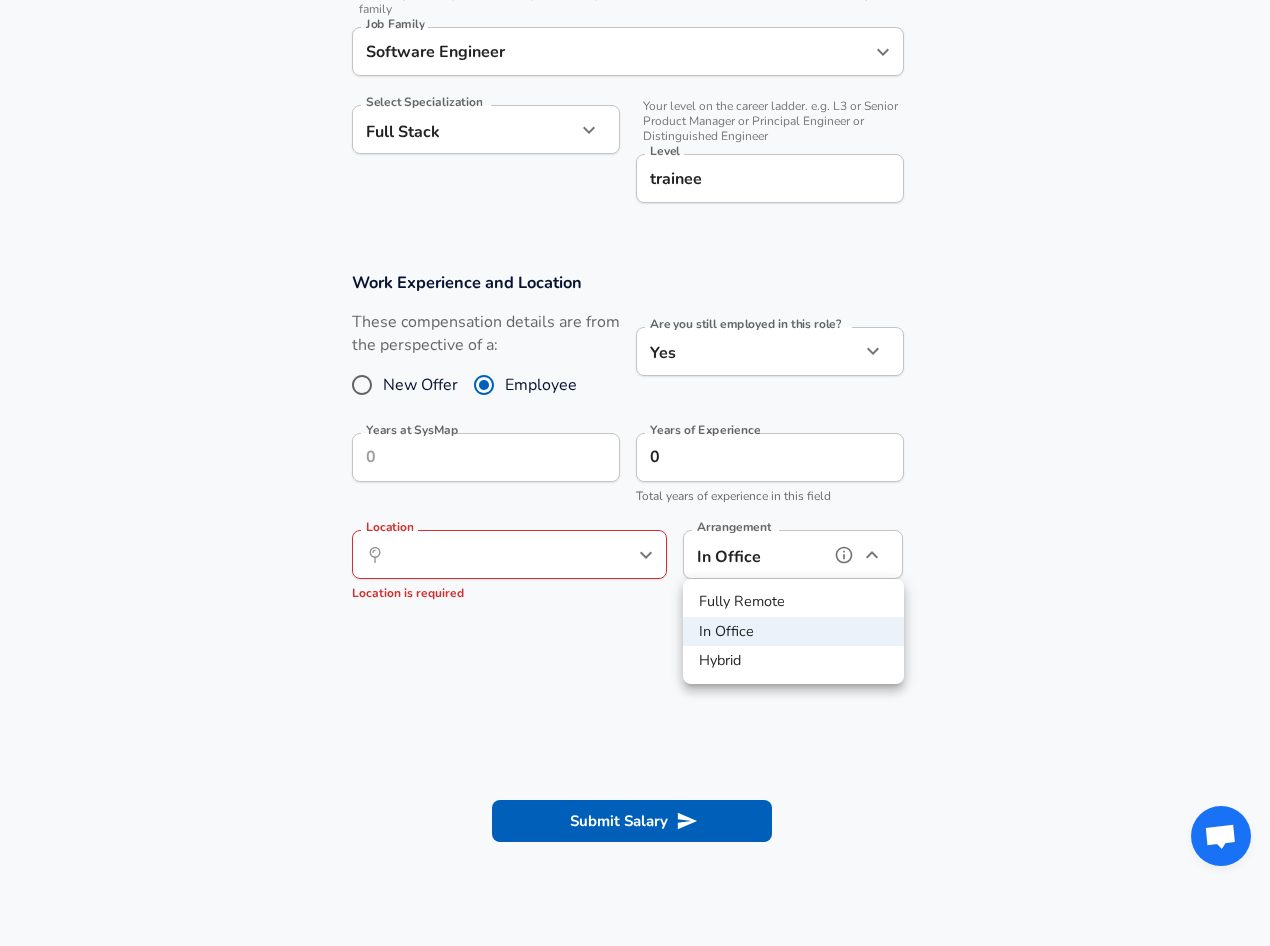 type on "remote" 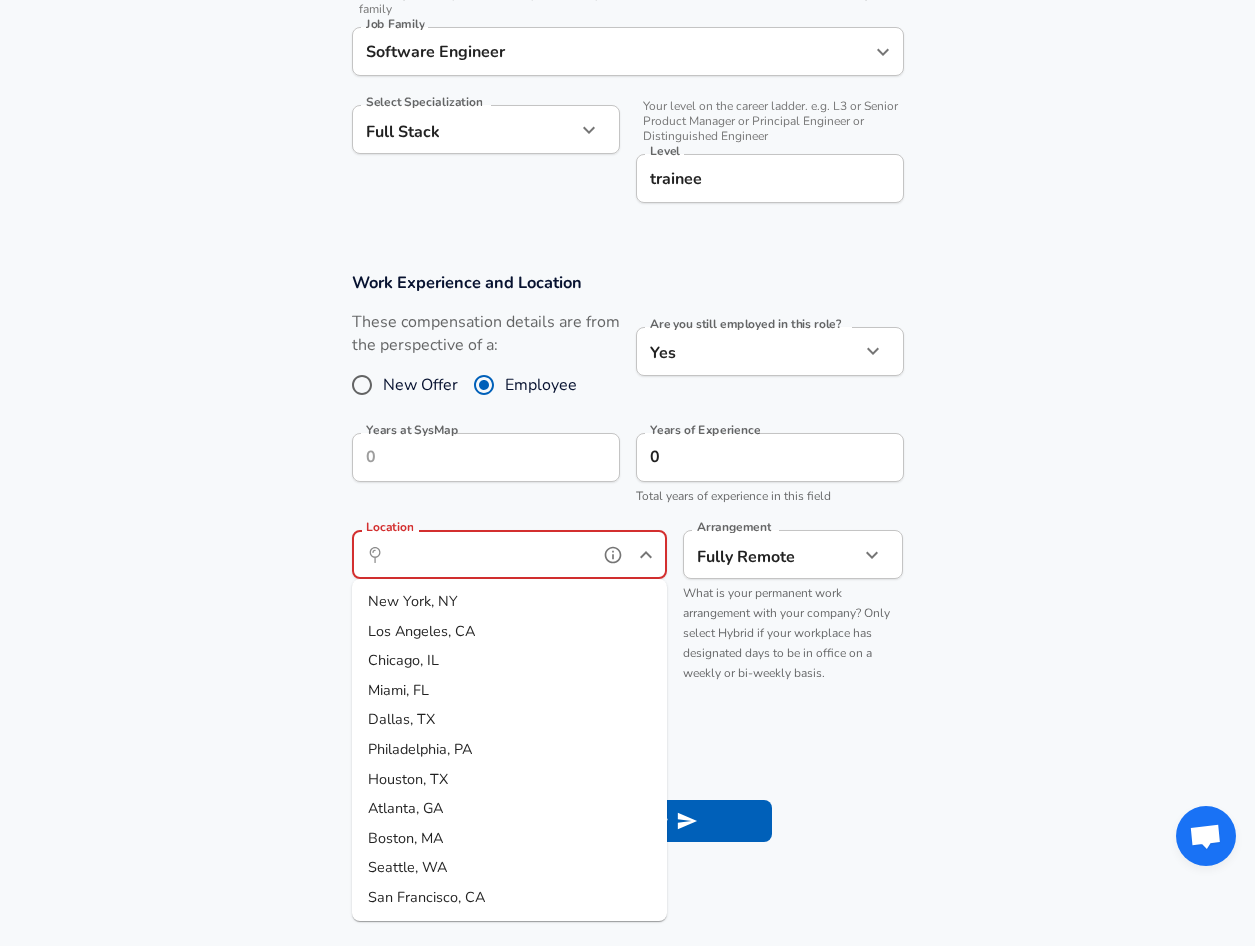 click on "Location" at bounding box center (487, 554) 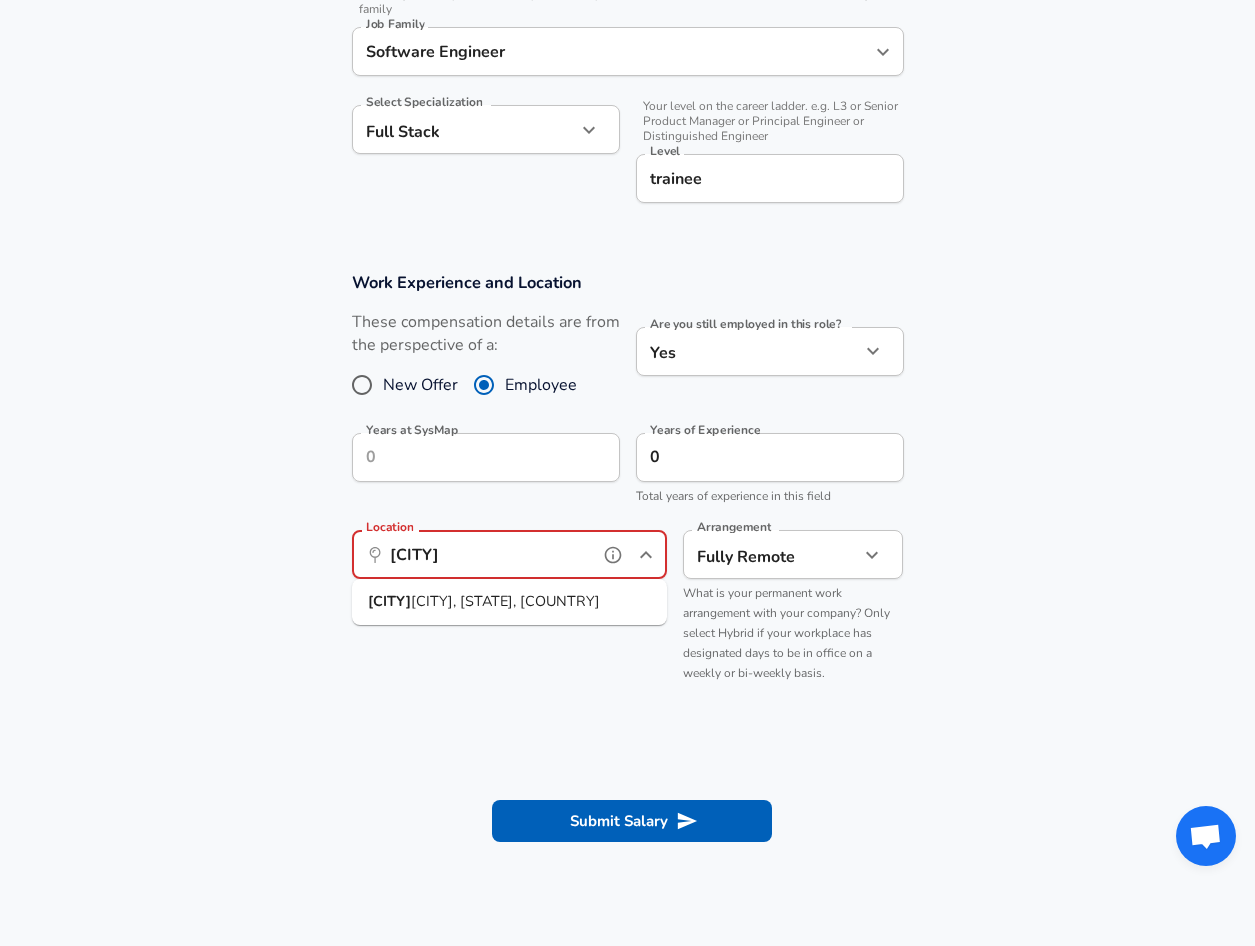 click on "[CITY], [STATE], [COUNTRY]" at bounding box center (505, 601) 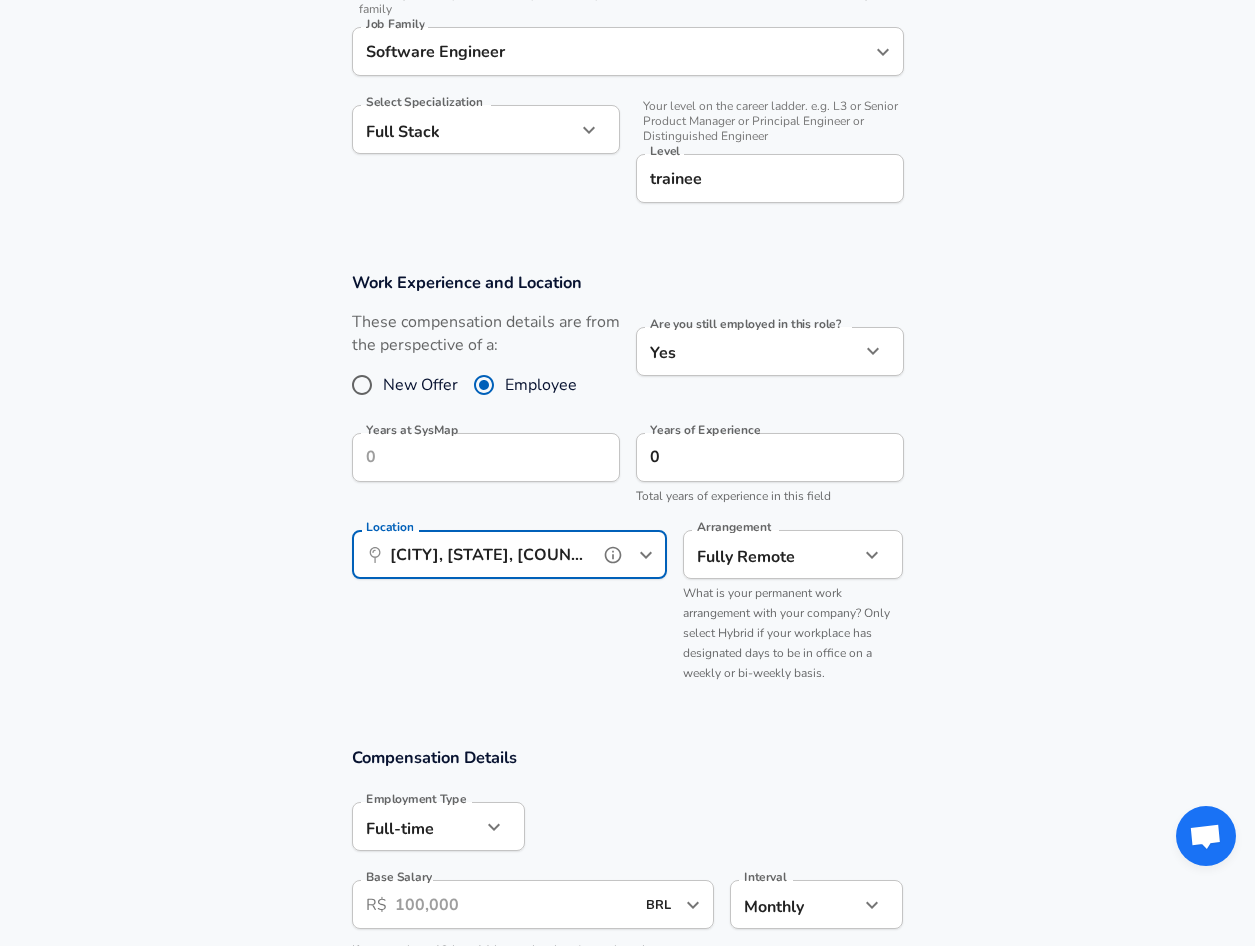 type on "[CITY], [STATE], [COUNTRY]" 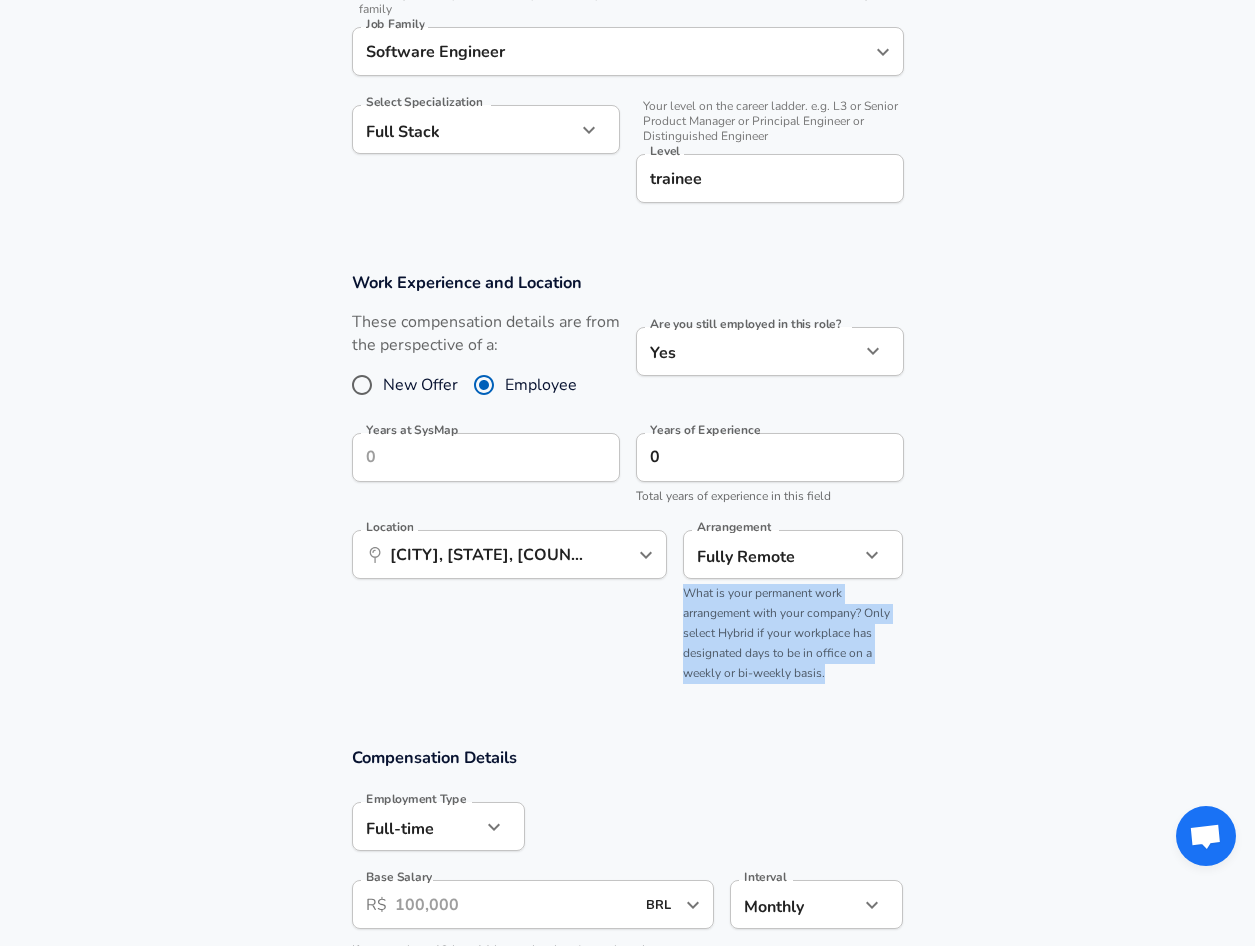 drag, startPoint x: 681, startPoint y: 591, endPoint x: 853, endPoint y: 676, distance: 191.85672 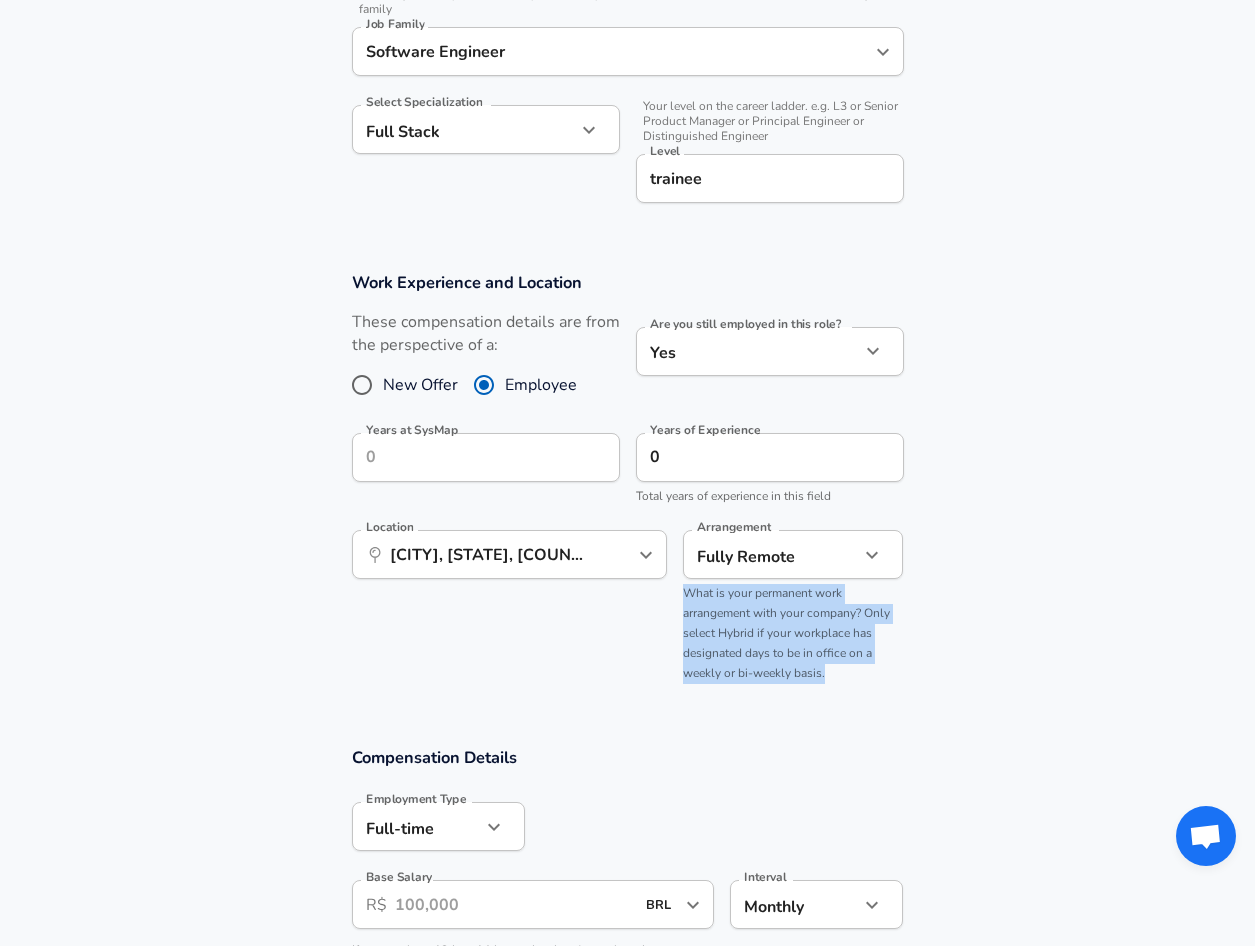 click on "Arrangement Fully Remote remote Arrangement   What is your permanent work arrangement with your company? Only select Hybrid if your workplace has designated days to be in office on a weekly or bi-weekly basis." at bounding box center [785, 603] 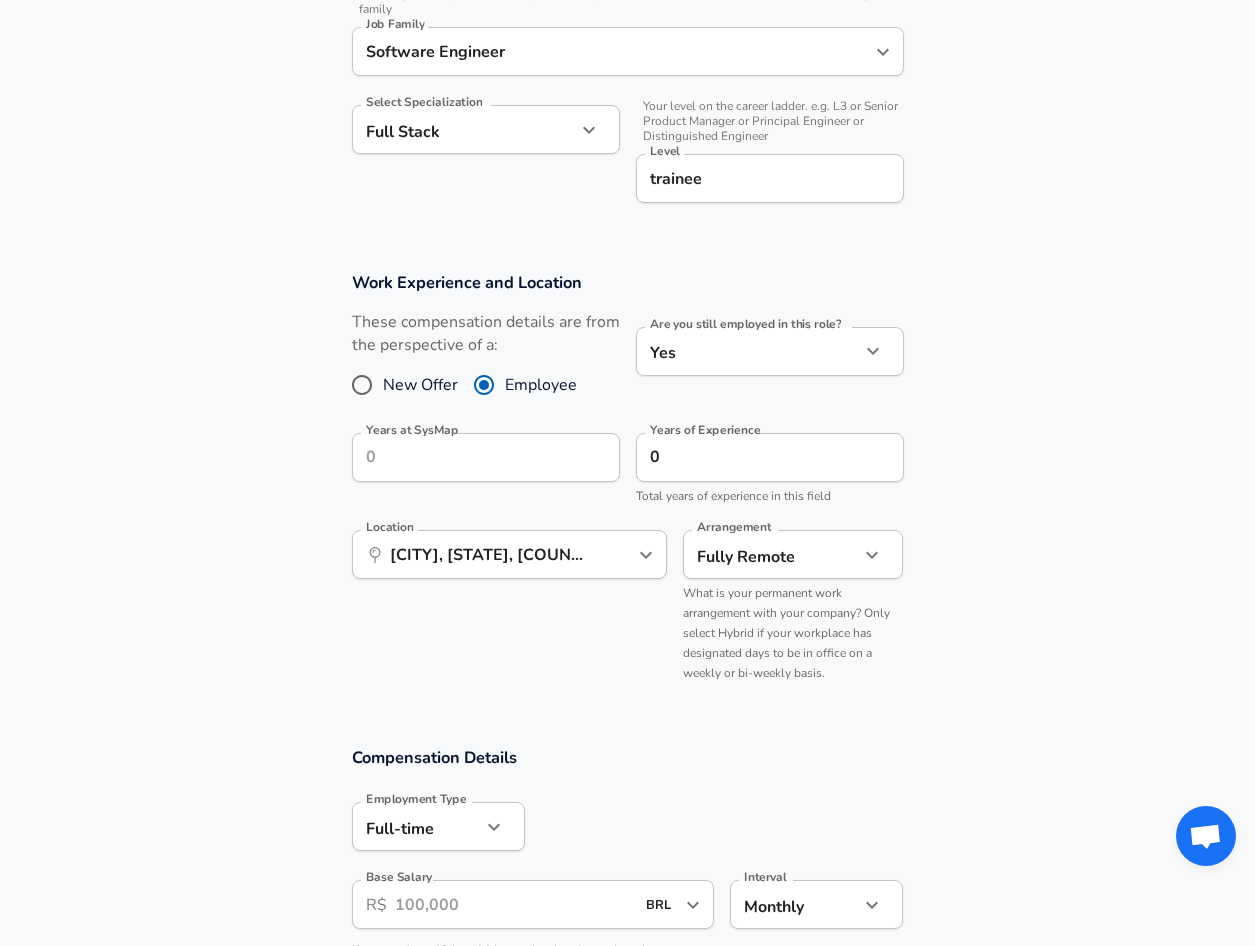 drag, startPoint x: 853, startPoint y: 676, endPoint x: 789, endPoint y: 662, distance: 65.51336 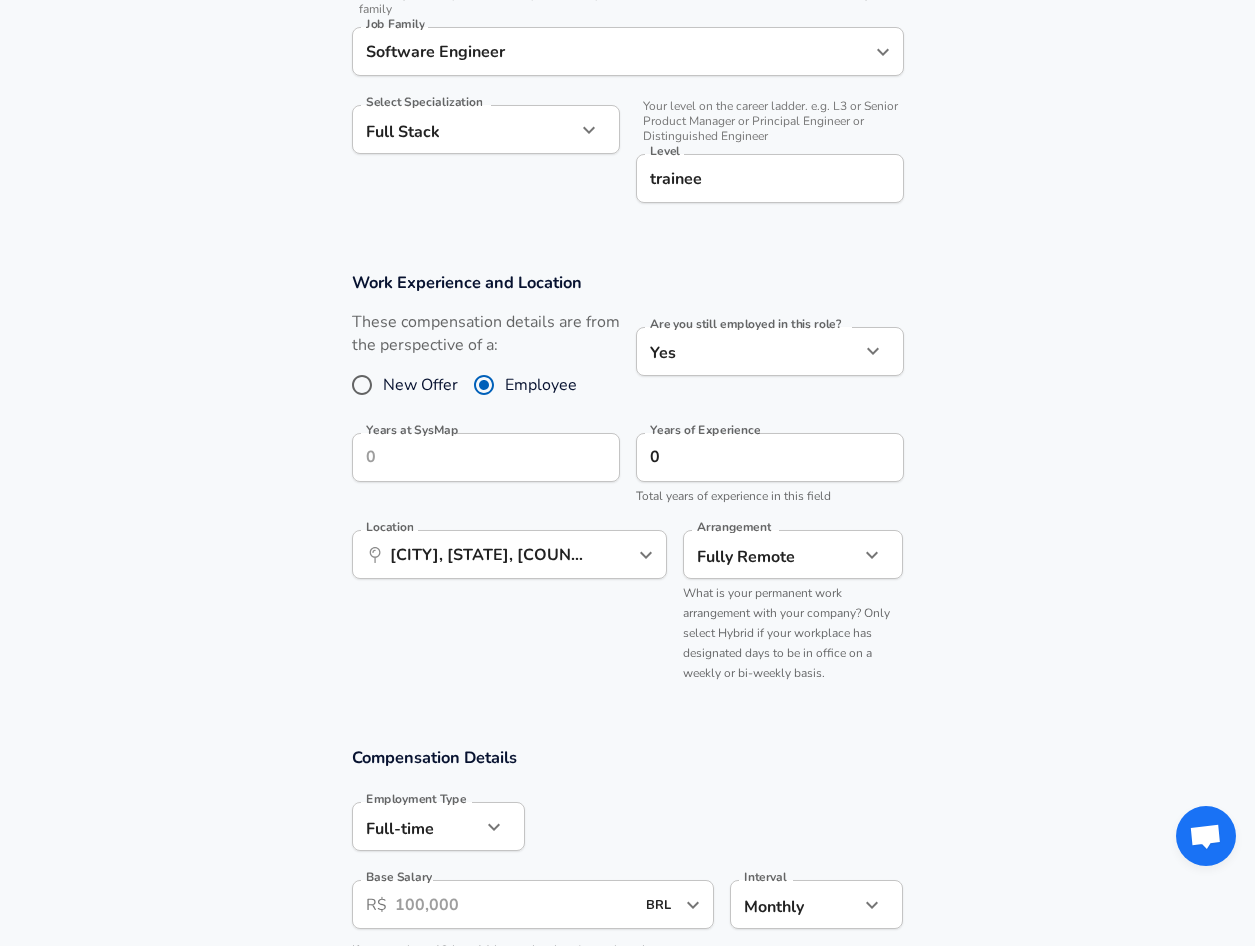 click on "Work Experience and Location These compensation details are from the perspective of a: New Offer Employee Are you still employed in this role? Yes yes Are you still employed in this role? Years at SysMap Years at SysMap Years of Experience 0 Years of Experience   Total years of experience in this field Location ​ Recife, PE, Brazil Location Arrangement Fully Remote remote Arrangement   What is your permanent work arrangement with your company? Only select Hybrid if your workplace has designated days to be in office on a weekly or bi-weekly basis." at bounding box center [627, 486] 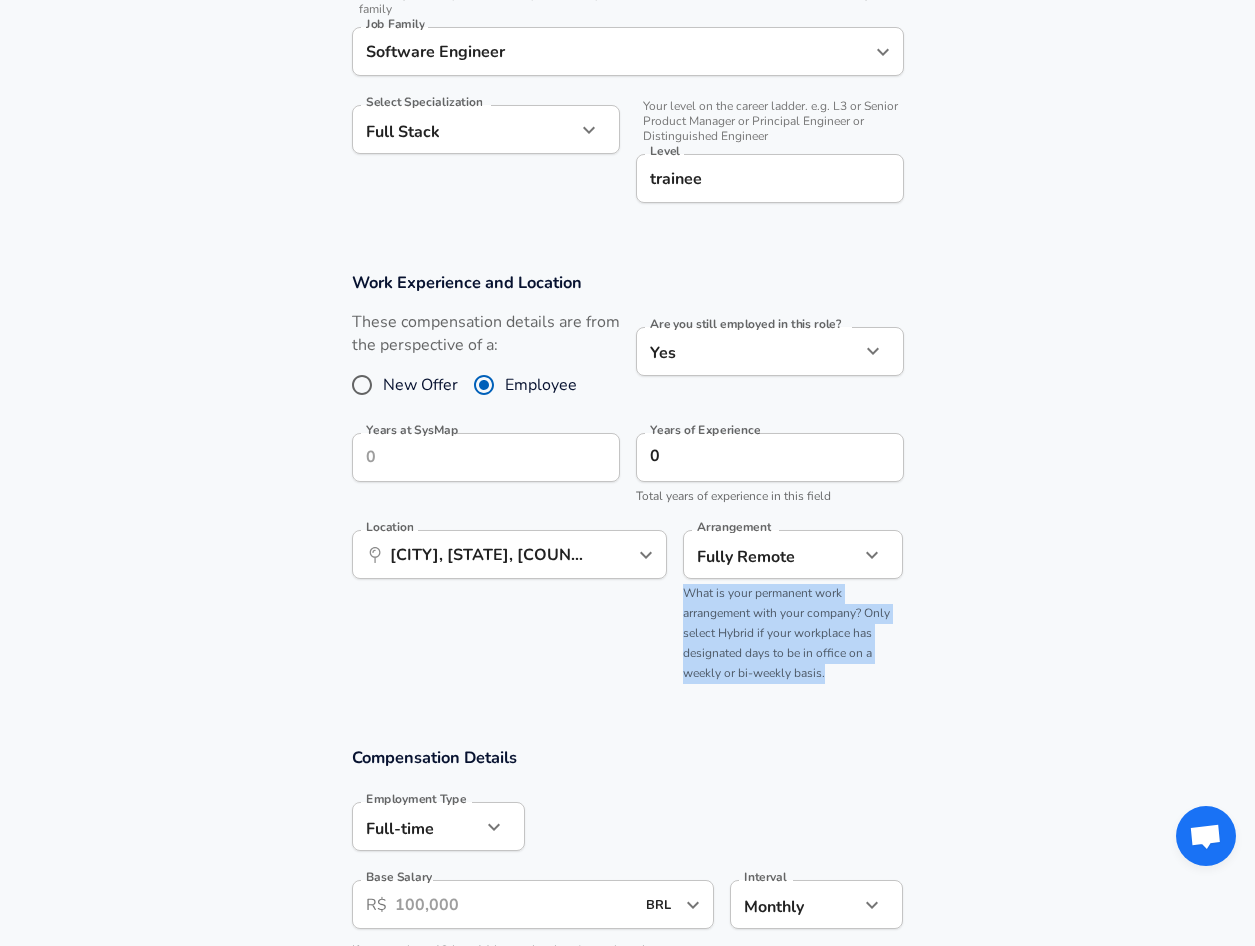 drag, startPoint x: 678, startPoint y: 651, endPoint x: 824, endPoint y: 678, distance: 148.47559 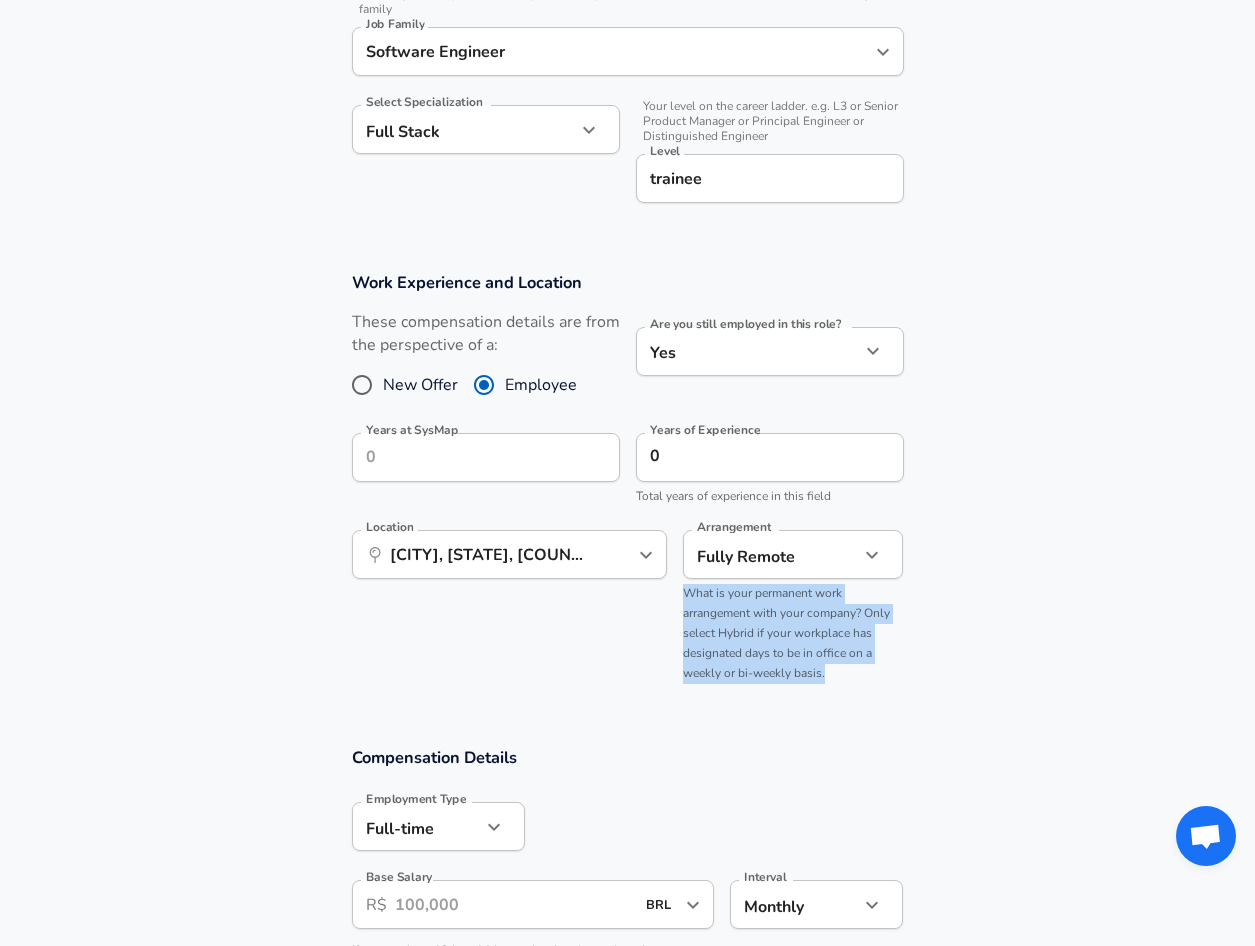 click on "Arrangement Fully Remote remote Arrangement   What is your permanent work arrangement with your company? Only select Hybrid if your workplace has designated days to be in office on a weekly or bi-weekly basis." at bounding box center [785, 603] 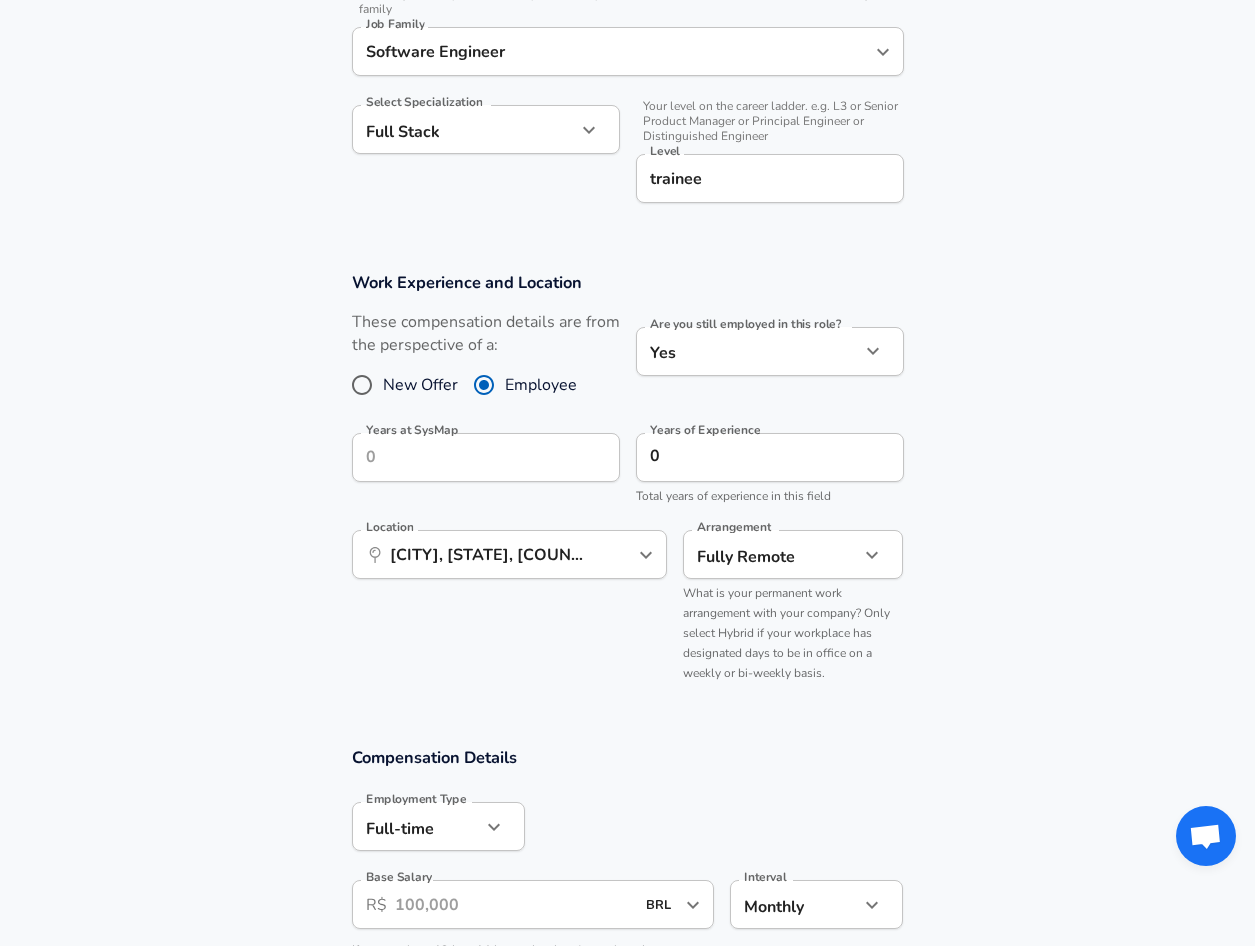drag, startPoint x: 823, startPoint y: 679, endPoint x: 784, endPoint y: 690, distance: 40.5216 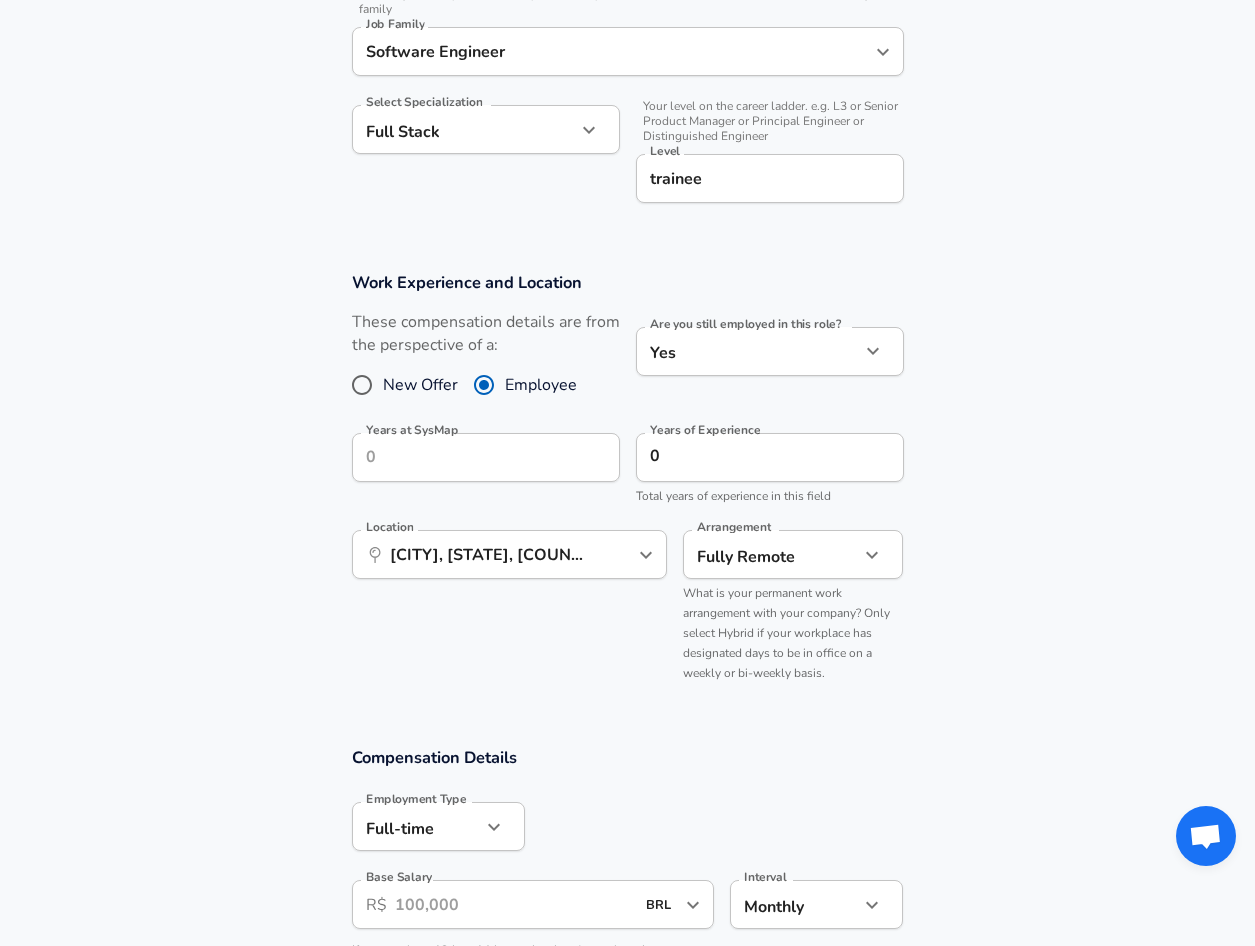 click on "Work Experience and Location These compensation details are from the perspective of a: New Offer Employee Are you still employed in this role? Yes yes Are you still employed in this role? Years at SysMap Years at SysMap Years of Experience 0 Years of Experience   Total years of experience in this field Location ​ Recife, PE, Brazil Location Arrangement Fully Remote remote Arrangement   What is your permanent work arrangement with your company? Only select Hybrid if your workplace has designated days to be in office on a weekly or bi-weekly basis." at bounding box center [627, 486] 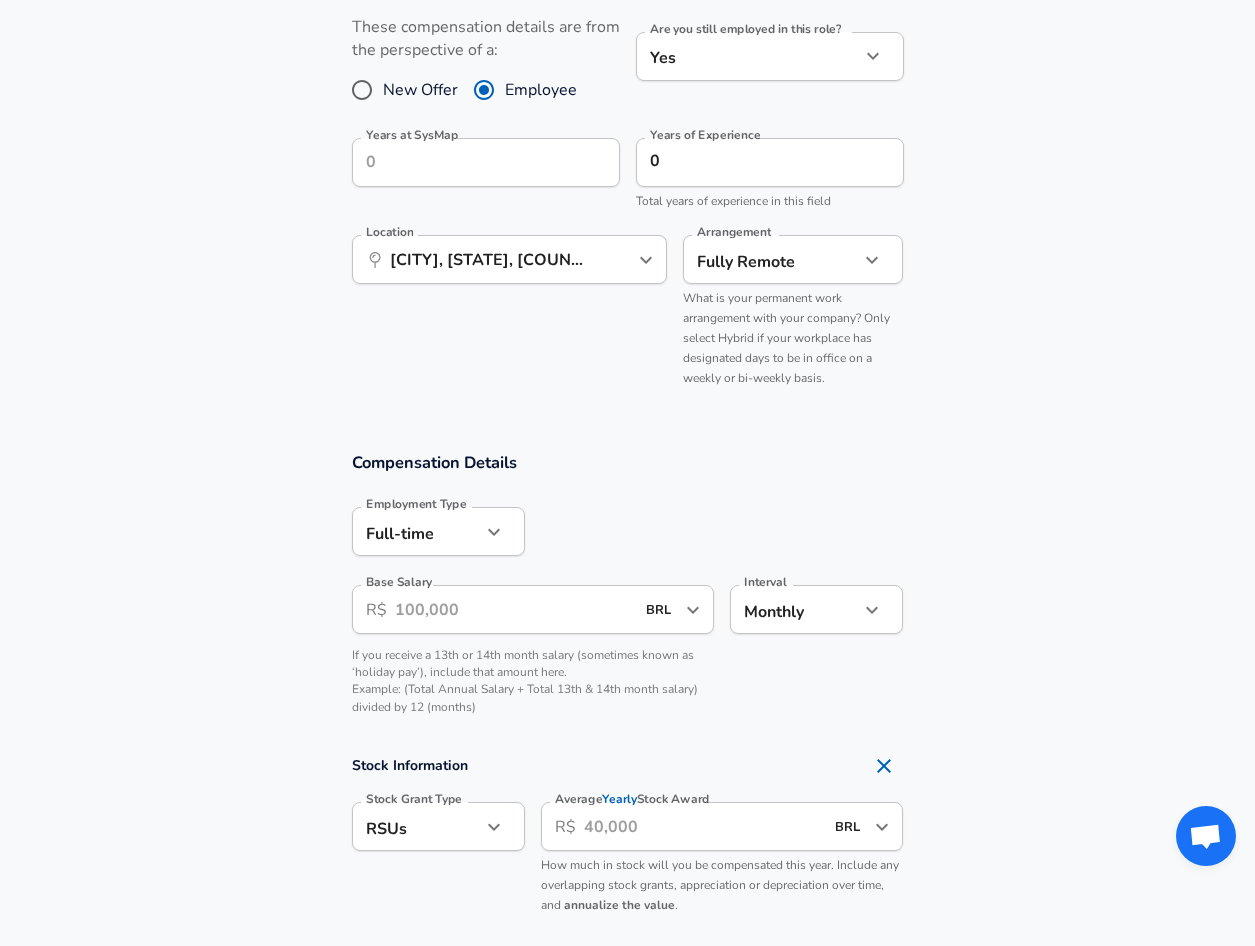 scroll, scrollTop: 940, scrollLeft: 0, axis: vertical 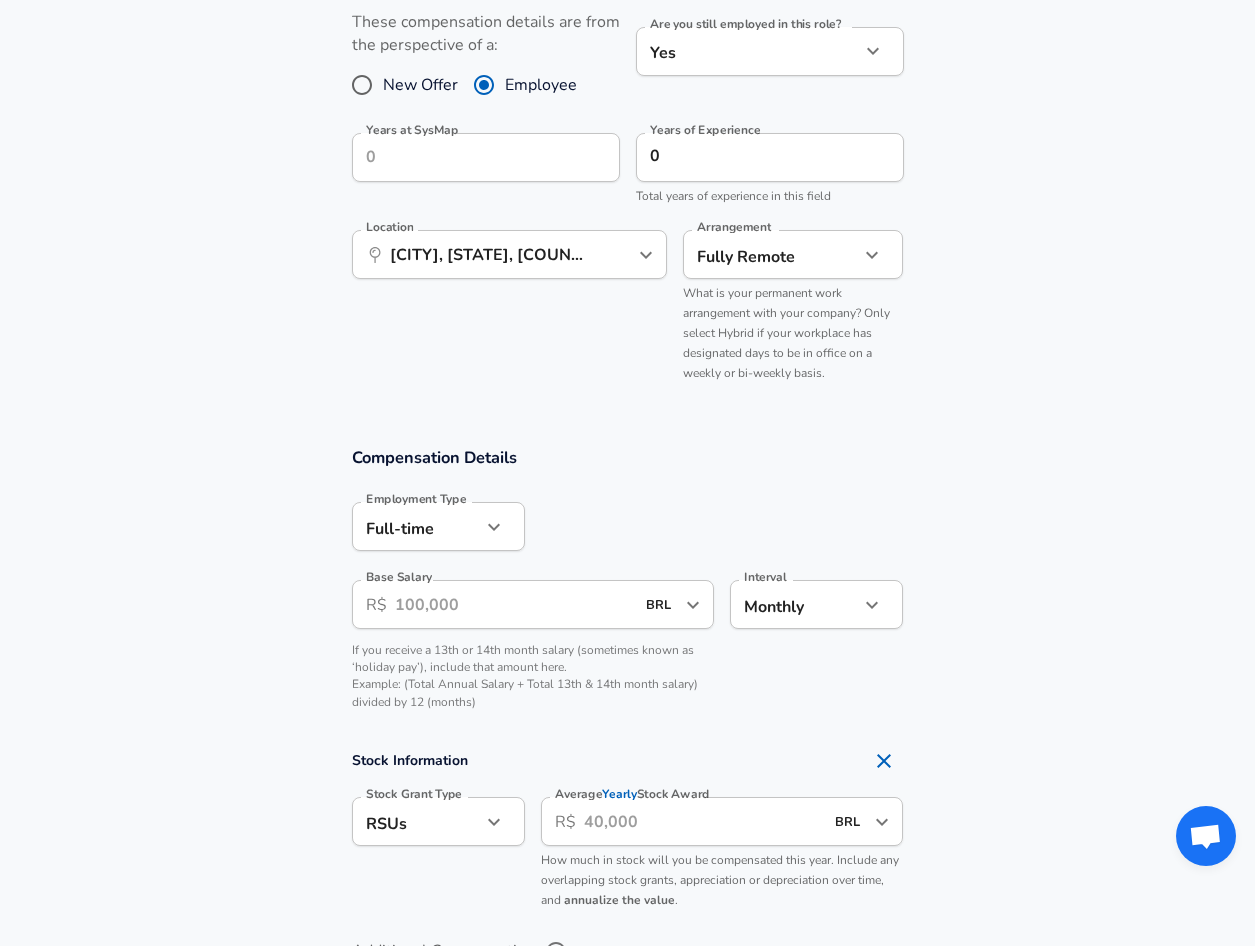 click 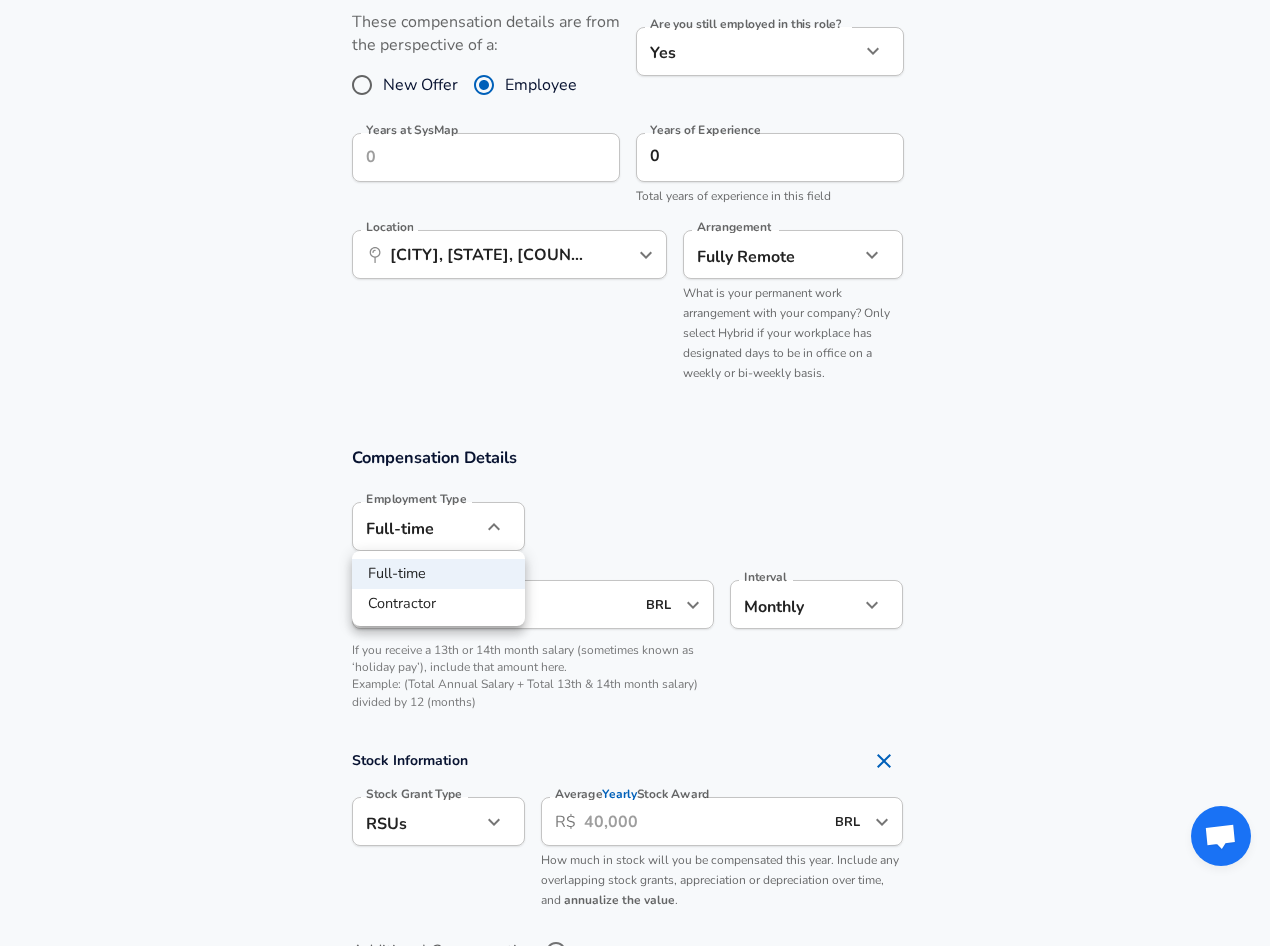 click on "Full-time" at bounding box center (438, 574) 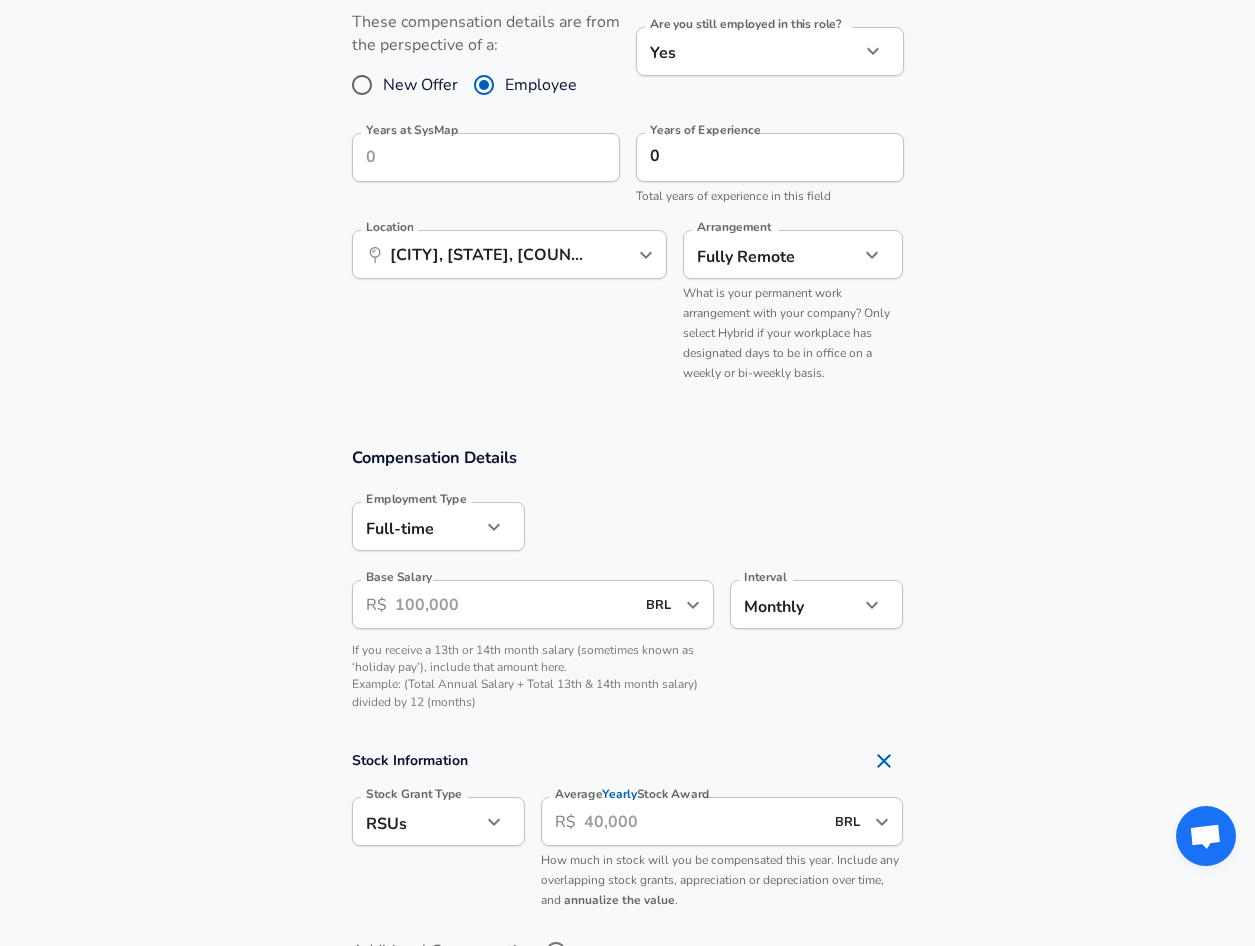 click on "Base Salary" at bounding box center (515, 604) 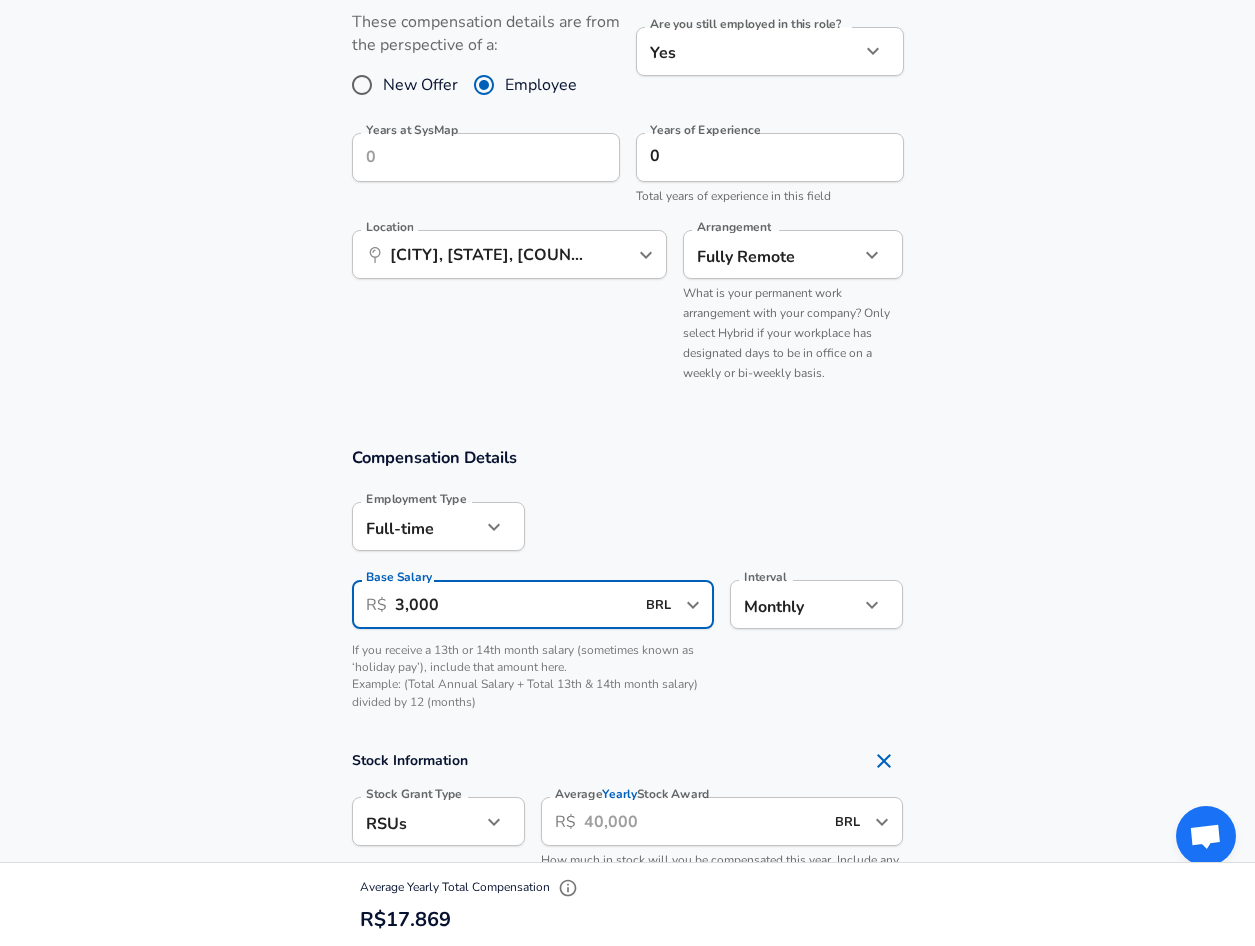 type on "3,000" 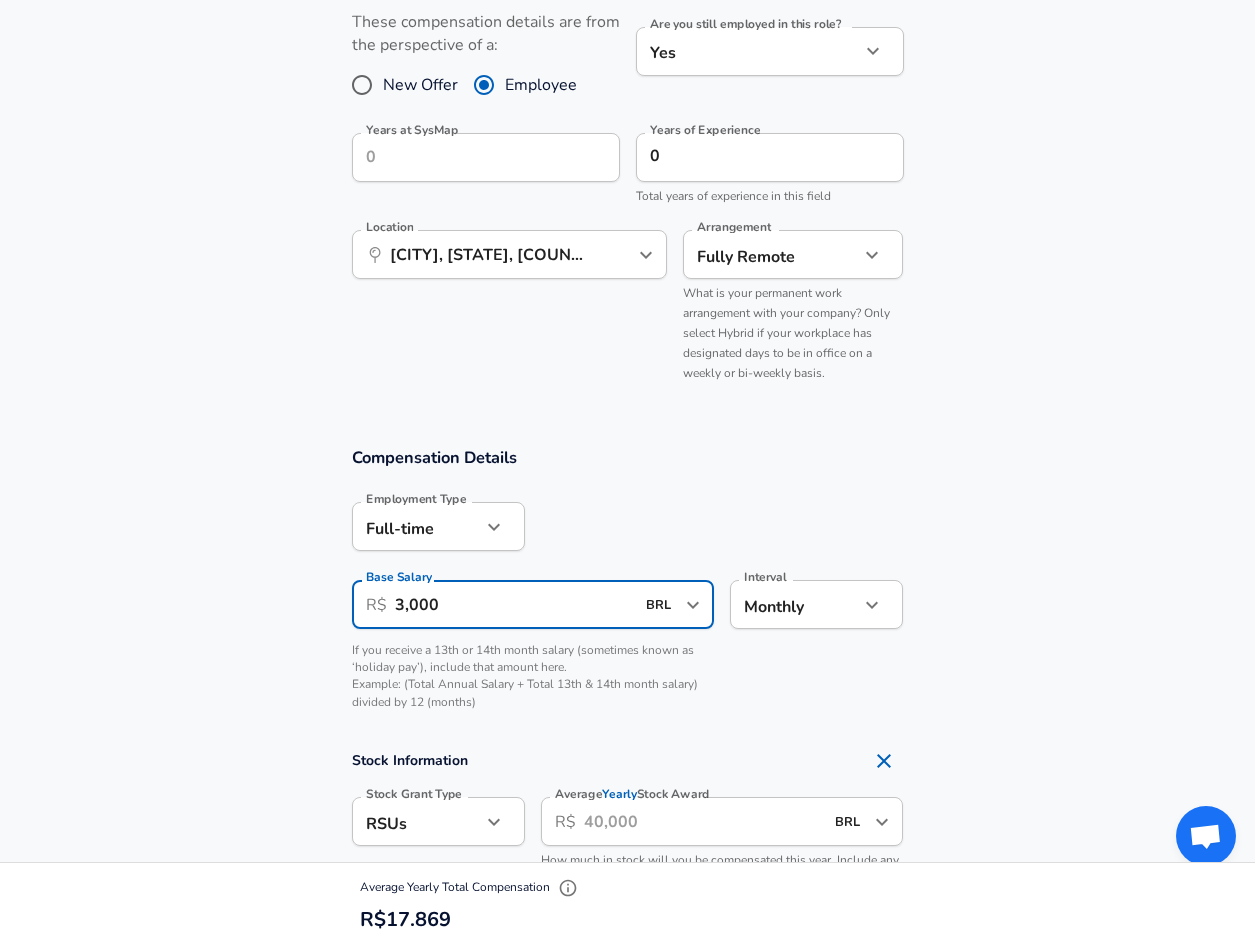 click 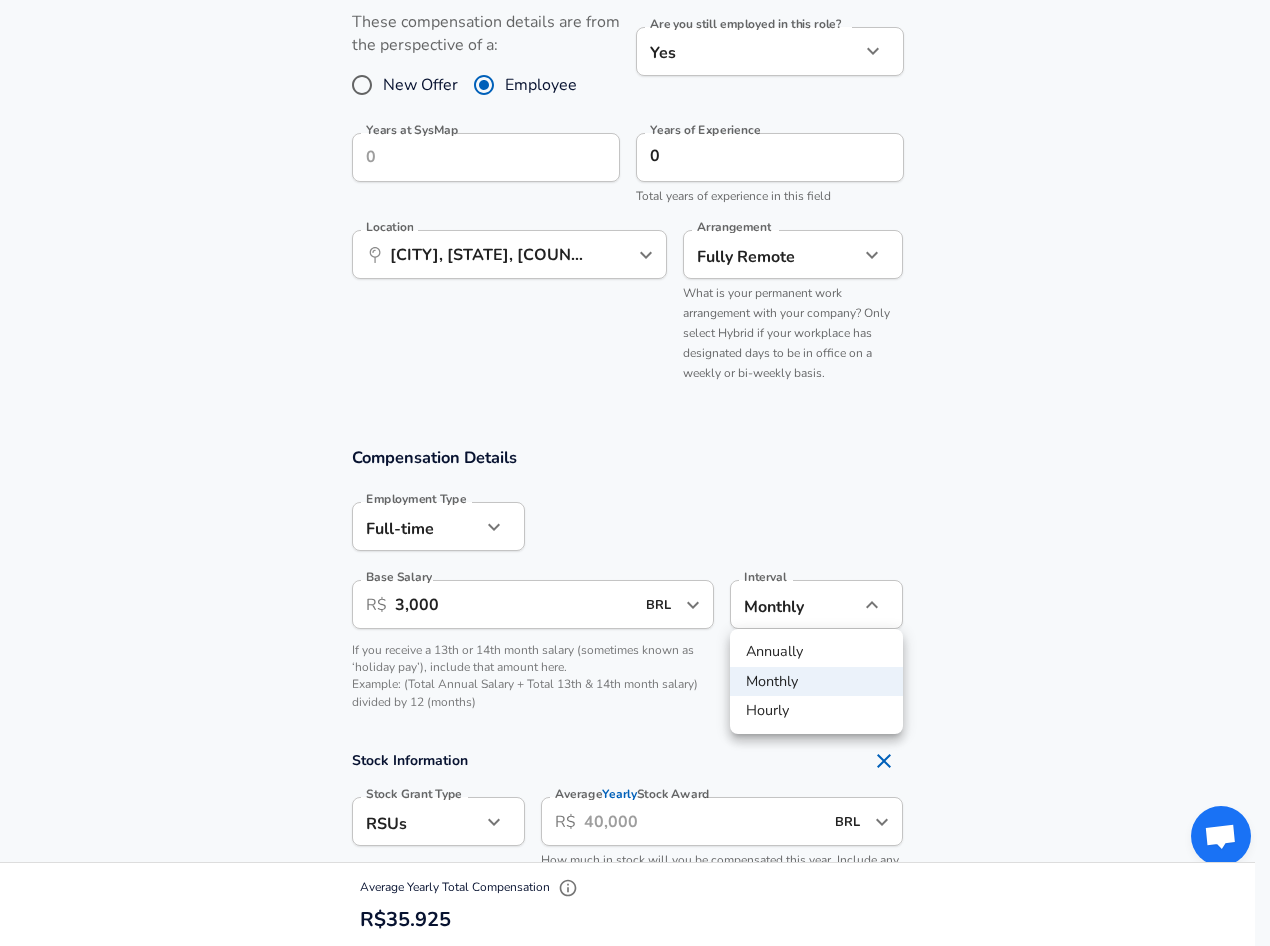 click at bounding box center (635, 473) 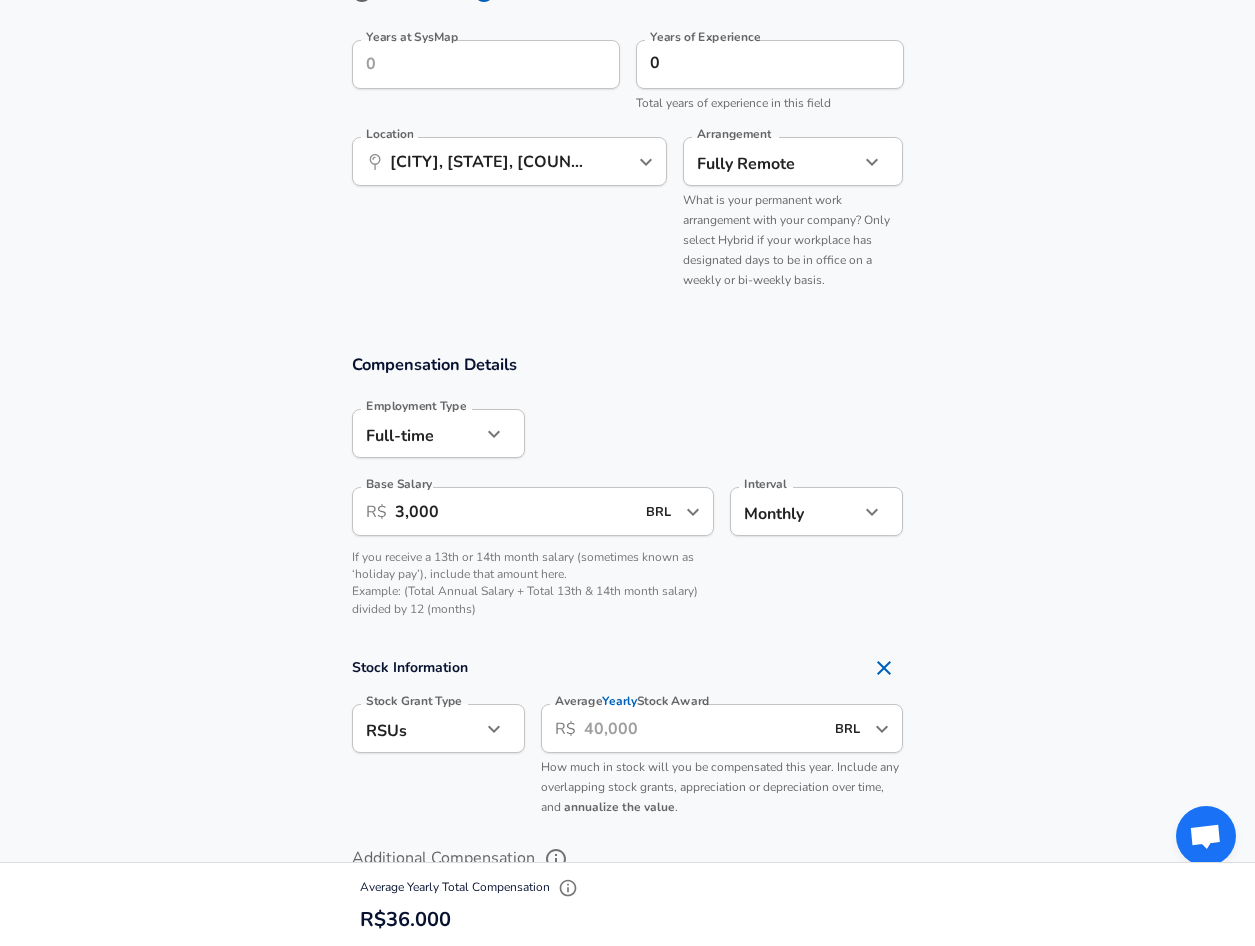 scroll, scrollTop: 1140, scrollLeft: 0, axis: vertical 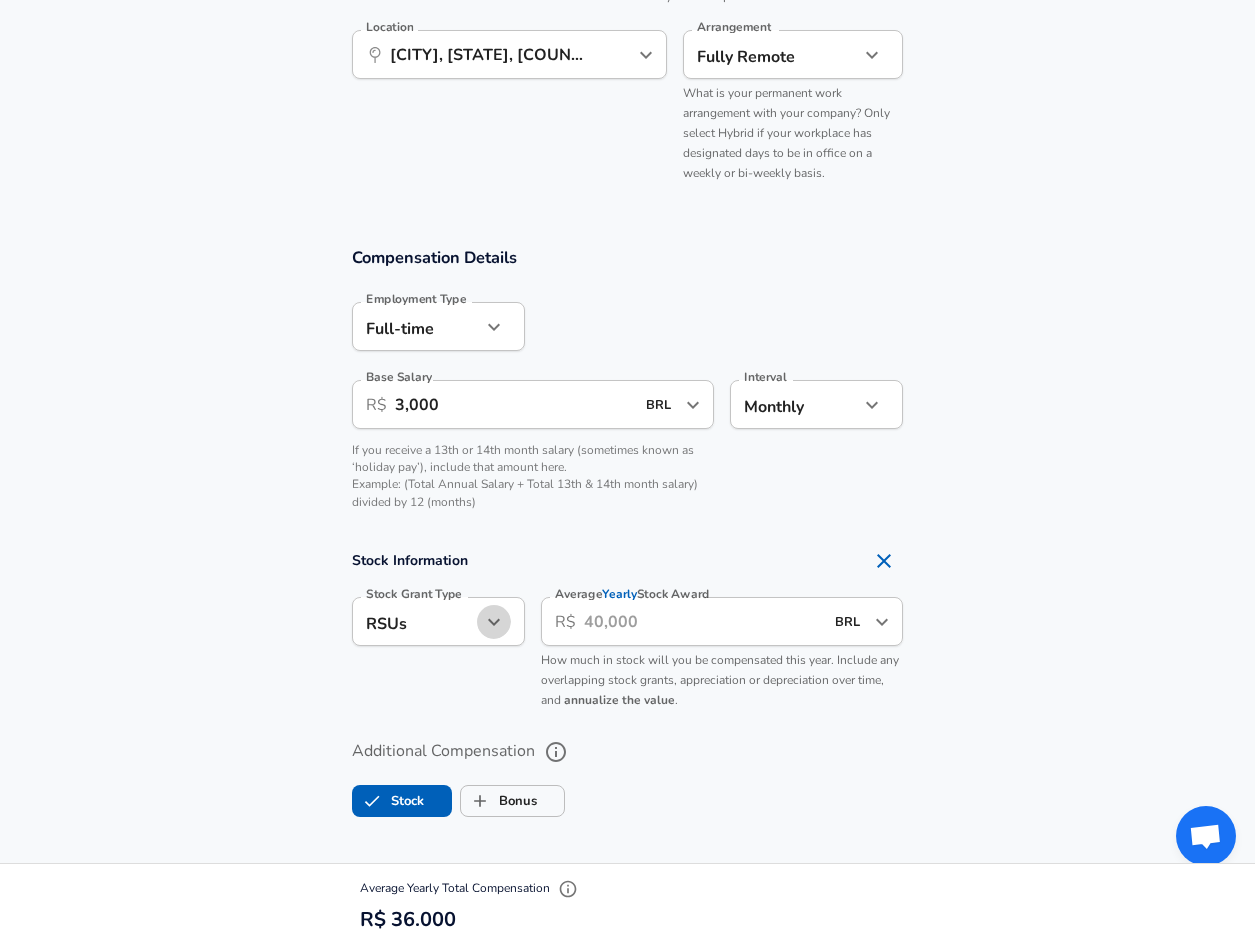 click 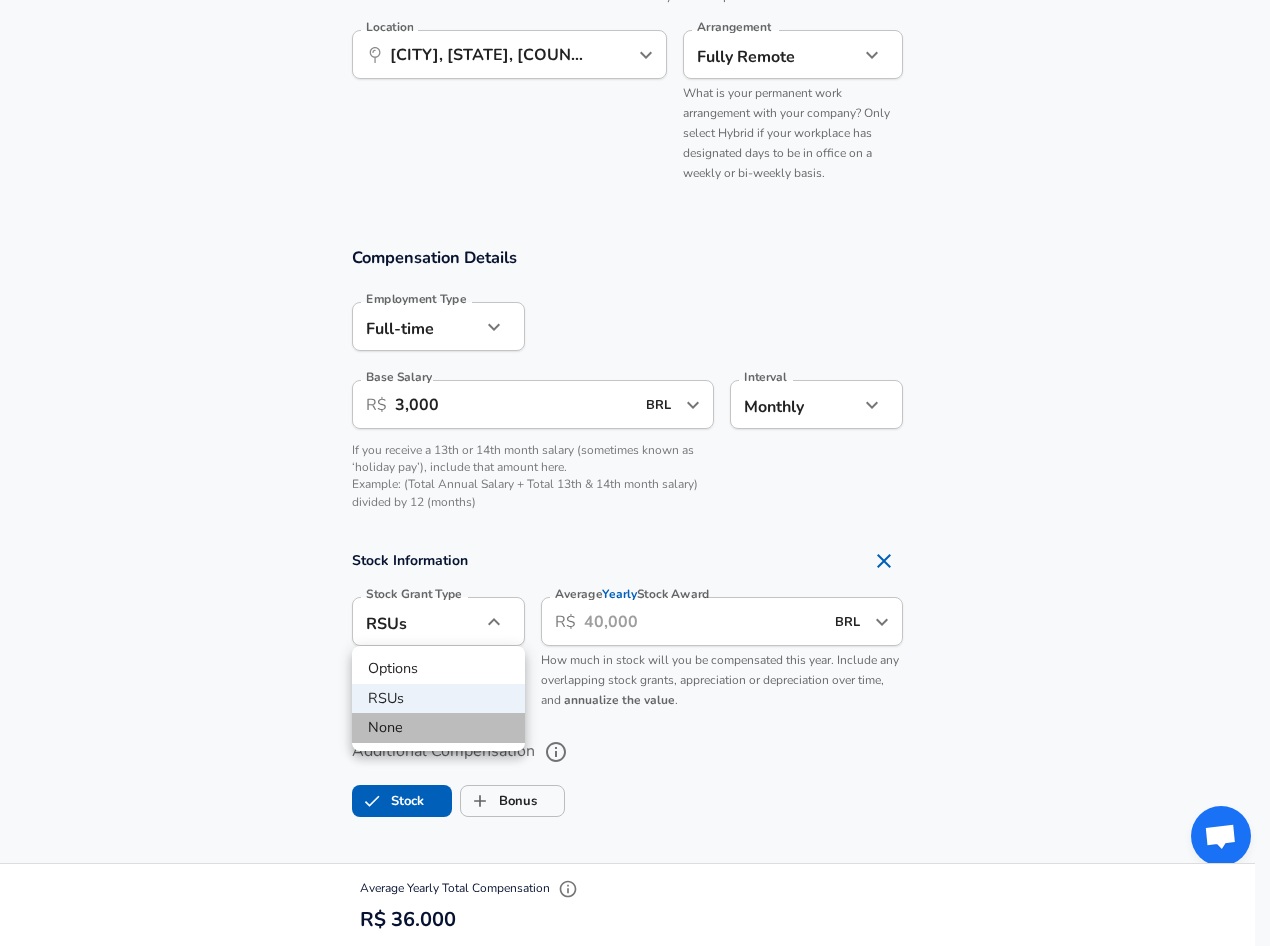 click on "None" at bounding box center (438, 728) 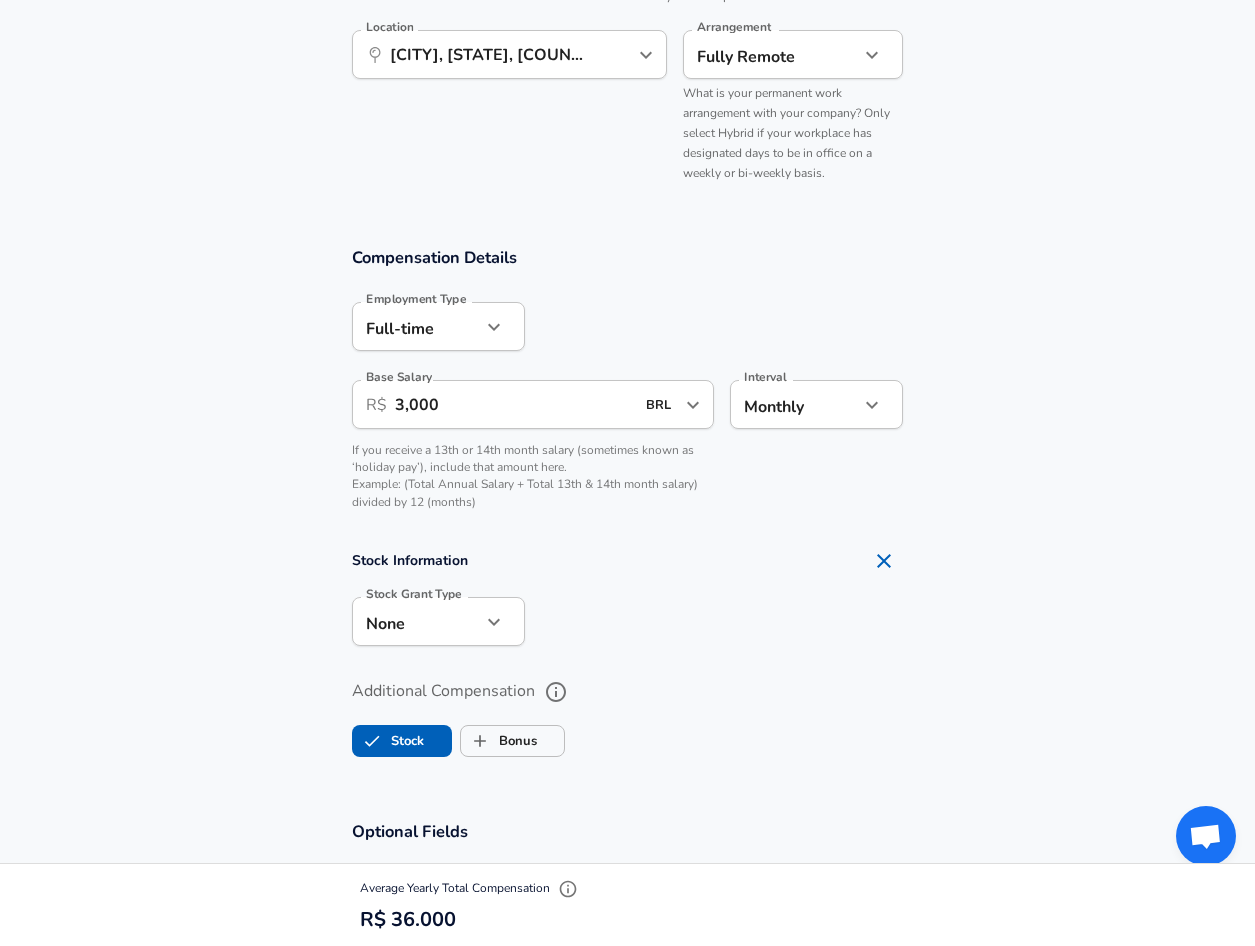 scroll, scrollTop: 1340, scrollLeft: 0, axis: vertical 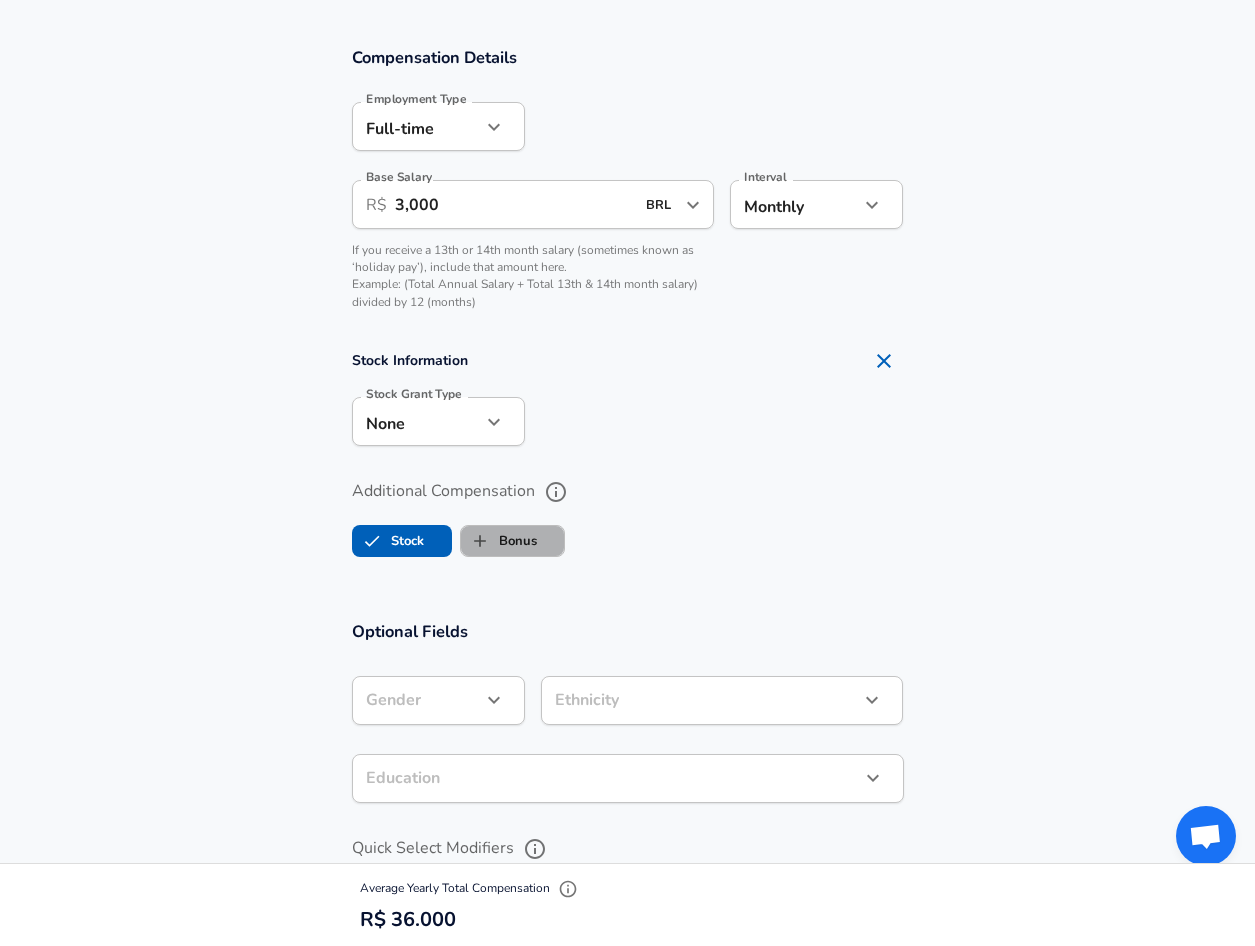 click on "Bonus" at bounding box center [499, 541] 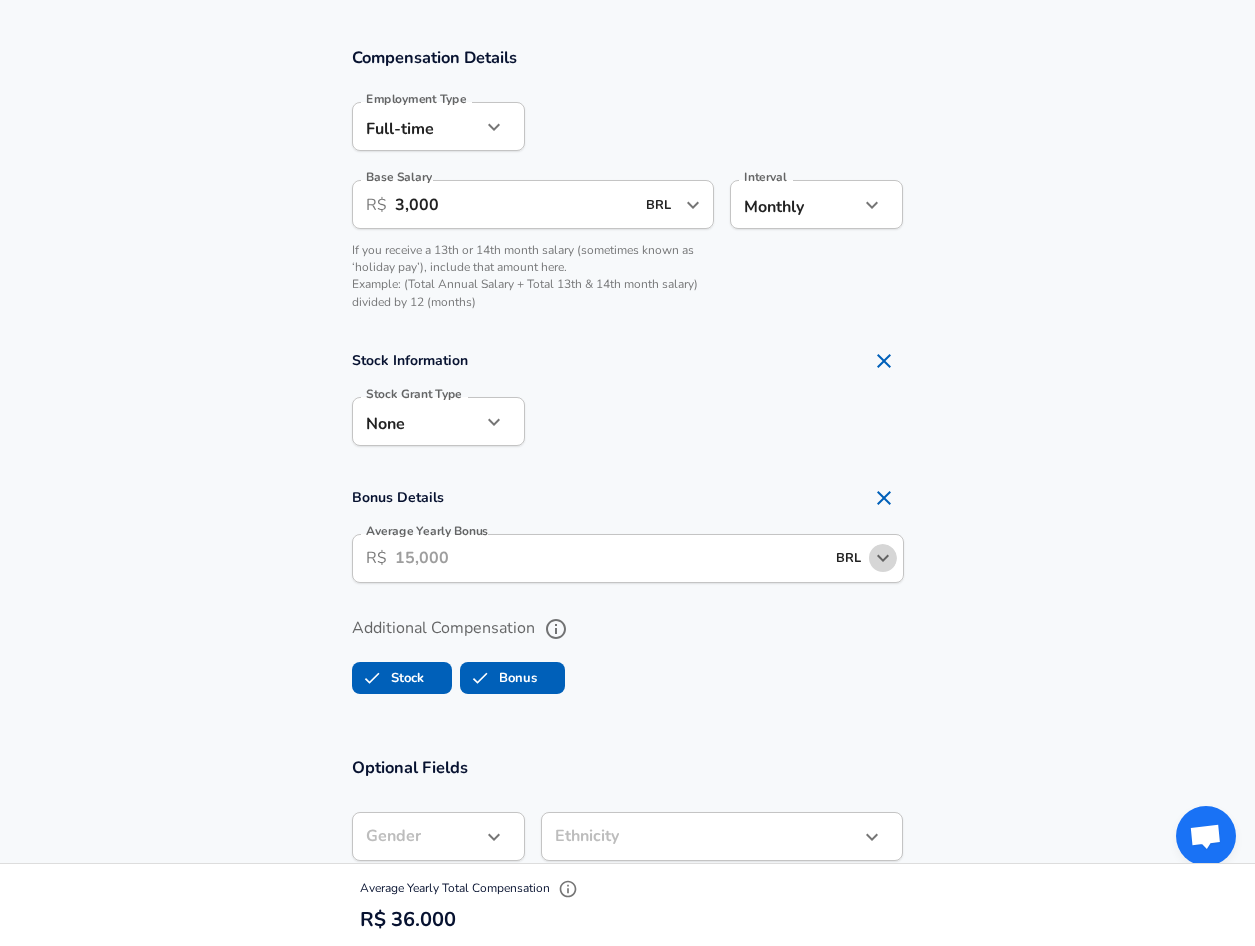 click 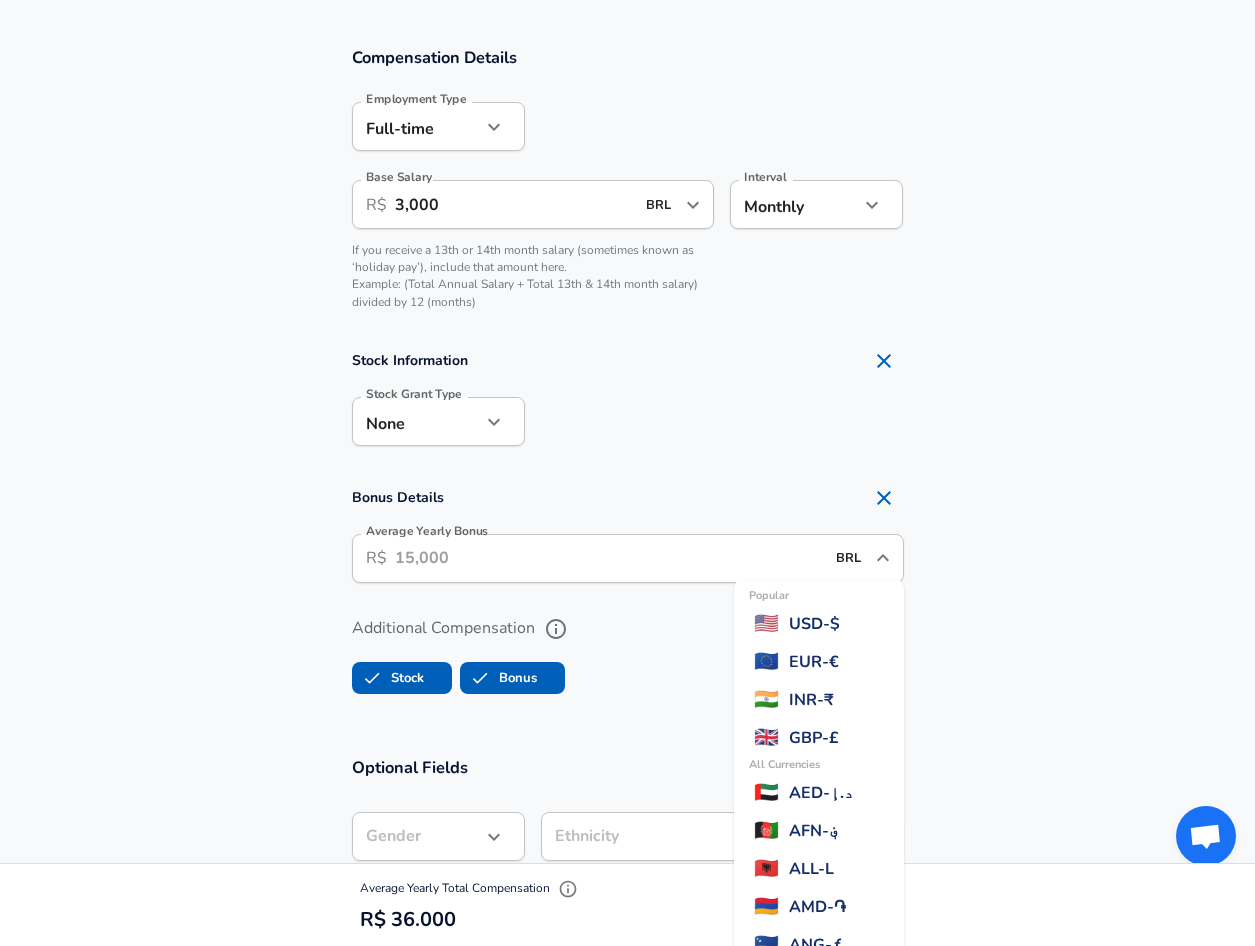 scroll, scrollTop: 576, scrollLeft: 0, axis: vertical 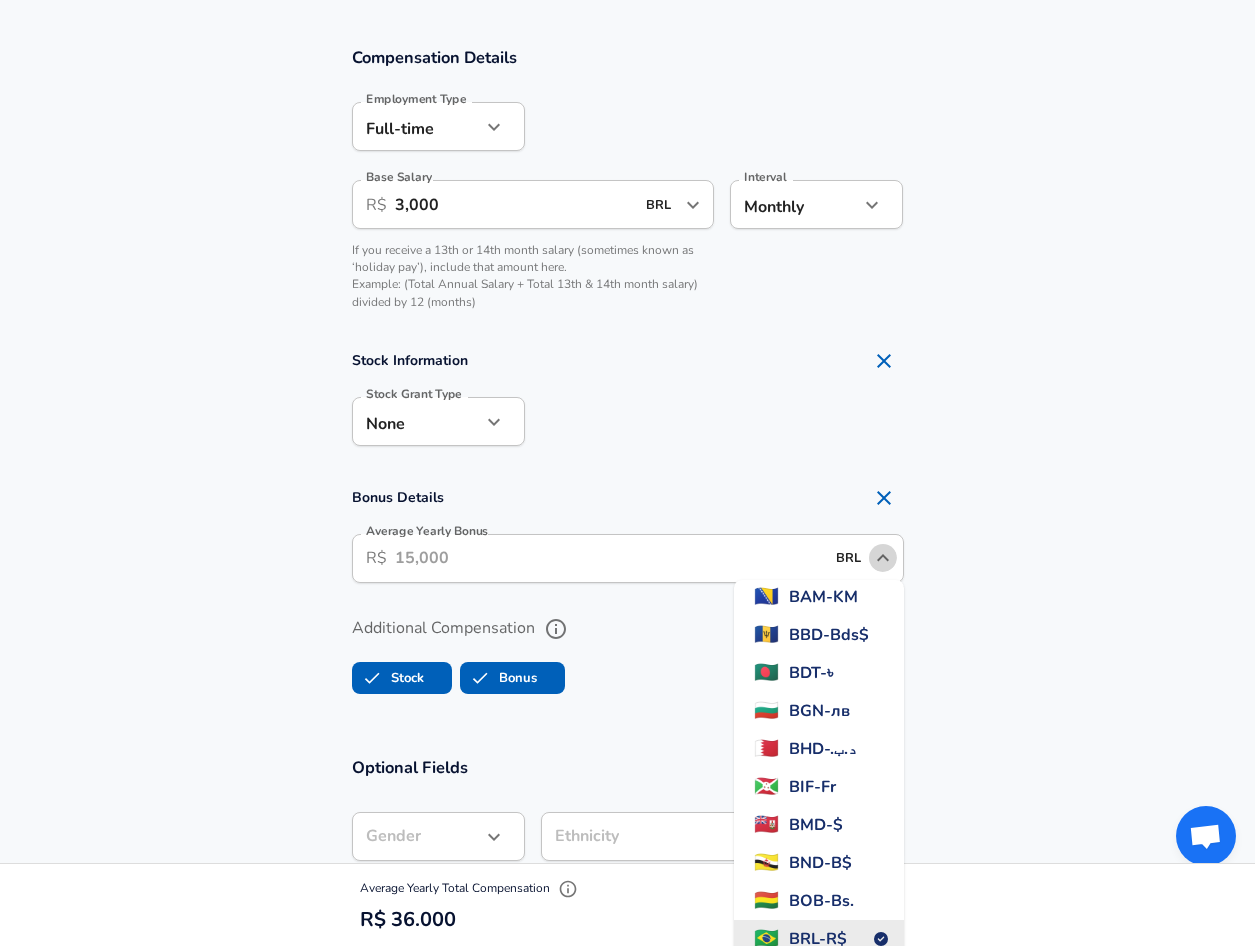 click 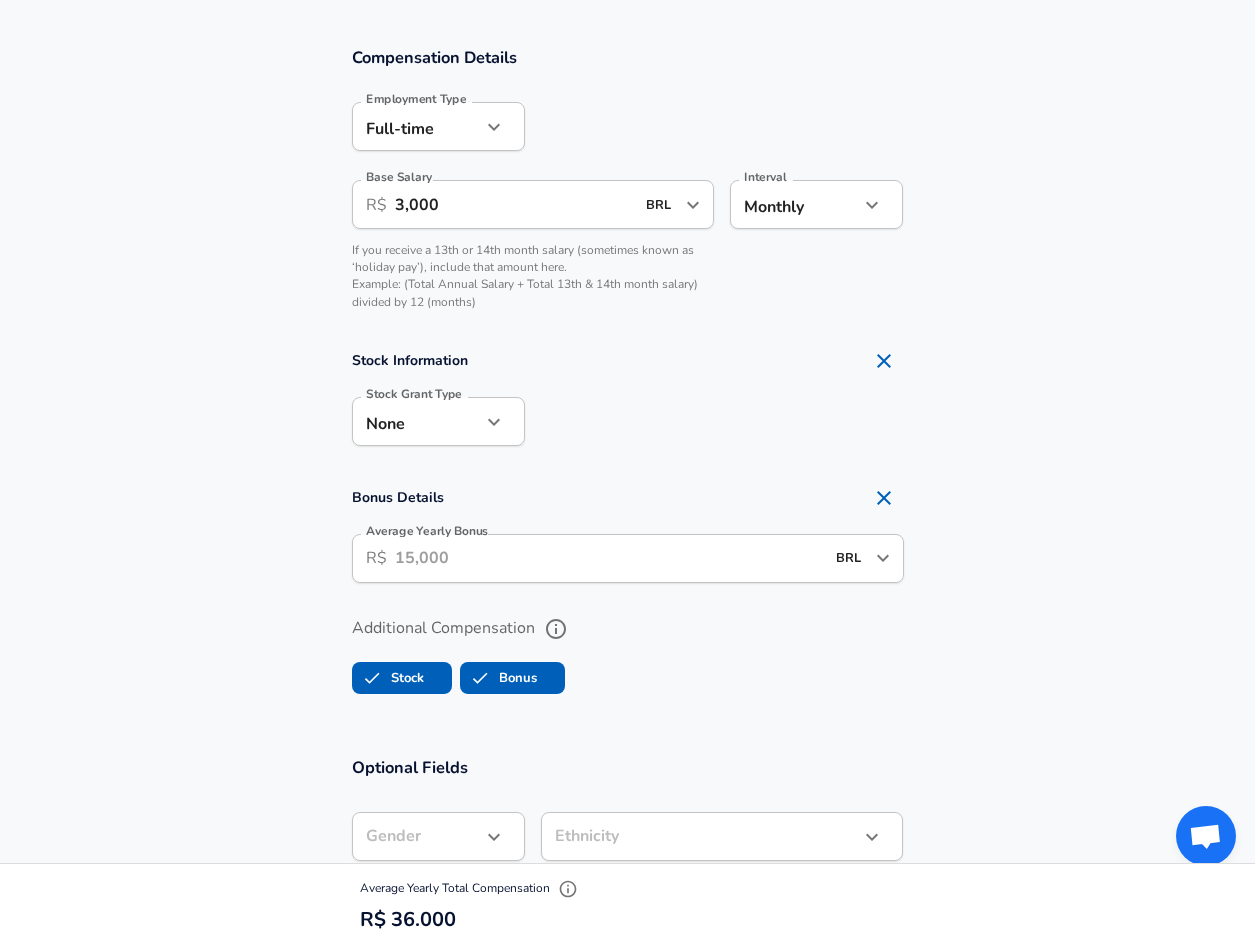 click on "Average Yearly Bonus" at bounding box center (609, 558) 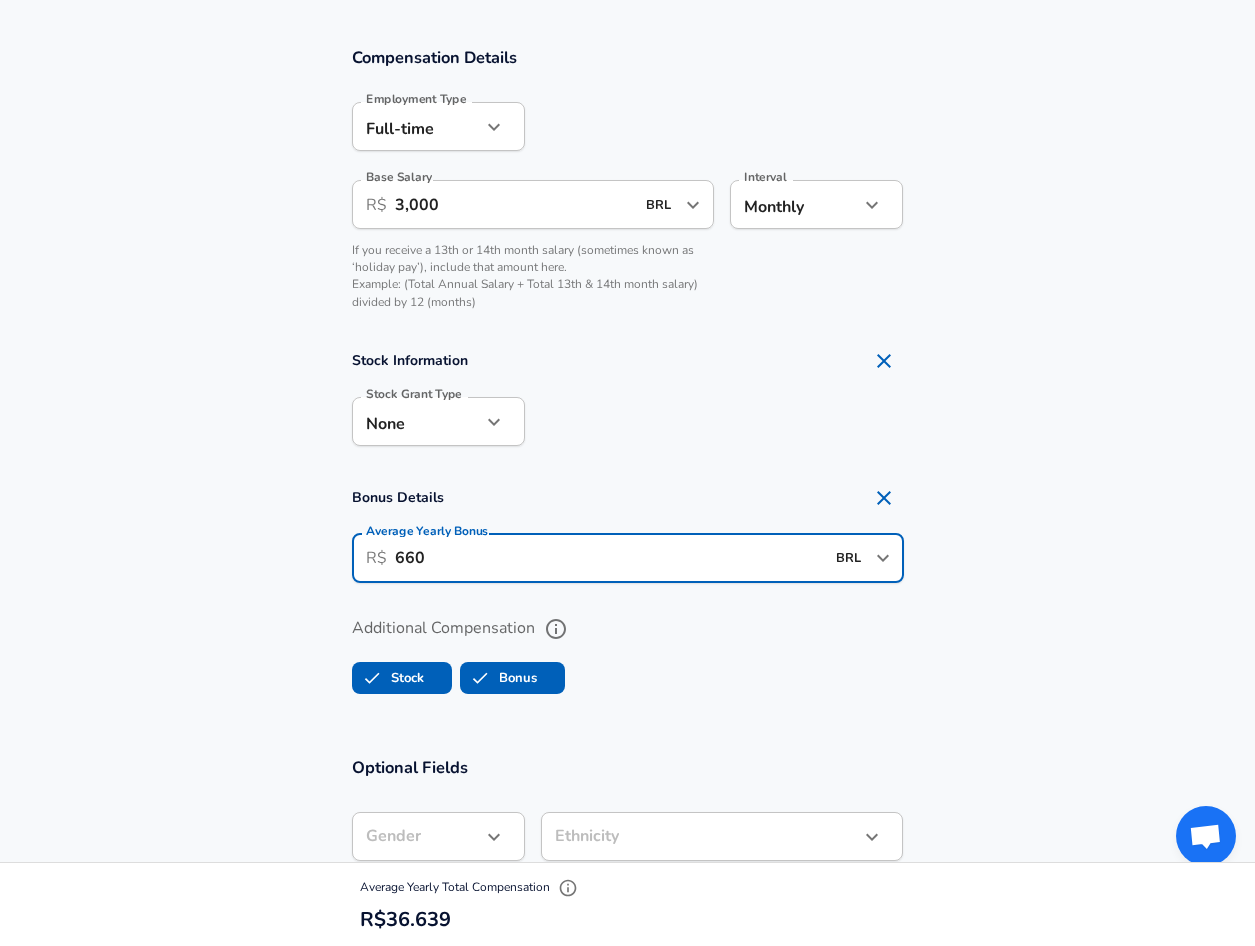 type on "660" 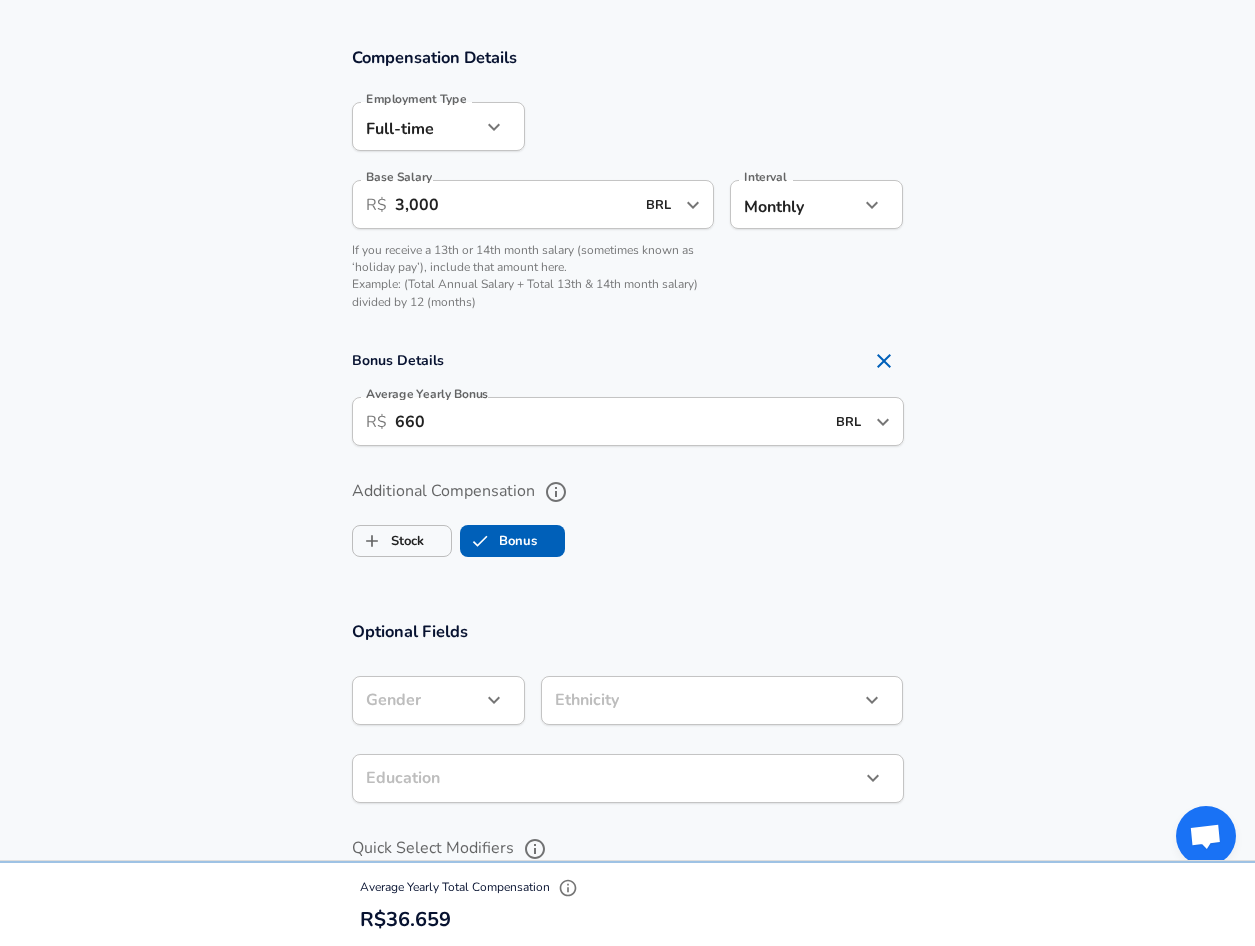 click on "Bonus" at bounding box center (480, 541) 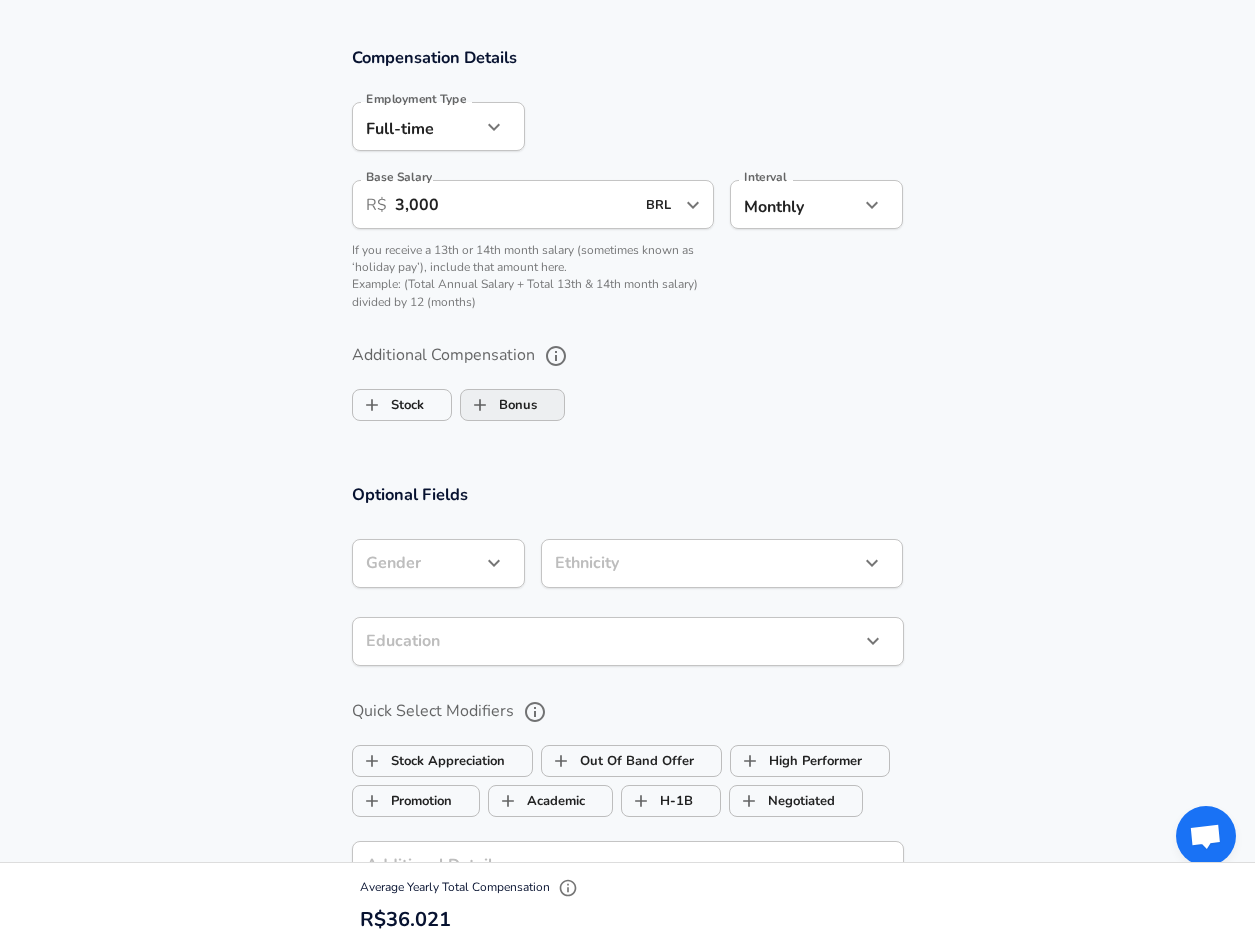 click on "Bonus" at bounding box center [499, 405] 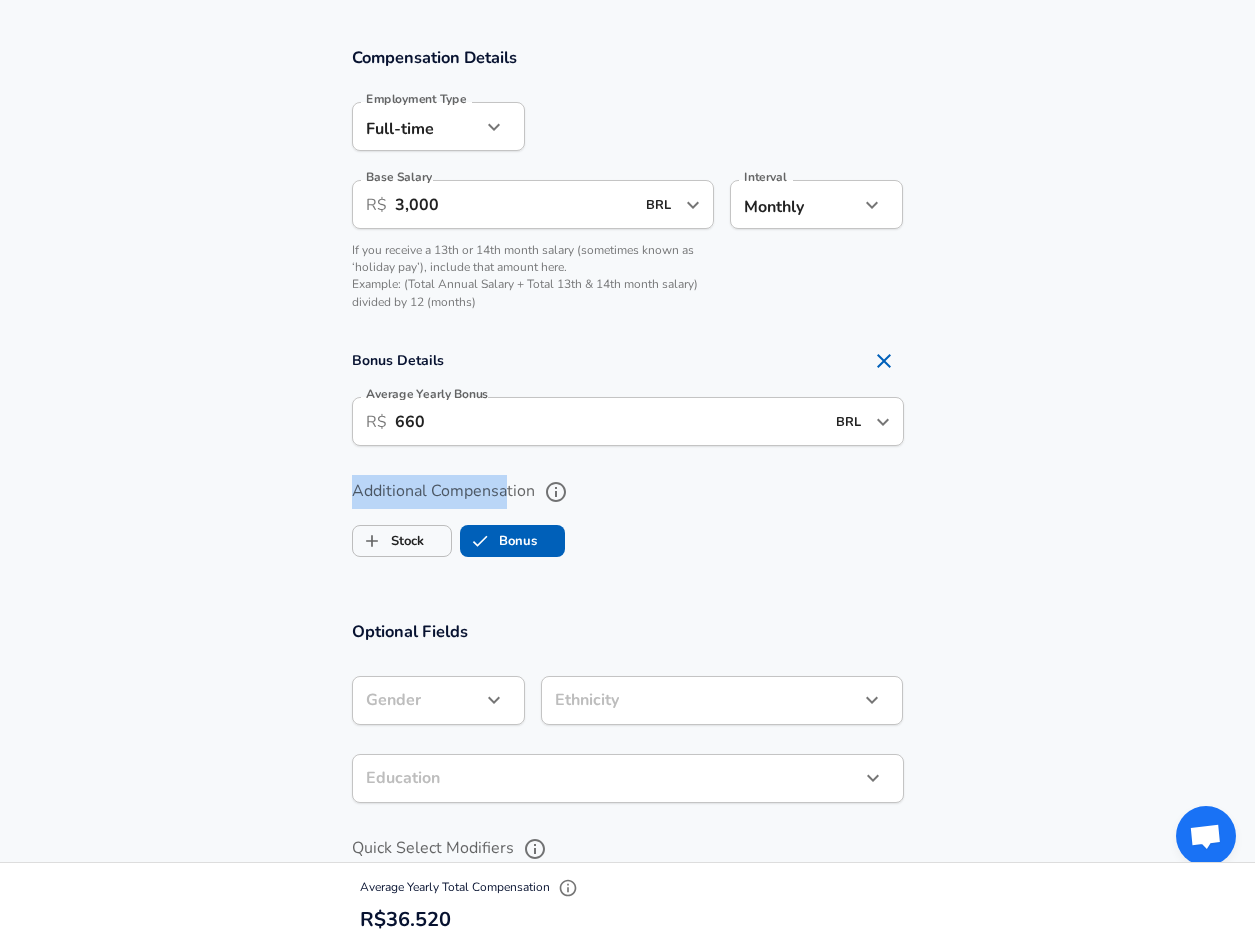 drag, startPoint x: 348, startPoint y: 487, endPoint x: 551, endPoint y: 496, distance: 203.1994 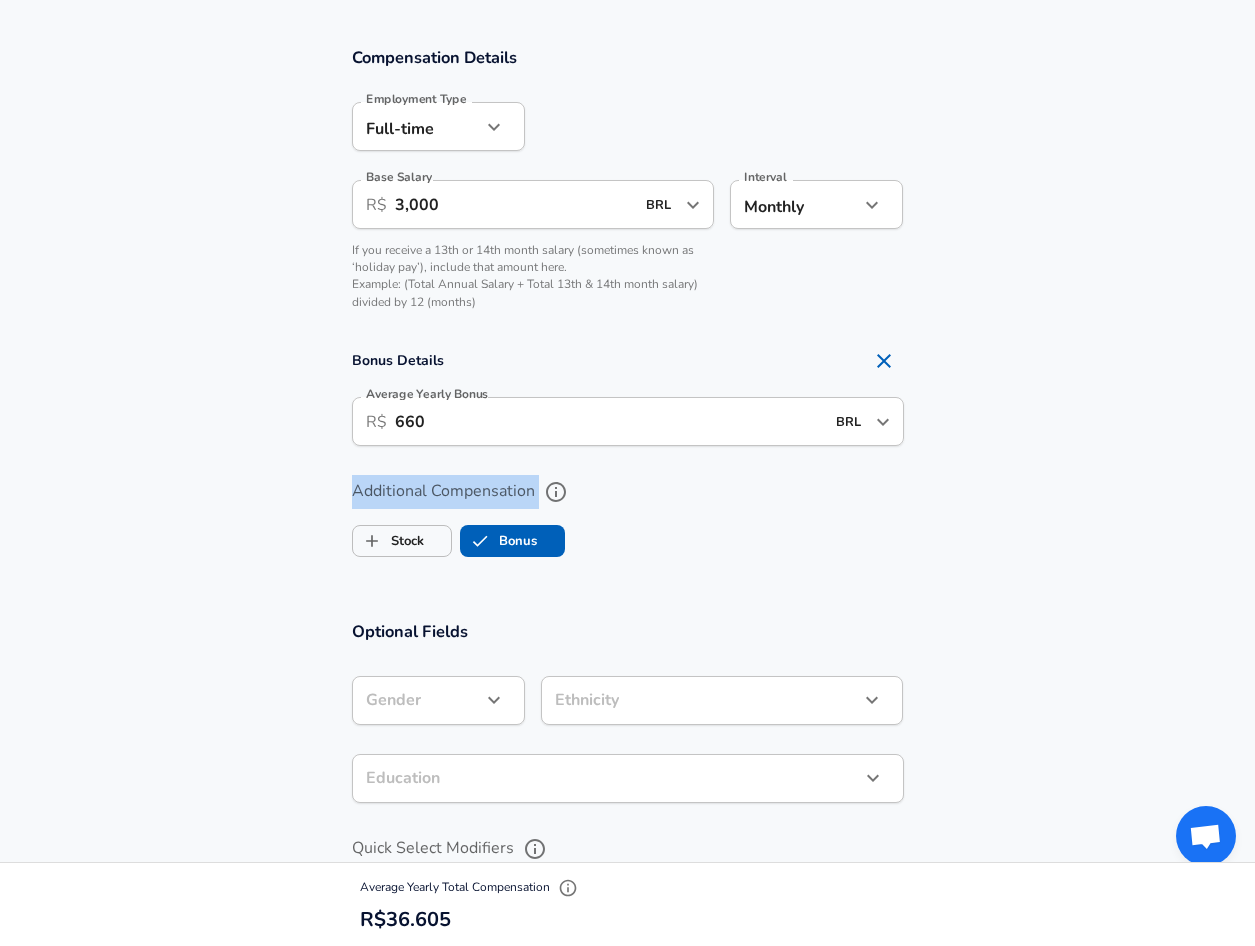 drag, startPoint x: 551, startPoint y: 496, endPoint x: 461, endPoint y: 500, distance: 90.088844 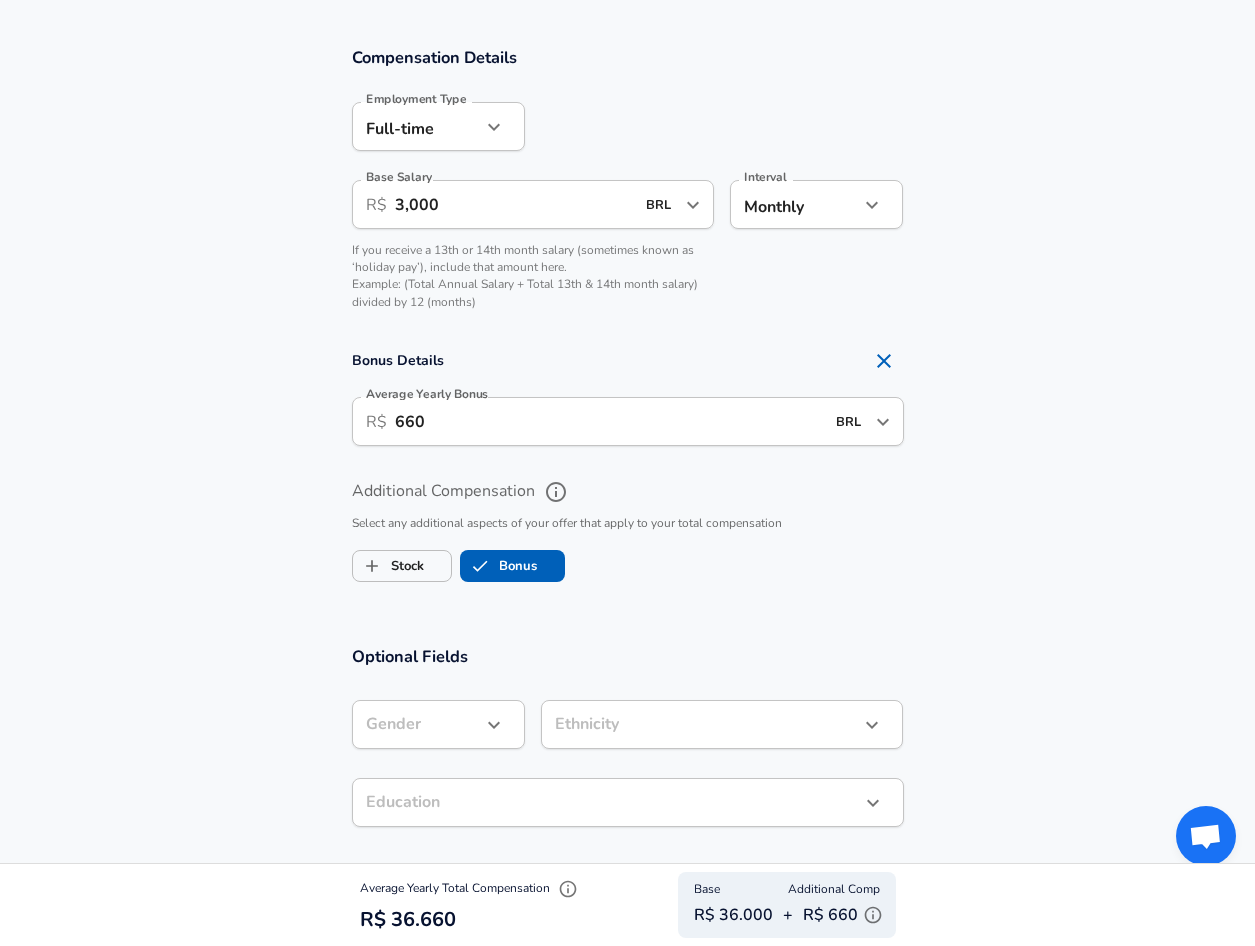drag, startPoint x: 468, startPoint y: 434, endPoint x: 394, endPoint y: 431, distance: 74.06078 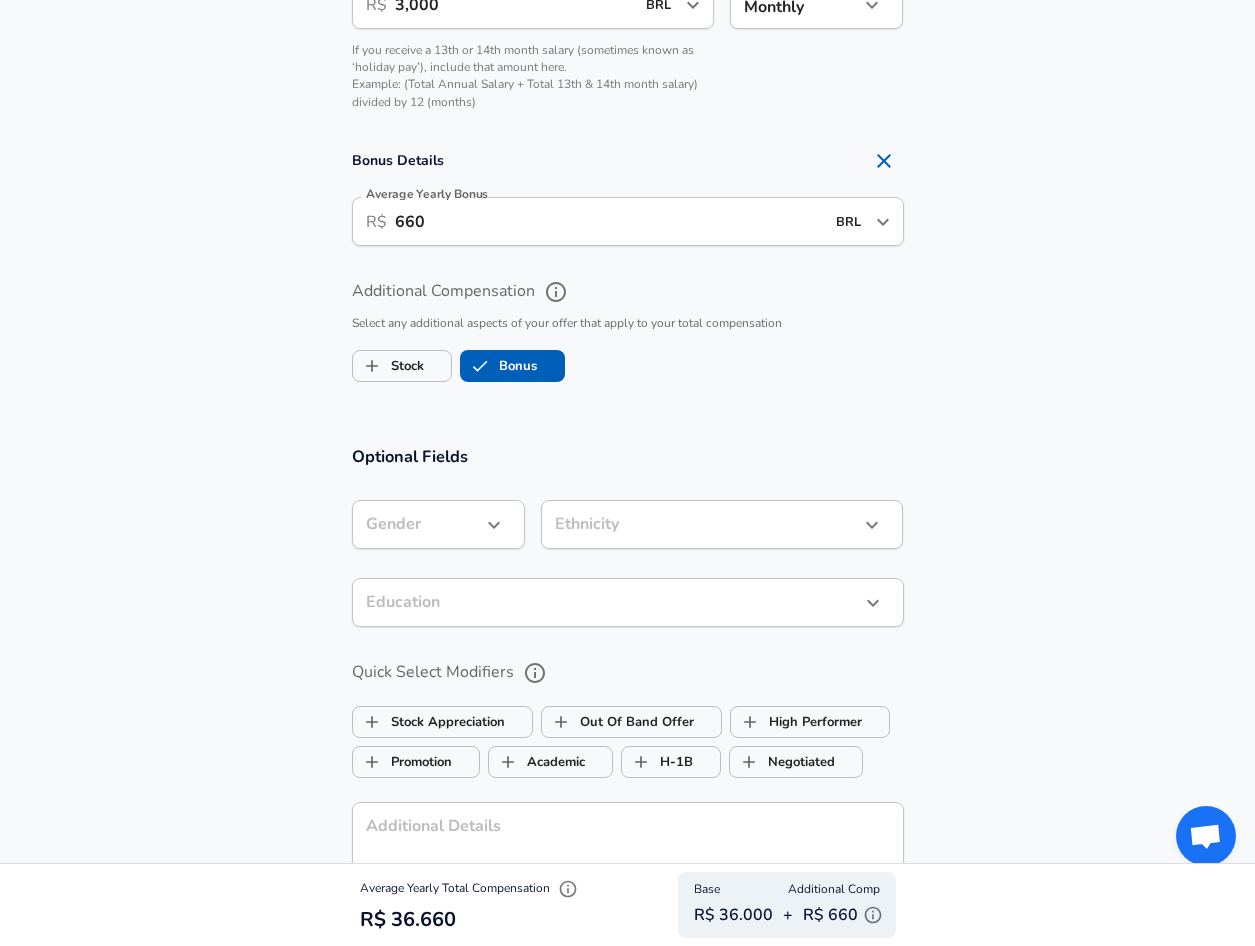 click on "Restart Add Your Salary Upload your offer letter   to verify your submission Enhance Privacy and Anonymity No Automatically hides specific fields until there are enough submissions to safely display the full details.   More Details Based on your submission and the data points that we have already collected, we will automatically hide and anonymize specific fields if there aren't enough data points to remain sufficiently anonymous. Company & Title Information   Enter the company you received your offer from Company SysMap Company   Select the title that closest resembles your official title. This should be similar to the title that was present on your offer letter. Title Full-Stack Software Engineer Title   Select a job family that best fits your role. If you can't find one, select 'Other' to enter a custom job family Job Family Software Engineer Job Family Select Specialization Full Stack Full Stack Select Specialization   Level trainee Level Work Experience and Location New Offer Employee Yes yes 0   ​" at bounding box center [627, -1067] 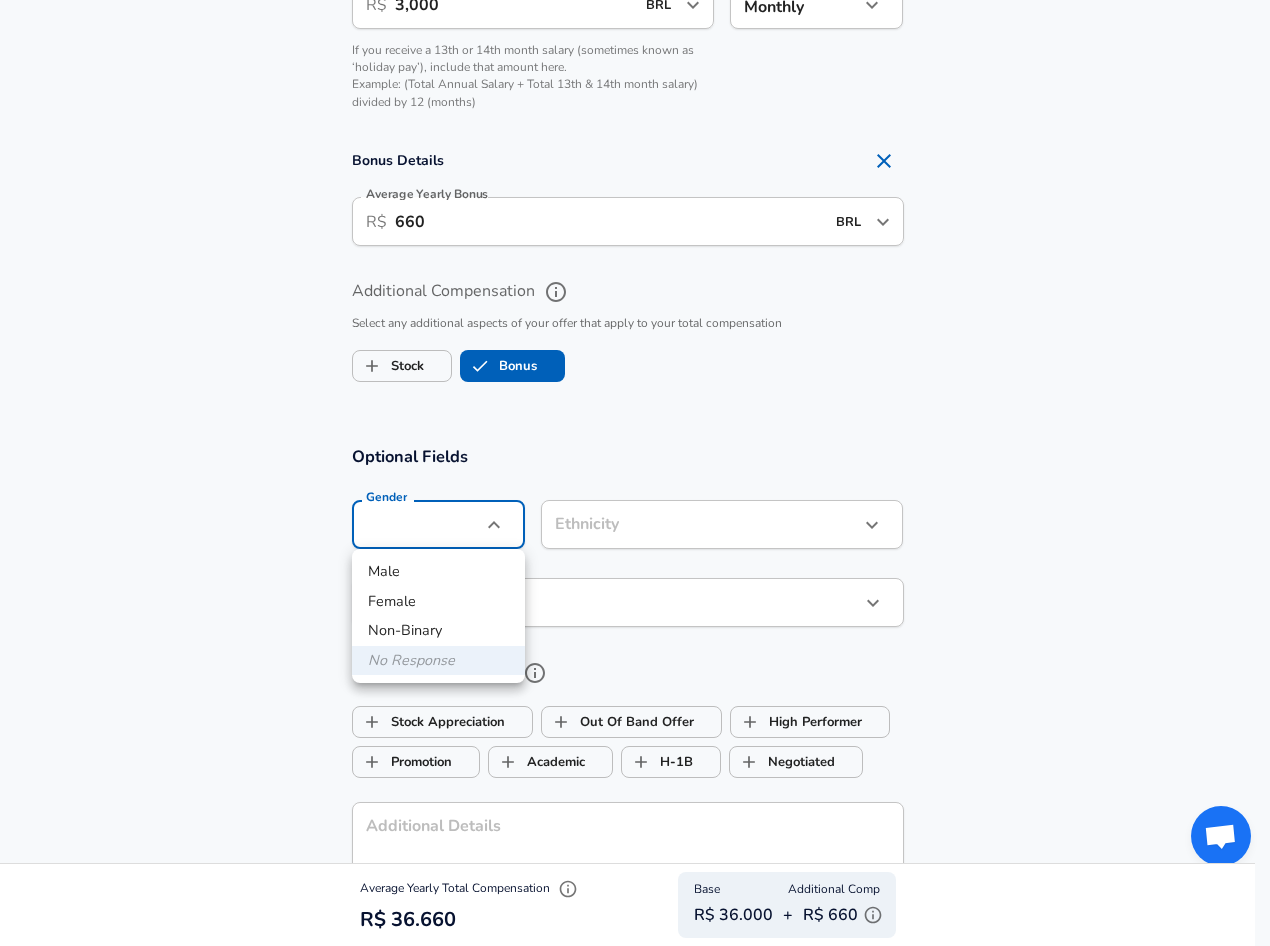 click on "Male" at bounding box center (438, 572) 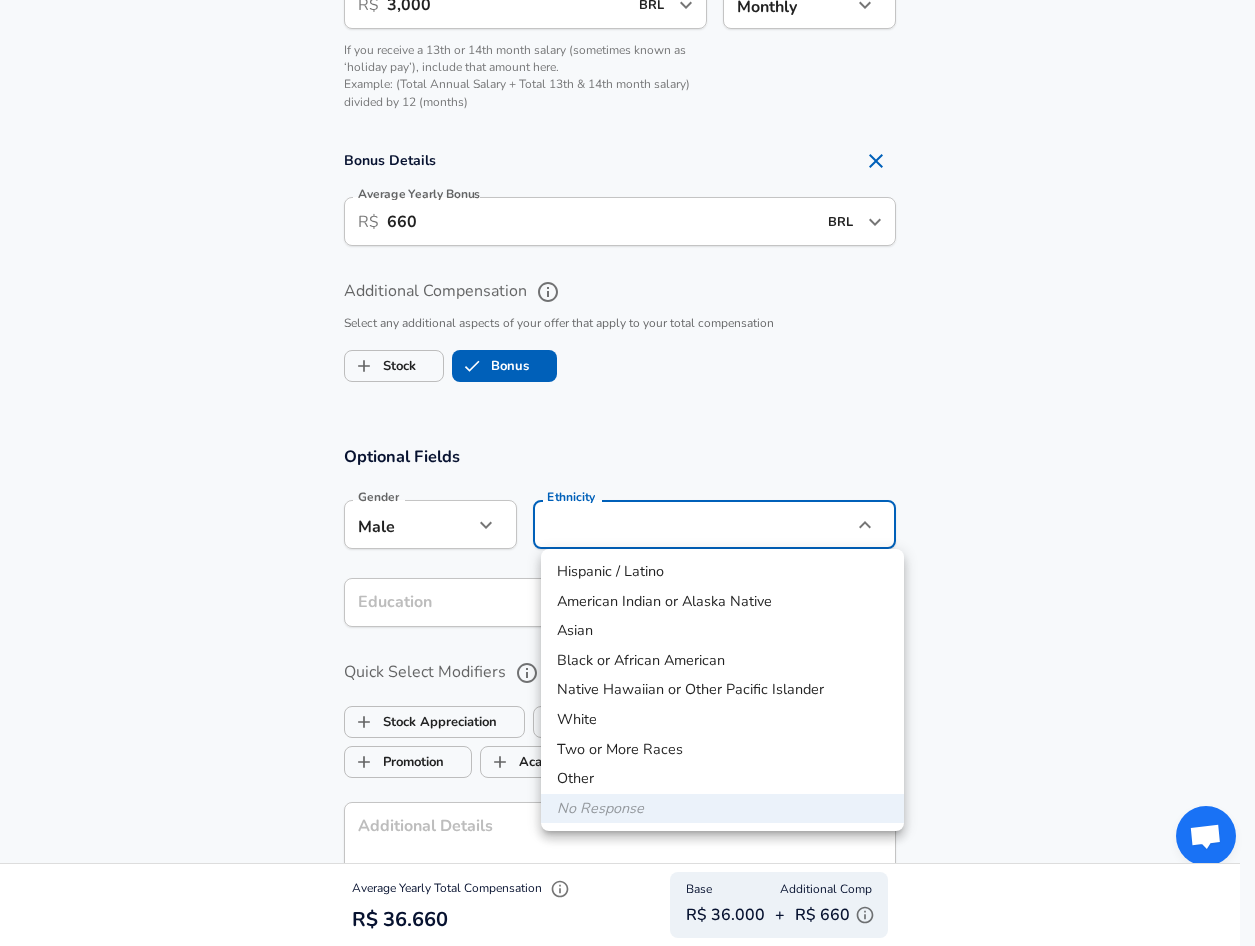 click on "Restart Add Your Salary Upload your offer letter   to verify your submission Enhance Privacy and Anonymity No Automatically hides specific fields until there are enough submissions to safely display the full details.   More Details Based on your submission and the data points that we have already collected, we will automatically hide and anonymize specific fields if there aren't enough data points to remain sufficiently anonymous. Company & Title Information   Enter the company you received your offer from Company SysMap Company   Select the title that closest resembles your official title. This should be similar to the title that was present on your offer letter. Title Full-Stack Software Engineer Title   Select a job family that best fits your role. If you can't find one, select 'Other' to enter a custom job family Job Family Software Engineer Job Family Select Specialization Full Stack Full Stack Select Specialization   Level trainee Level Work Experience and Location New Offer Employee Yes yes 0   ​" at bounding box center (627, -1067) 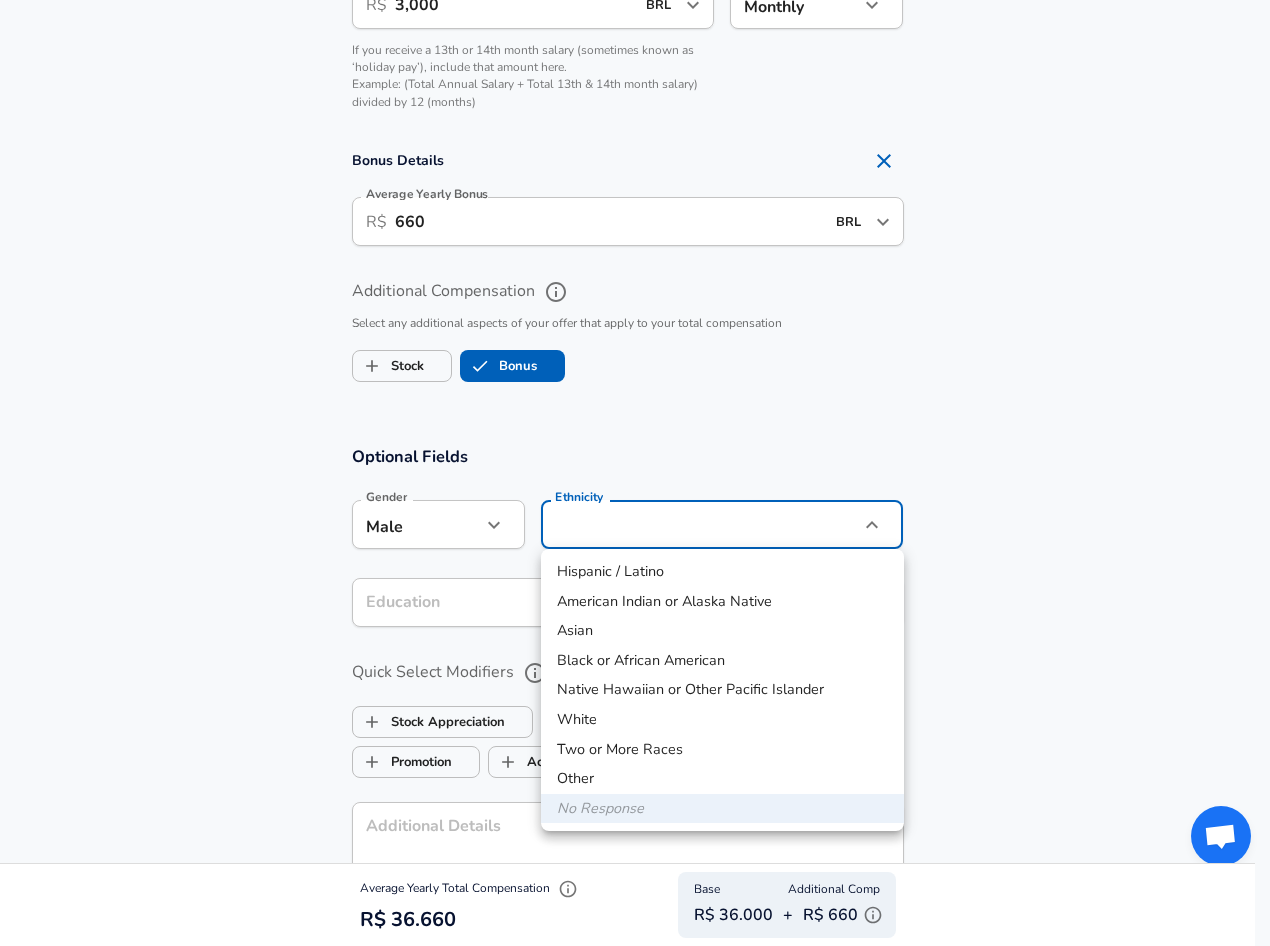 click on "White" at bounding box center (722, 720) 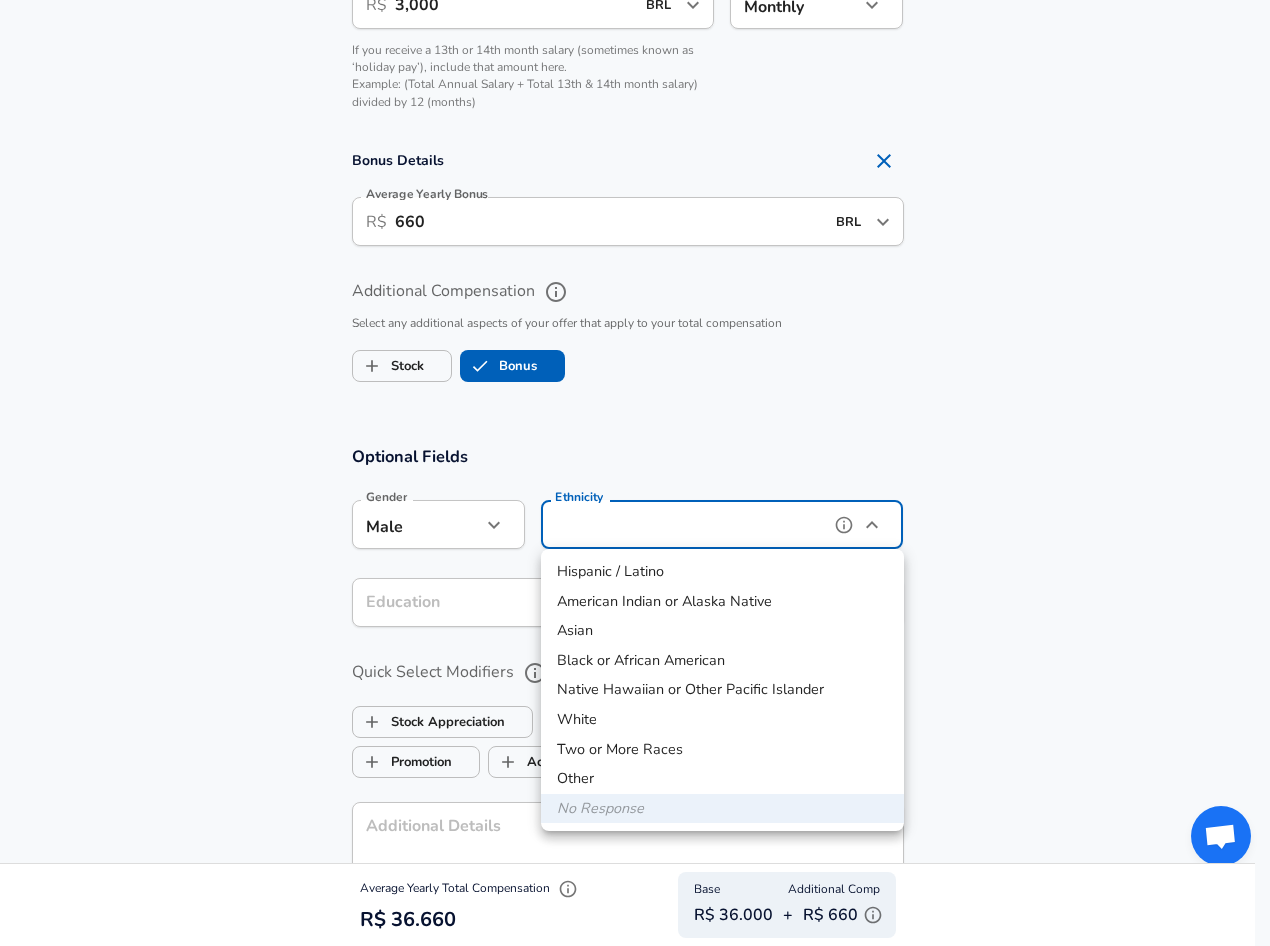 type on "White" 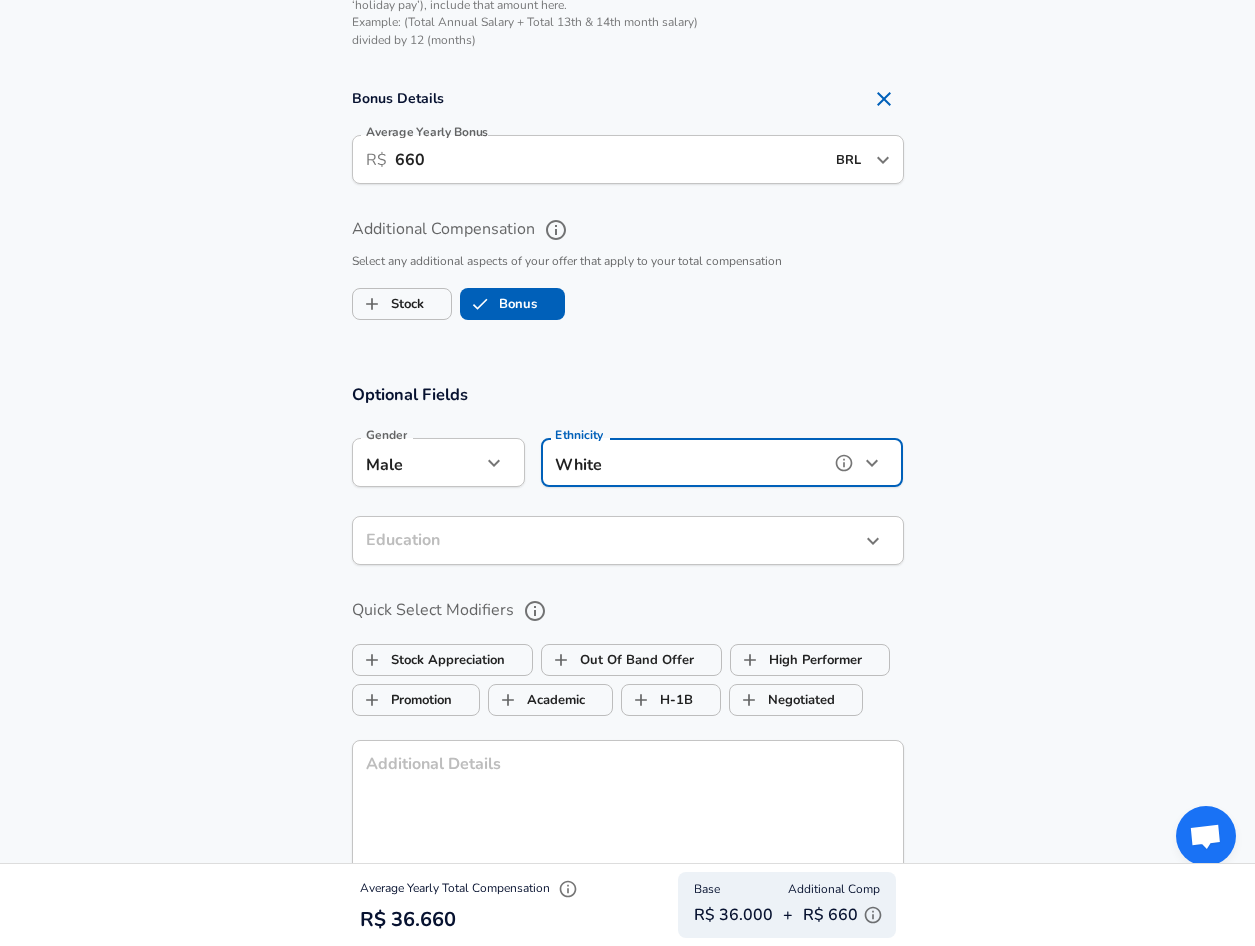 scroll, scrollTop: 1640, scrollLeft: 0, axis: vertical 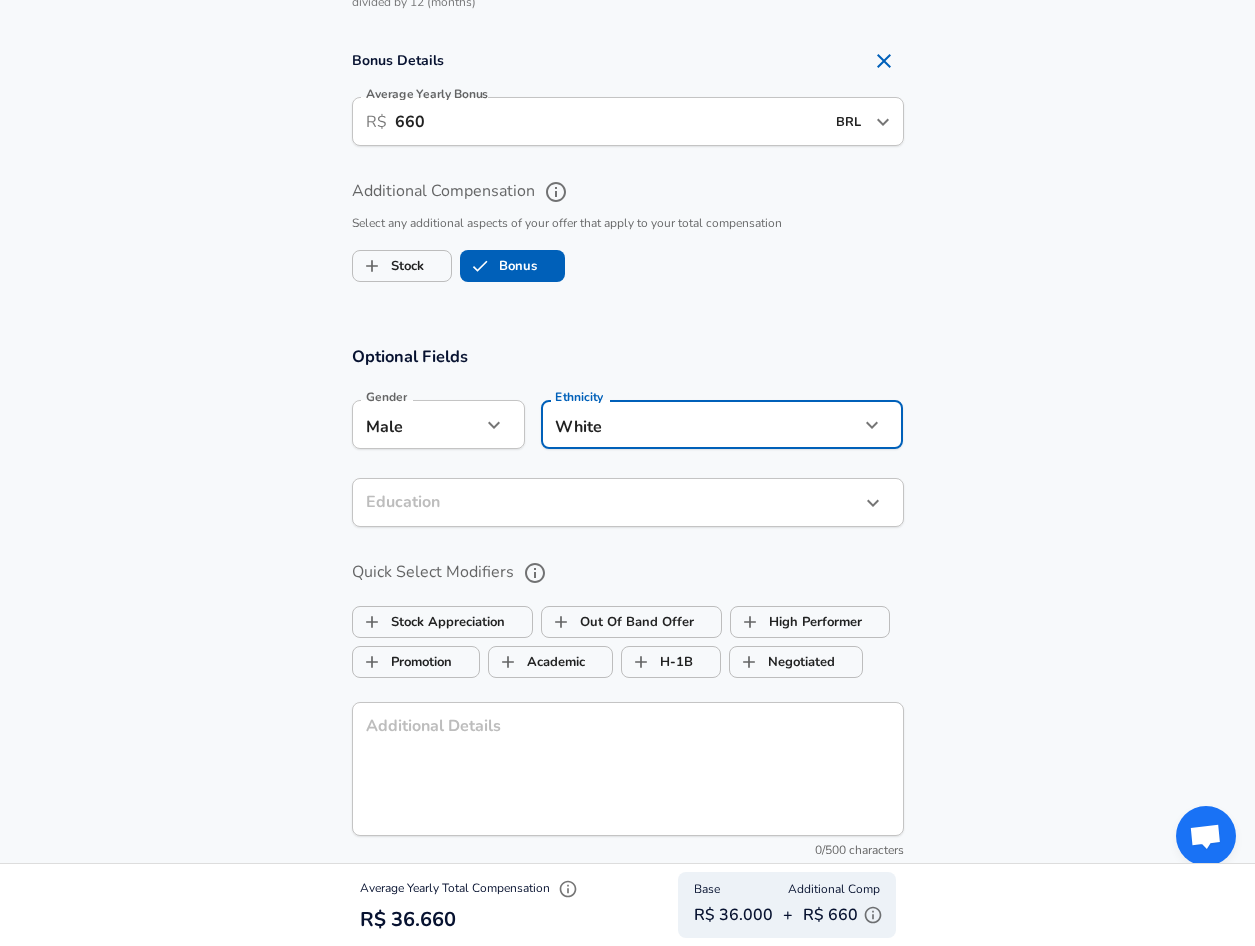 click on "Restart Add Your Salary Upload your offer letter   to verify your submission Enhance Privacy and Anonymity No Automatically hides specific fields until there are enough submissions to safely display the full details.   More Details Based on your submission and the data points that we have already collected, we will automatically hide and anonymize specific fields if there aren't enough data points to remain sufficiently anonymous. Company & Title Information   Enter the company you received your offer from Company SysMap Company   Select the title that closest resembles your official title. This should be similar to the title that was present on your offer letter. Title Full-Stack Software Engineer Title   Select a job family that best fits your role. If you can't find one, select 'Other' to enter a custom job family Job Family Software Engineer Job Family Select Specialization Full Stack Full Stack Select Specialization   Level trainee Level Work Experience and Location New Offer Employee Yes yes 0   ​" at bounding box center (627, -1167) 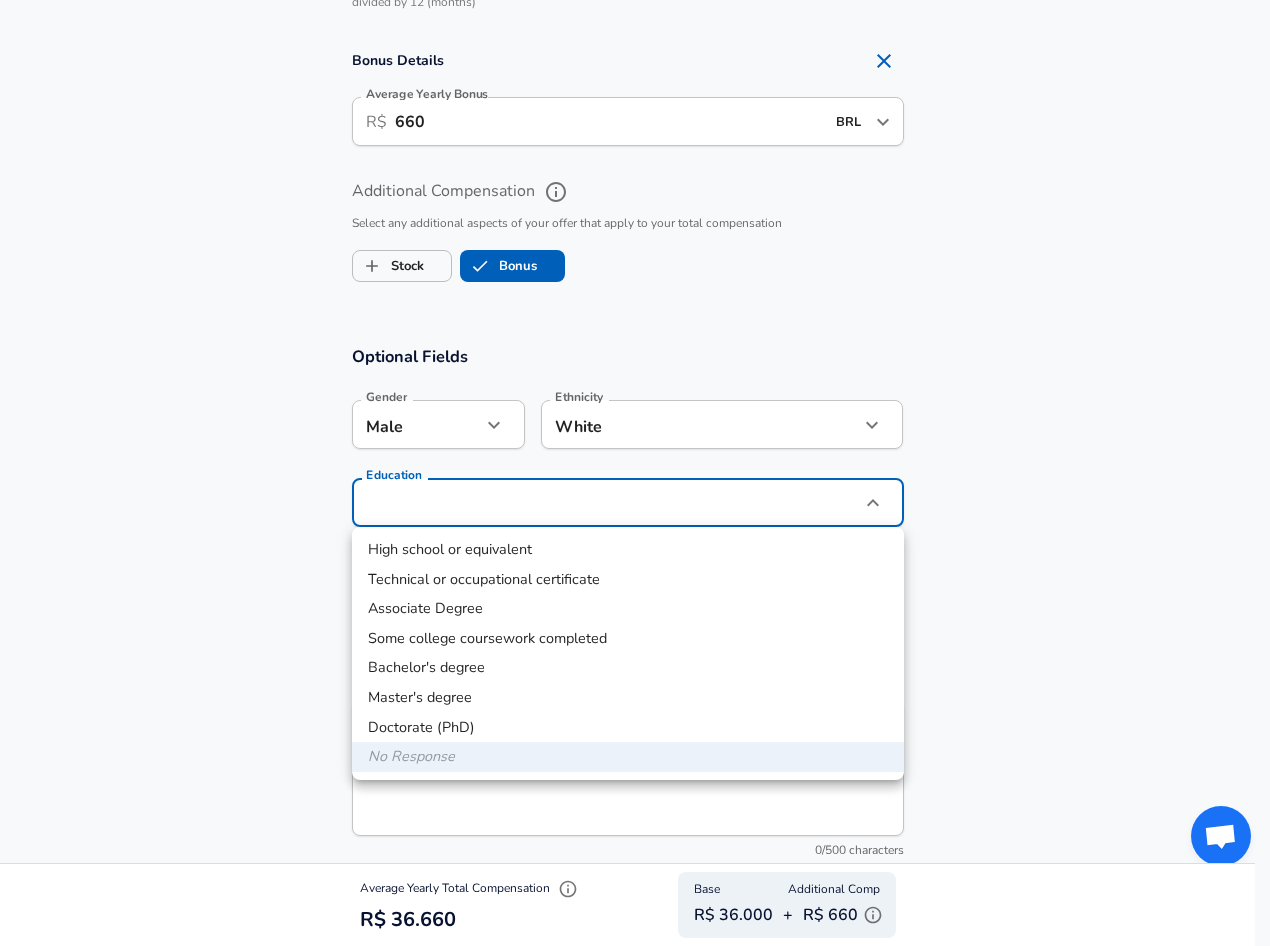 click on "Bachelor's degree" at bounding box center (628, 668) 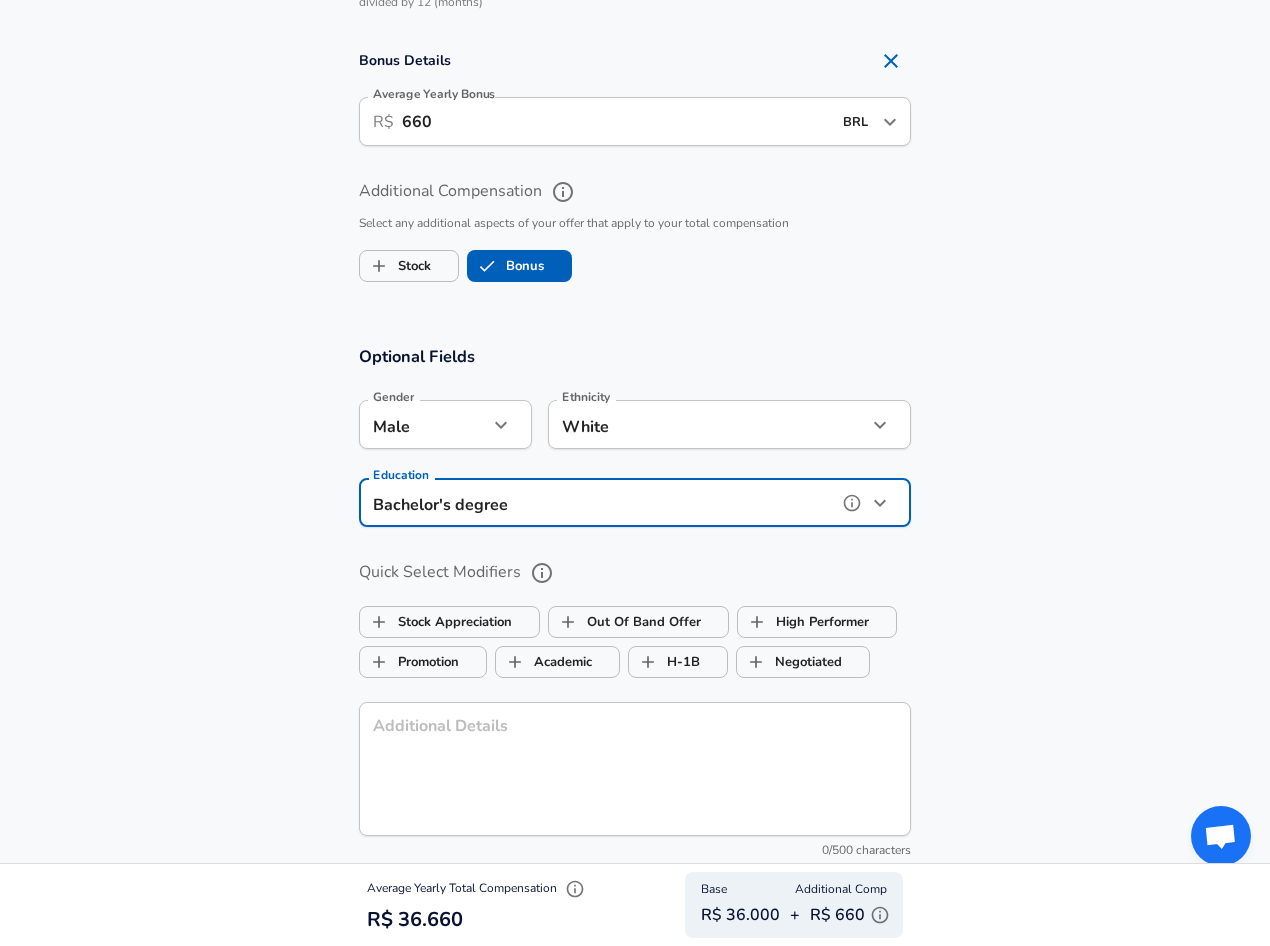 type on "Bachelors degree" 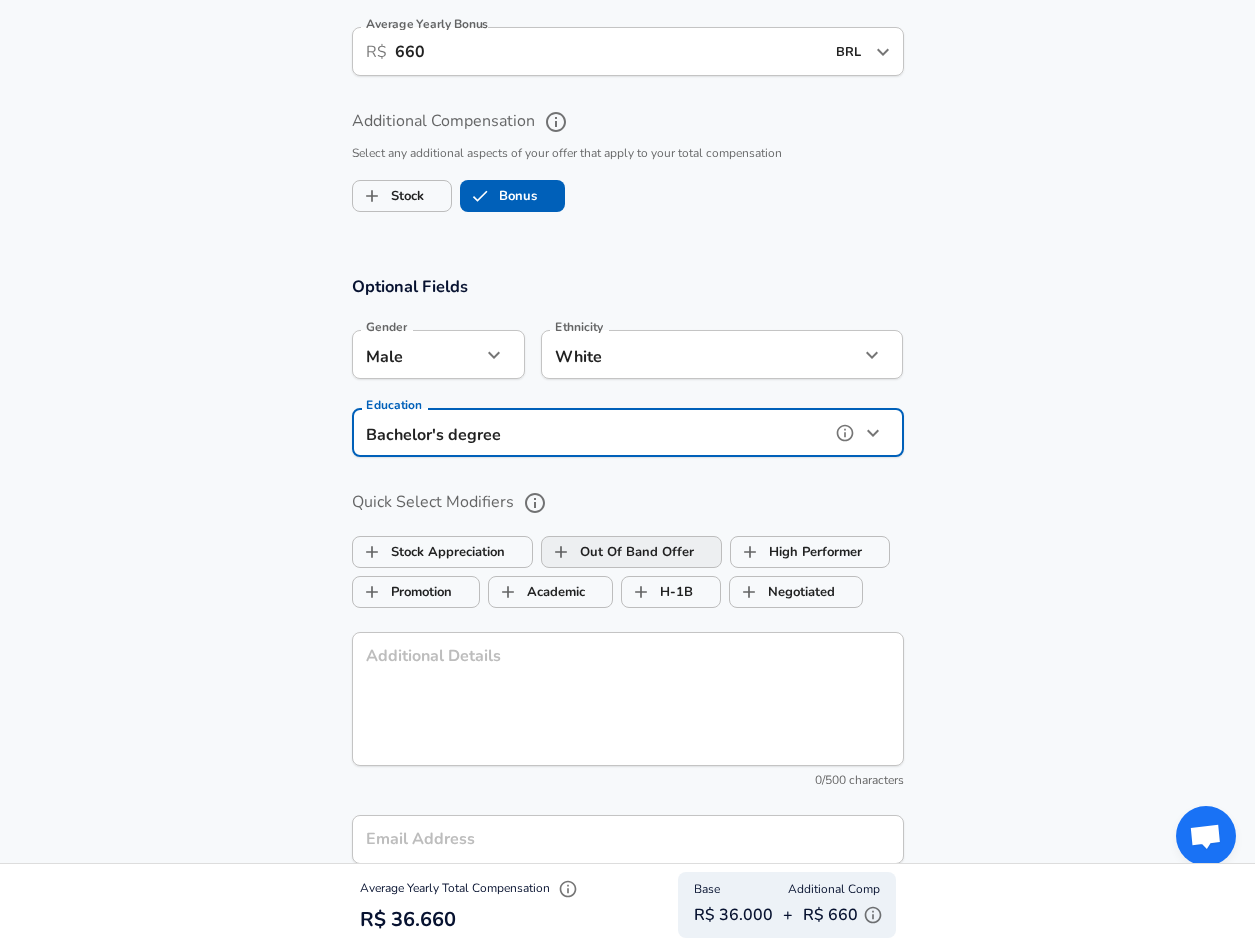 scroll, scrollTop: 1740, scrollLeft: 0, axis: vertical 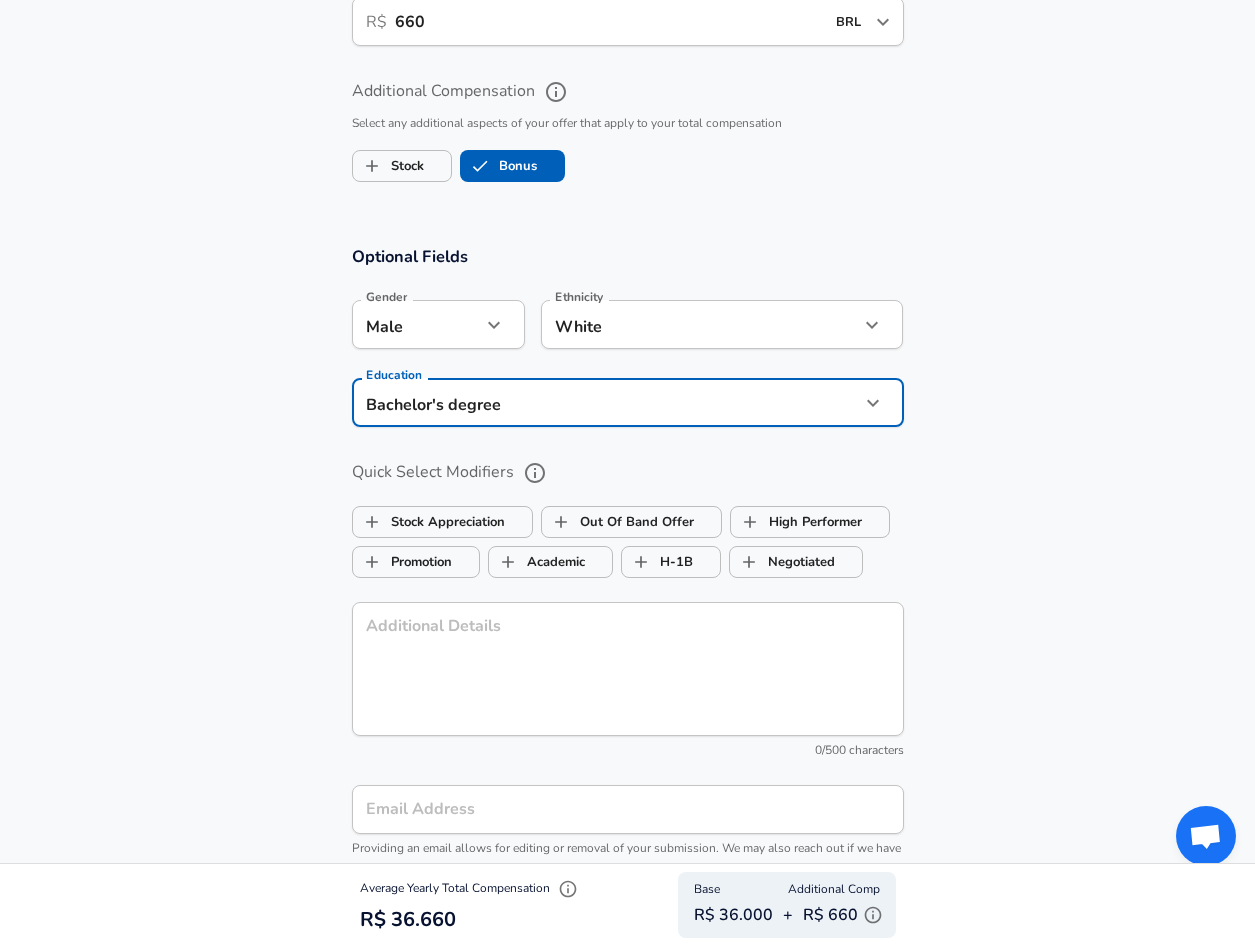 click 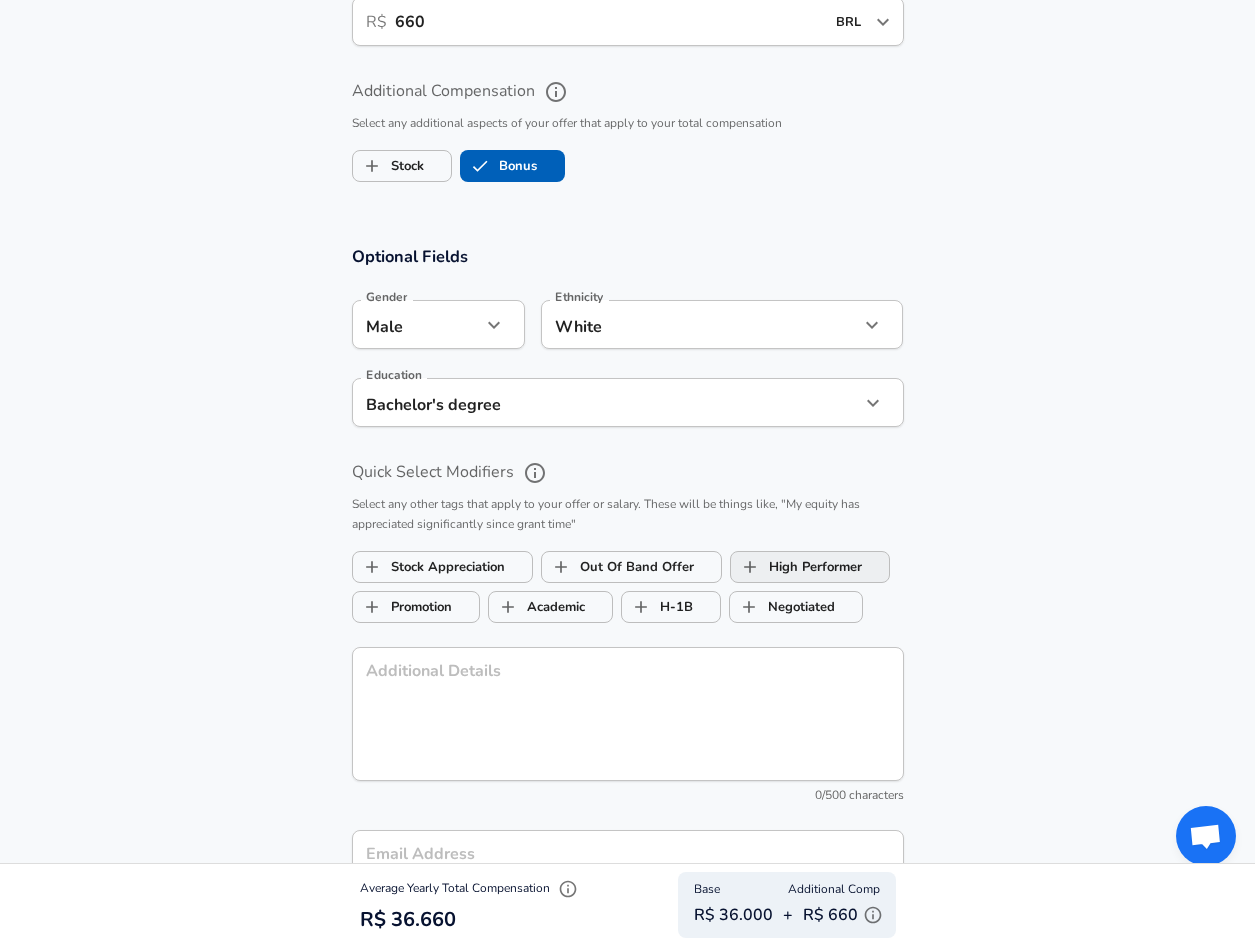 click on "High Performer" at bounding box center (796, 567) 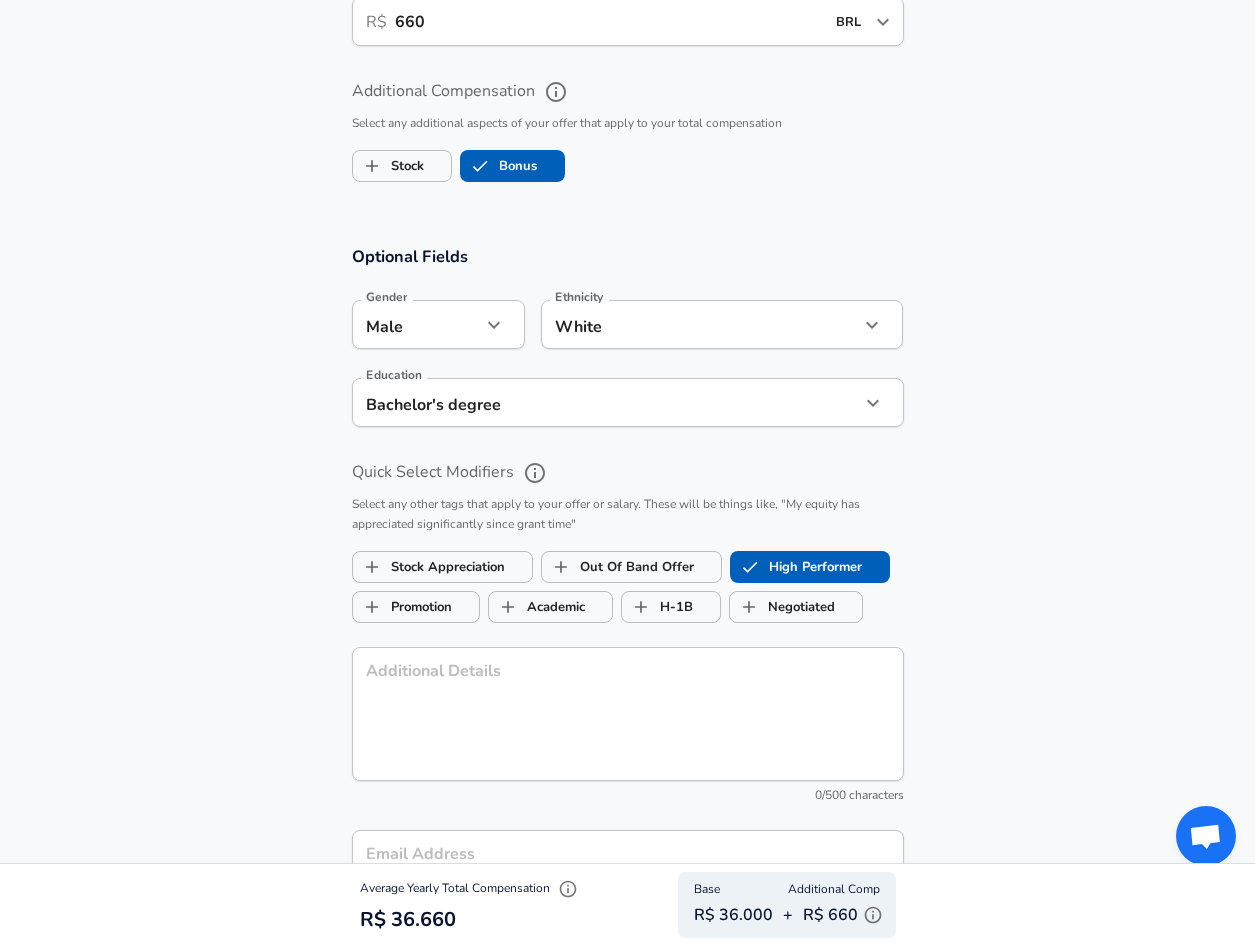 click on "High Performer" at bounding box center [796, 567] 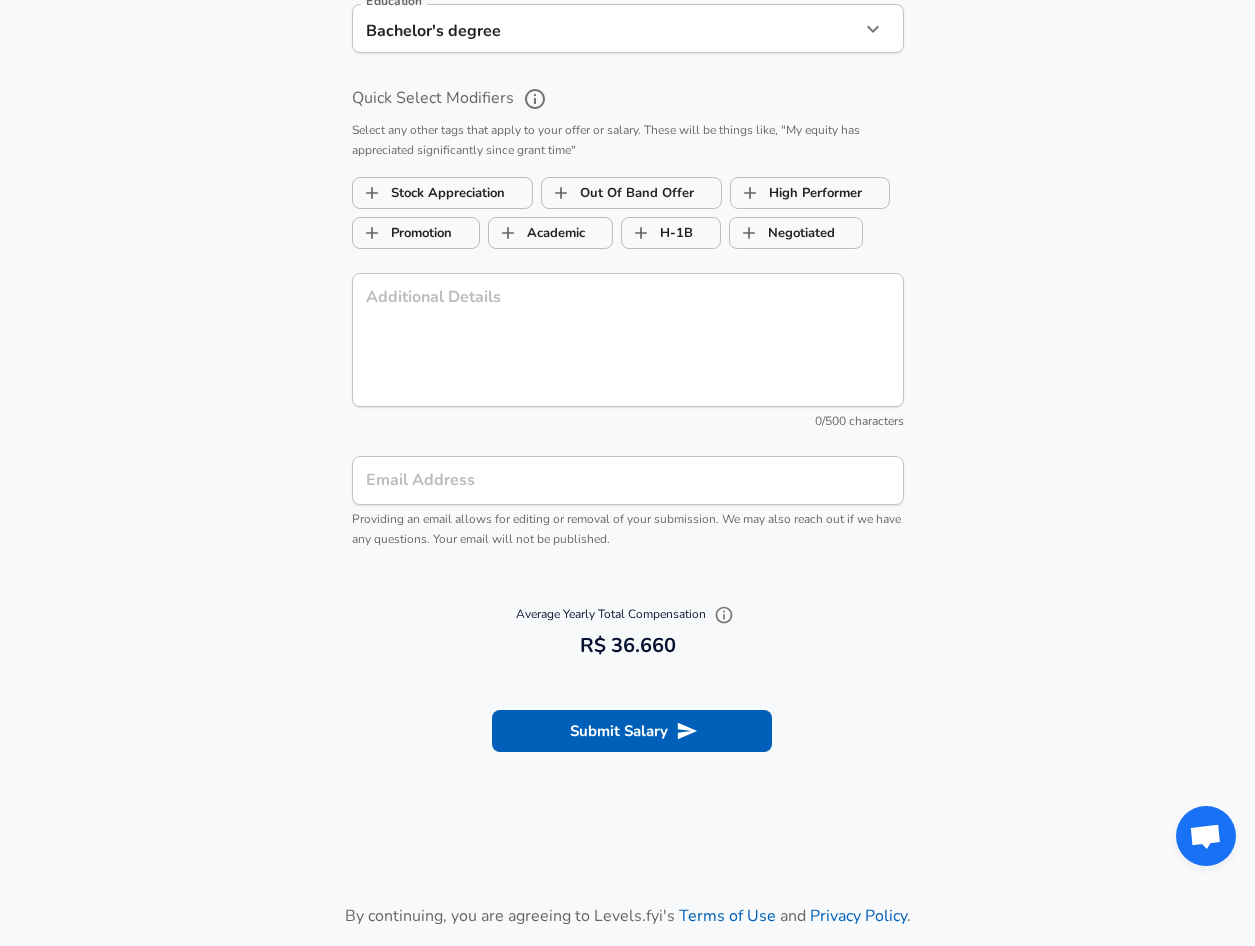 scroll, scrollTop: 2140, scrollLeft: 0, axis: vertical 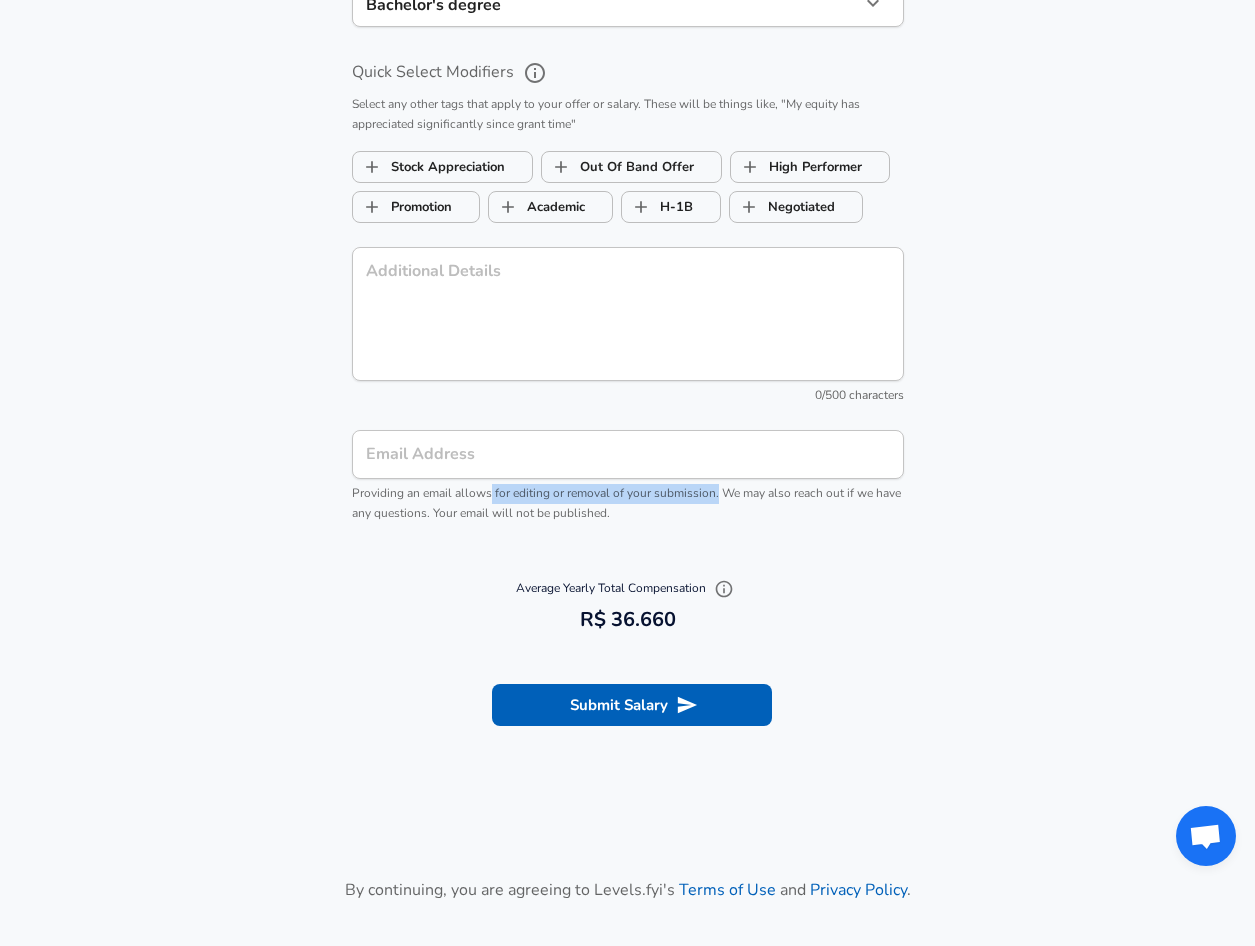 drag, startPoint x: 526, startPoint y: 499, endPoint x: 714, endPoint y: 496, distance: 188.02394 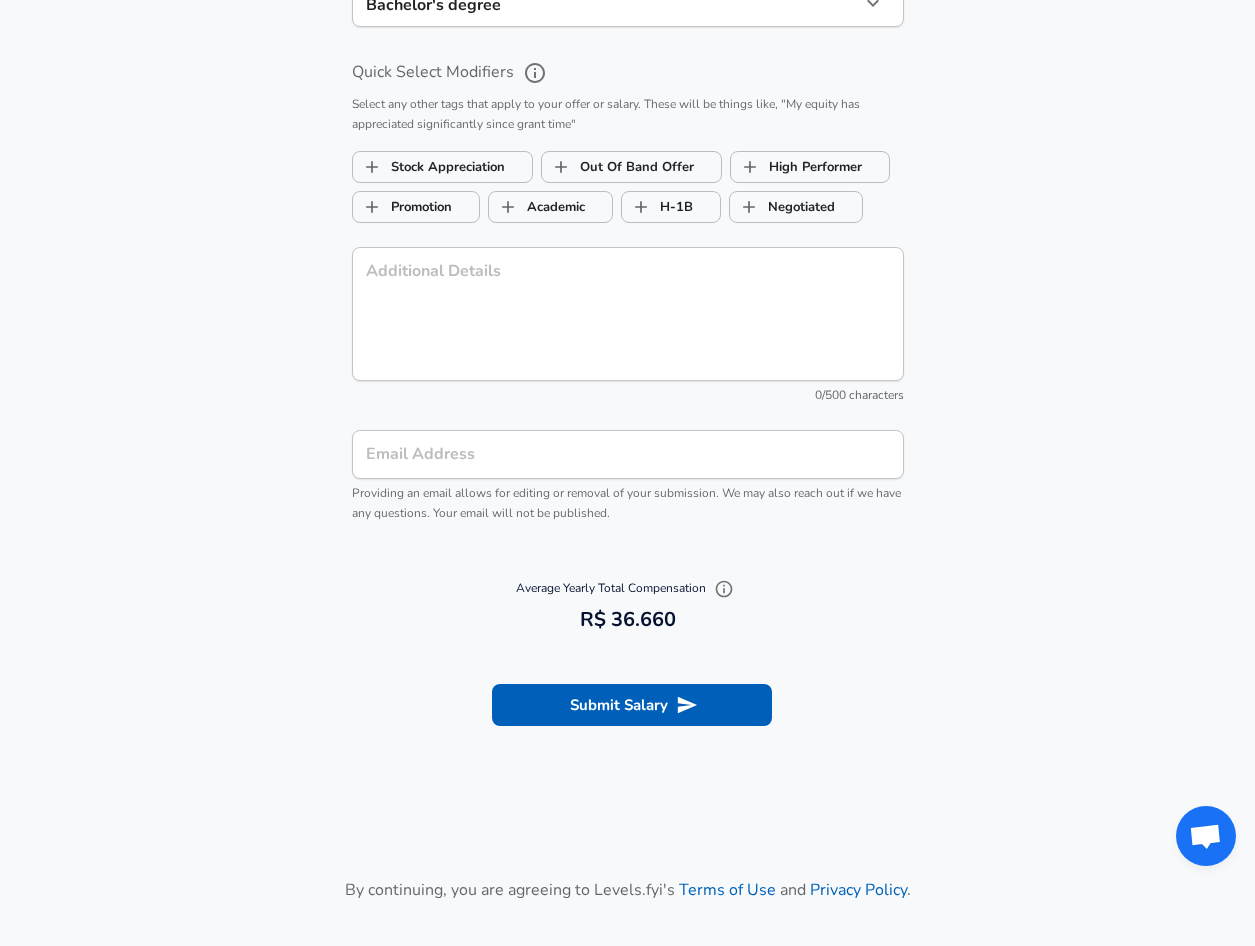 drag, startPoint x: 714, startPoint y: 496, endPoint x: 613, endPoint y: 480, distance: 102.259476 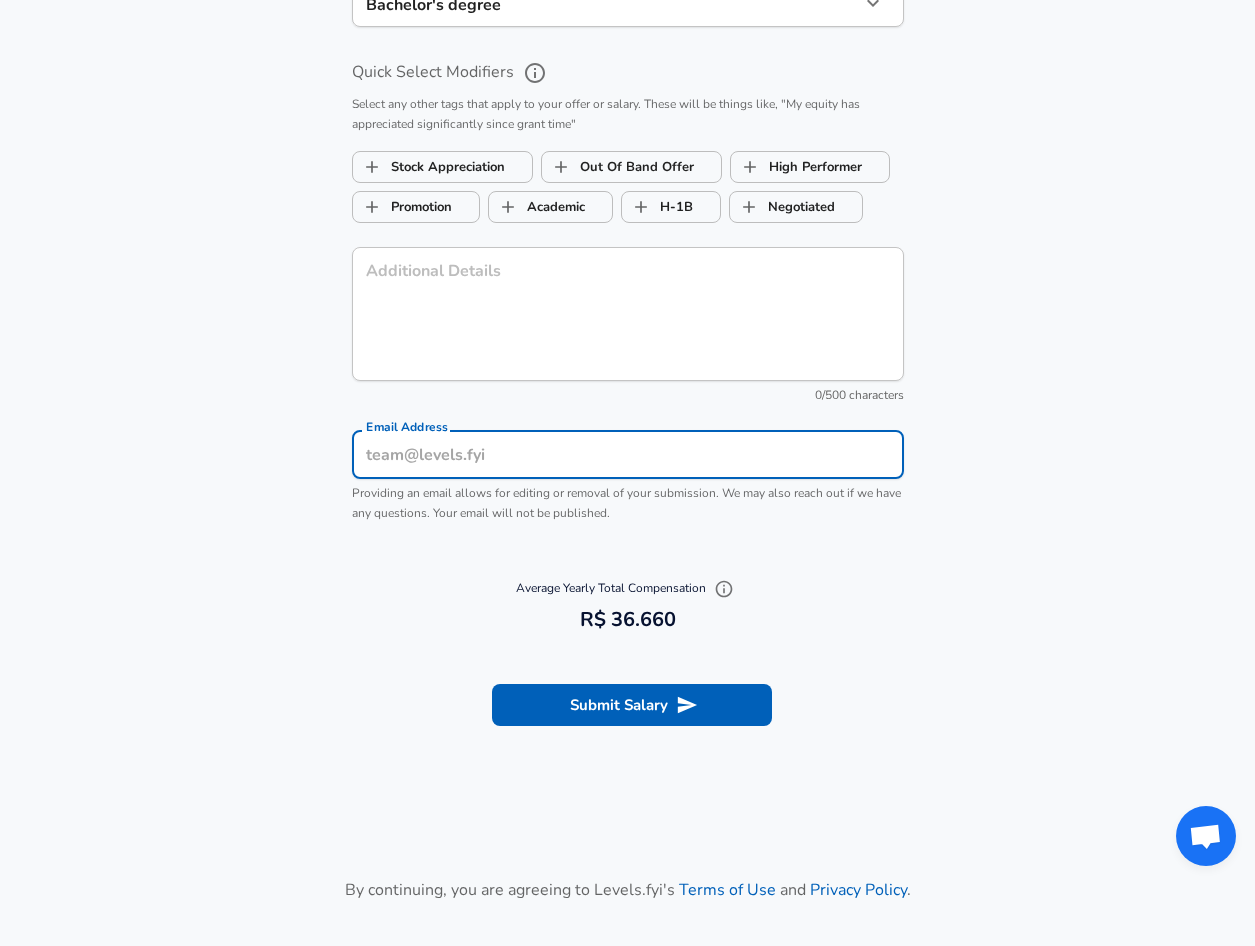 type on "[EMAIL]" 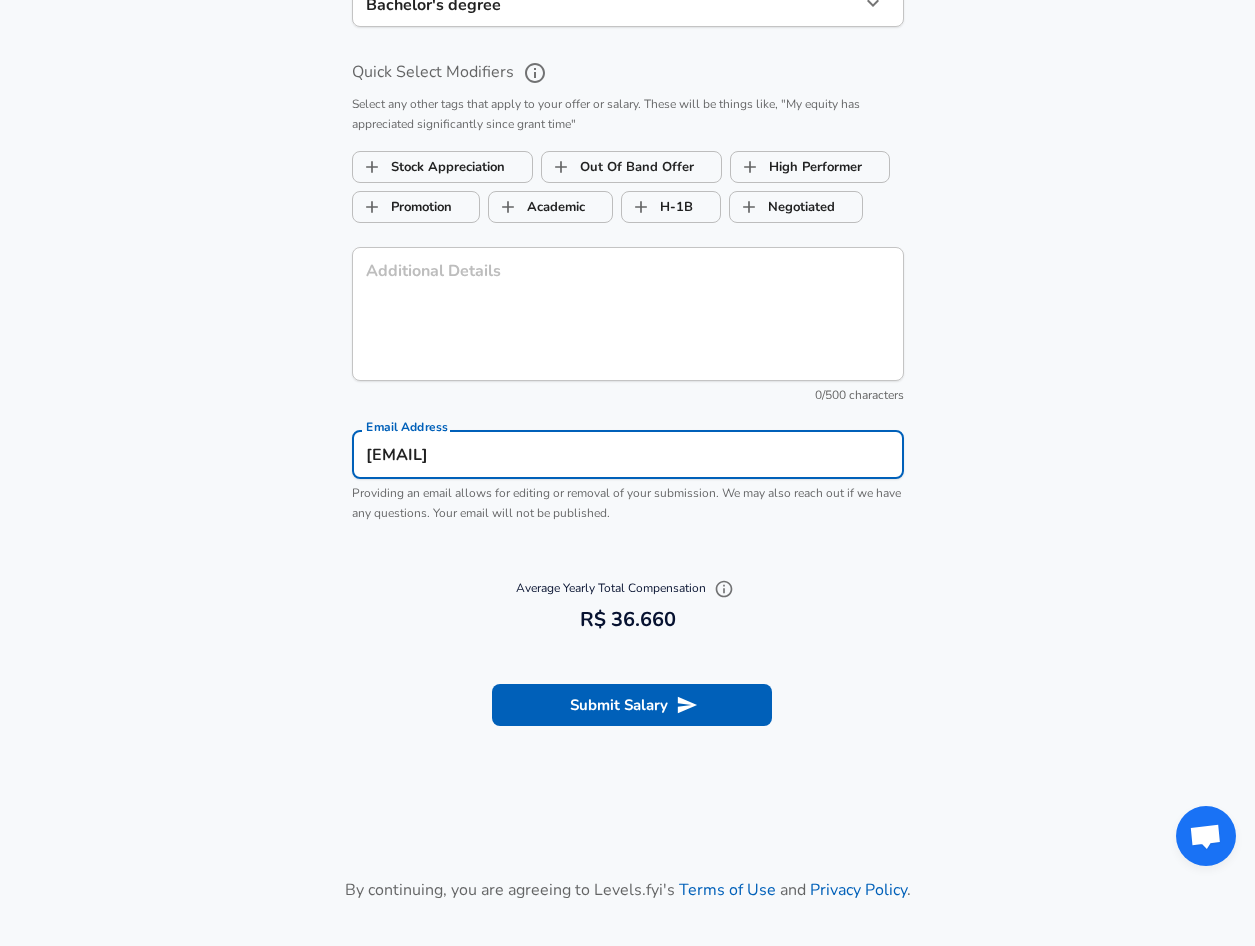 type 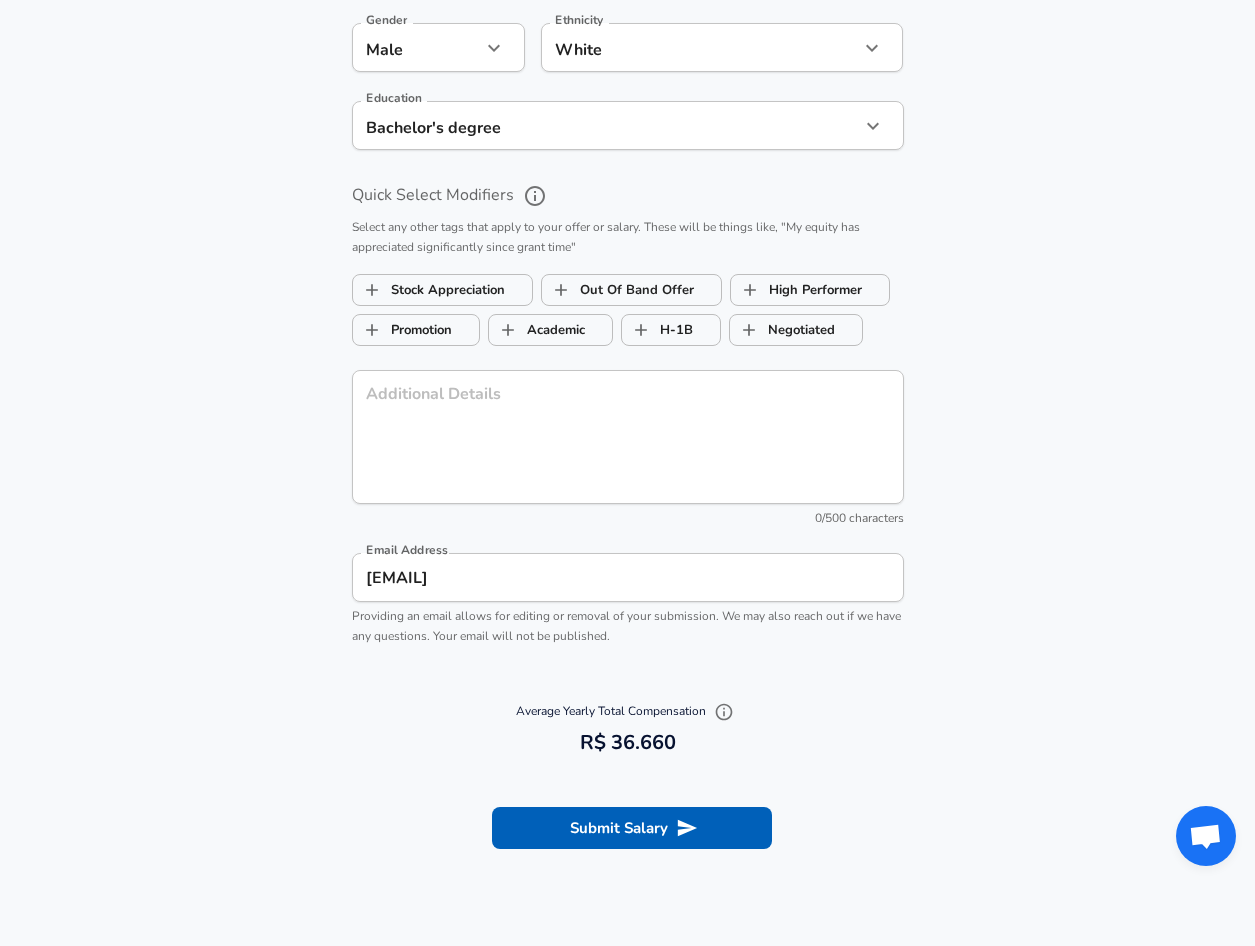scroll, scrollTop: 2124, scrollLeft: 0, axis: vertical 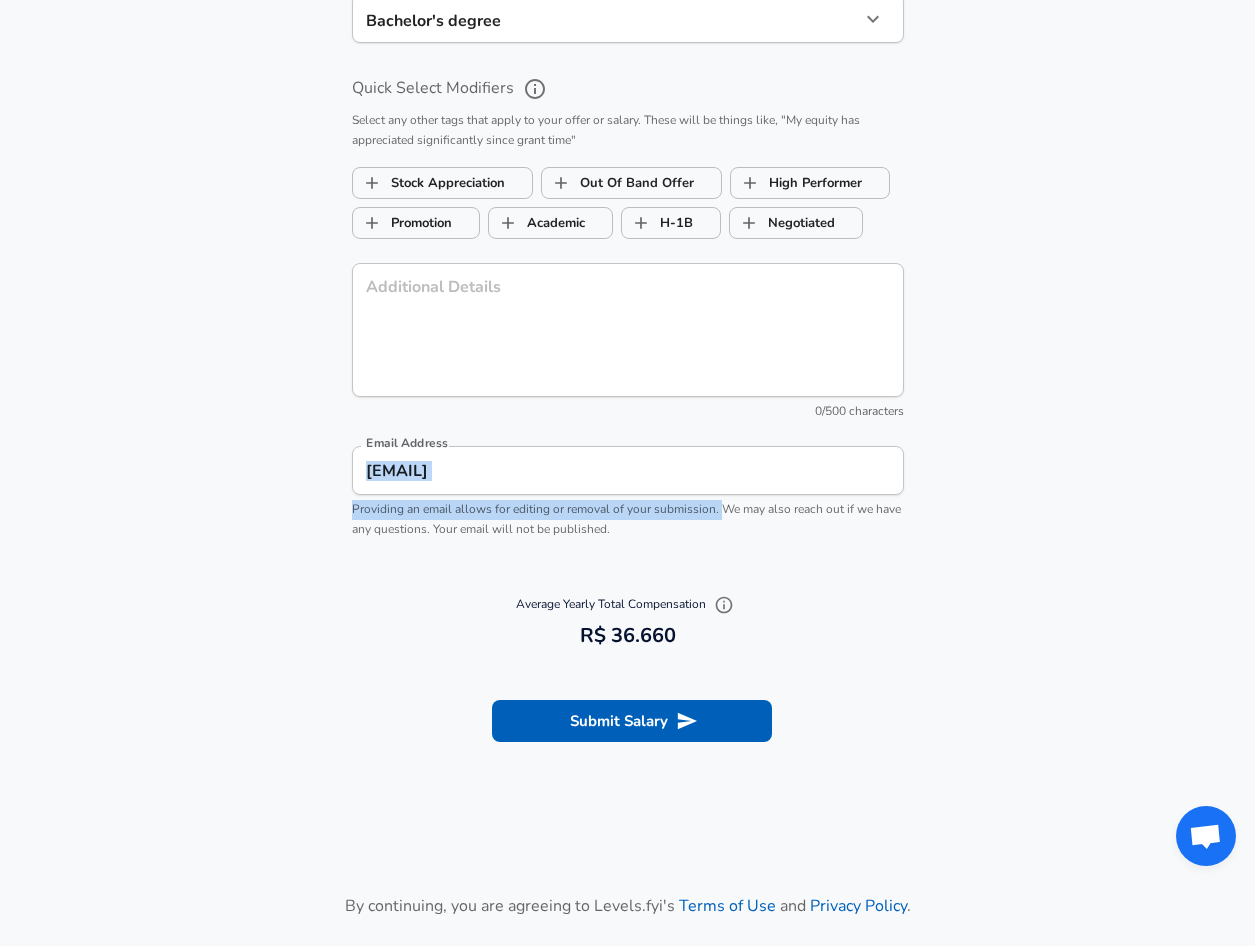 drag, startPoint x: 341, startPoint y: 514, endPoint x: 723, endPoint y: 508, distance: 382.04712 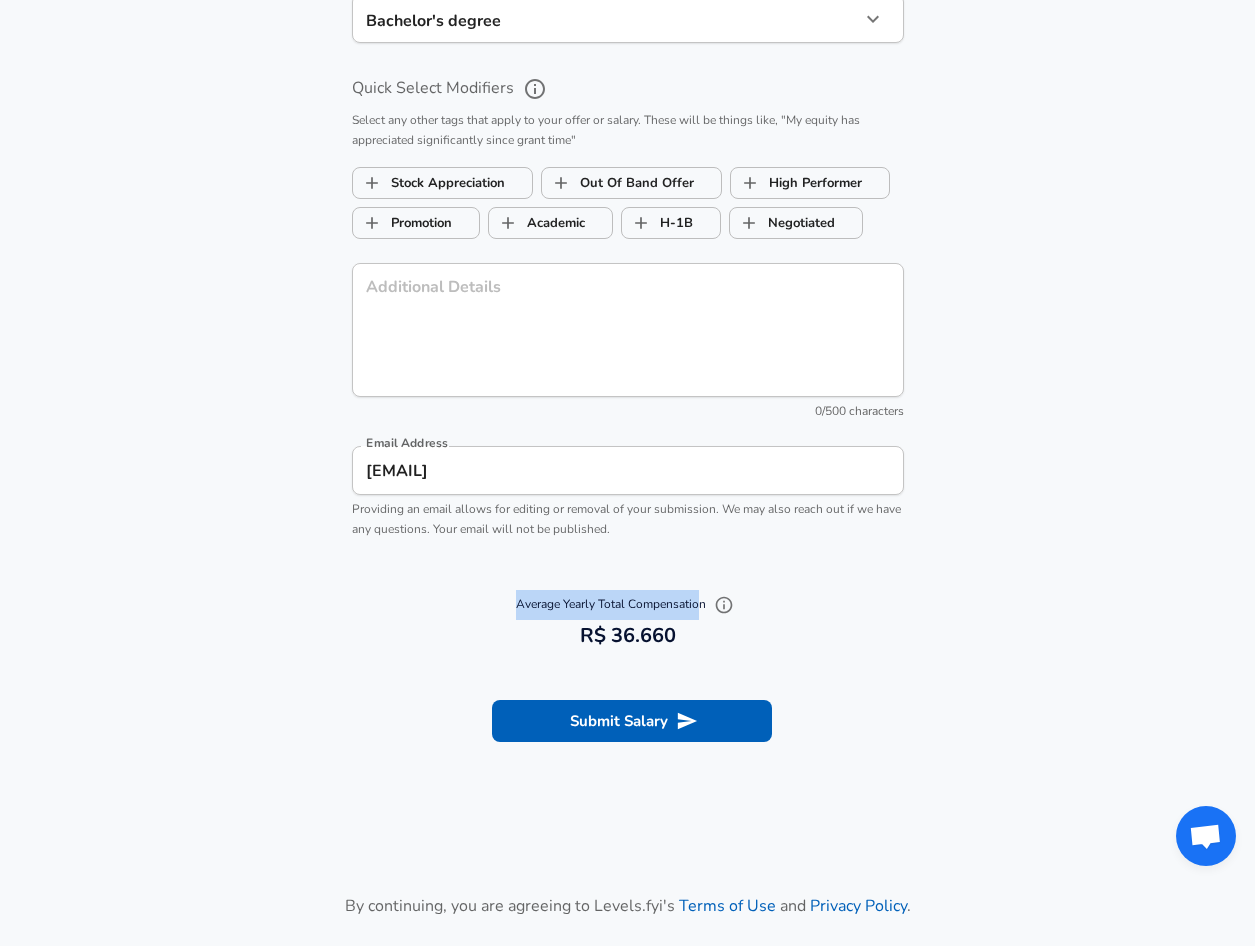 drag, startPoint x: 512, startPoint y: 606, endPoint x: 703, endPoint y: 603, distance: 191.02356 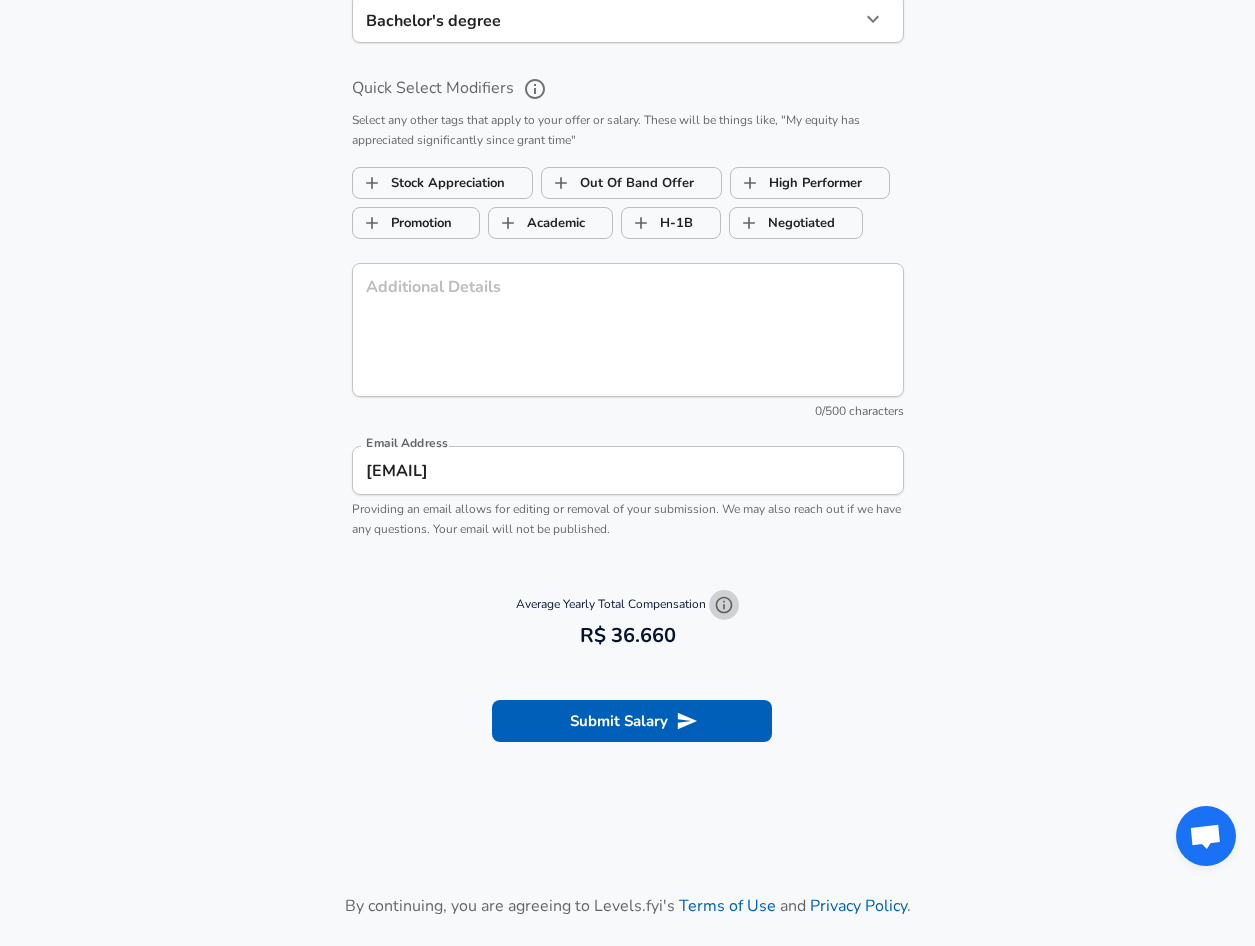 click 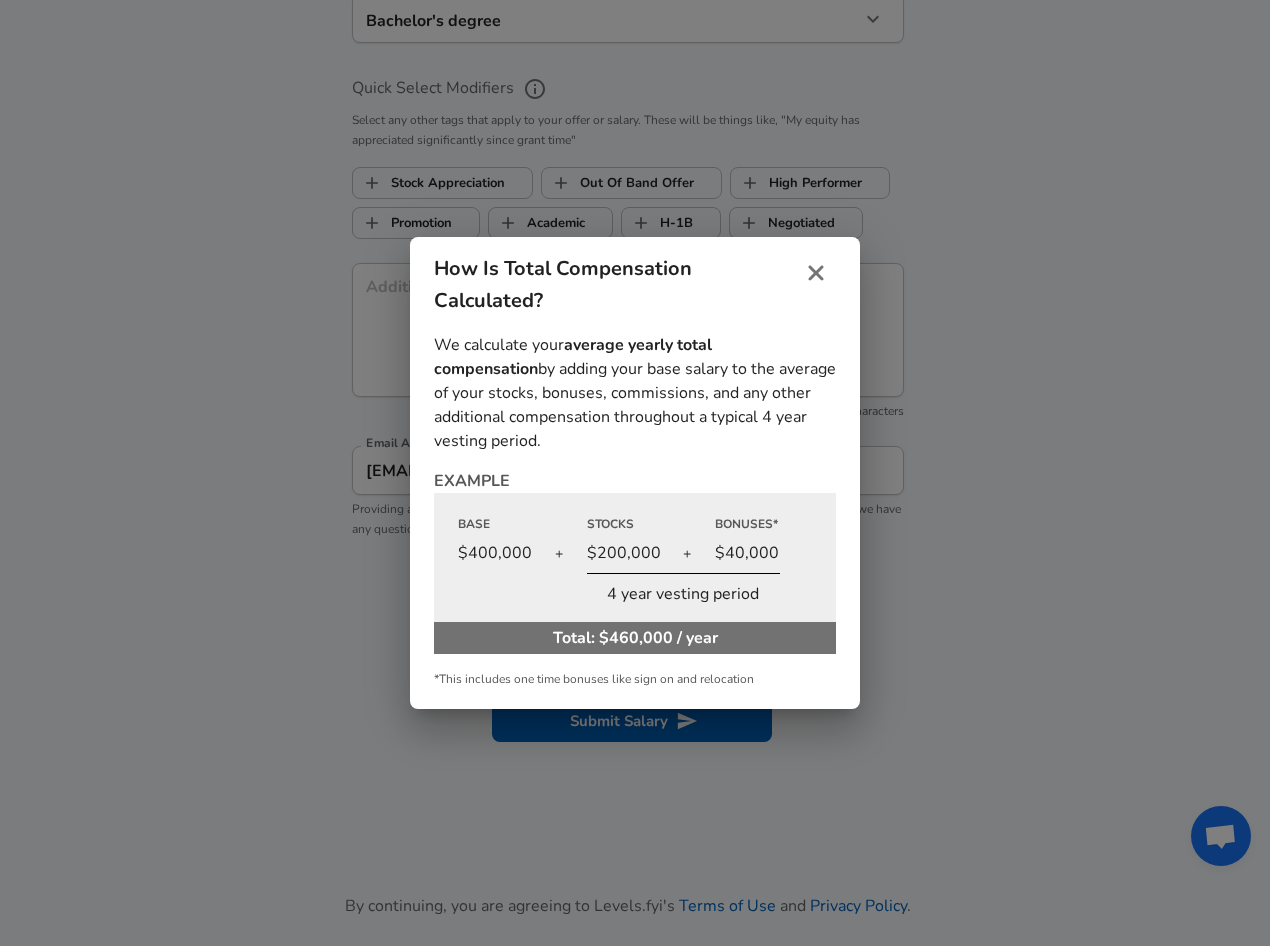 drag, startPoint x: 438, startPoint y: 346, endPoint x: 770, endPoint y: 436, distance: 343.98254 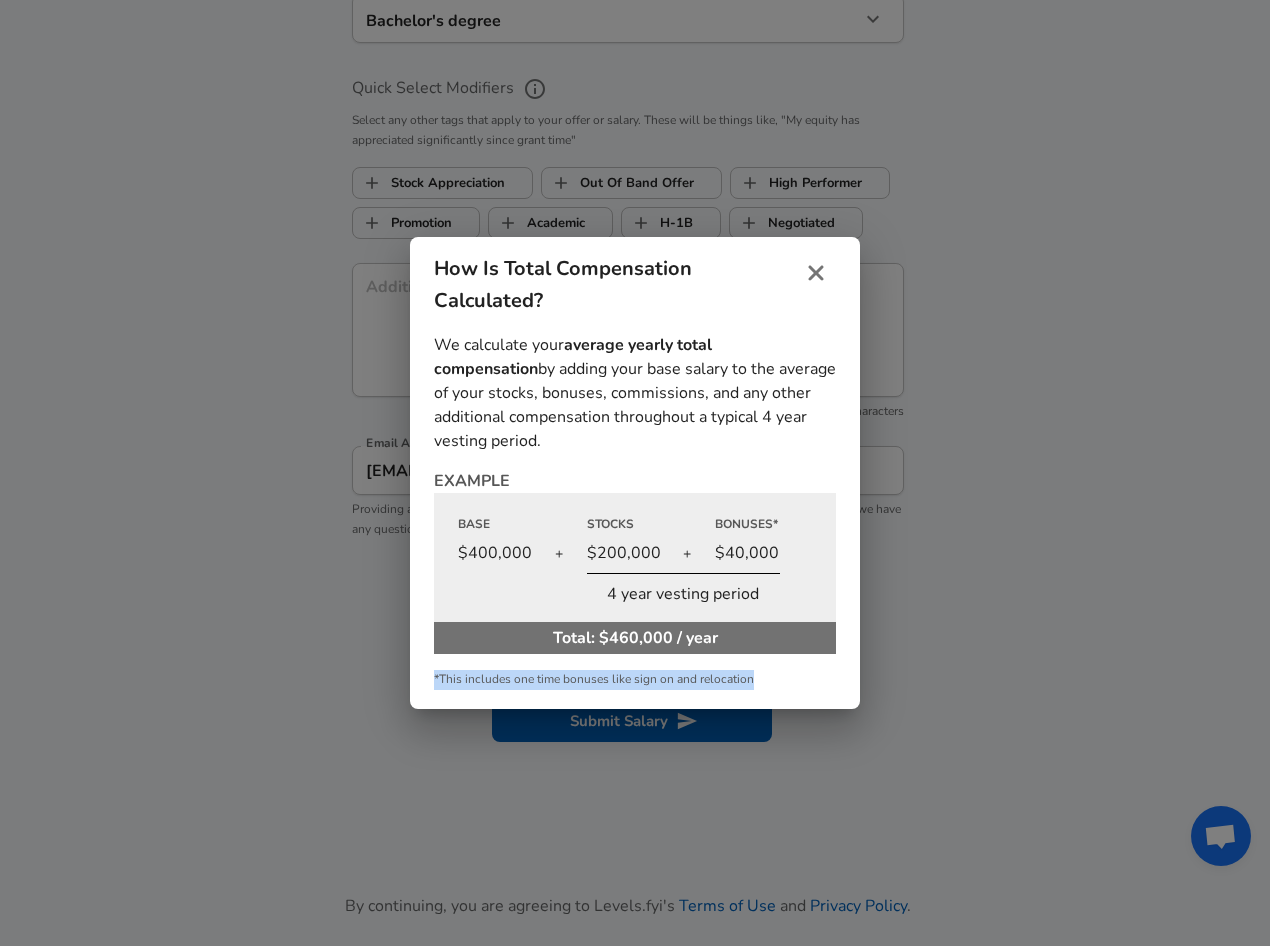 drag, startPoint x: 428, startPoint y: 675, endPoint x: 793, endPoint y: 684, distance: 365.11093 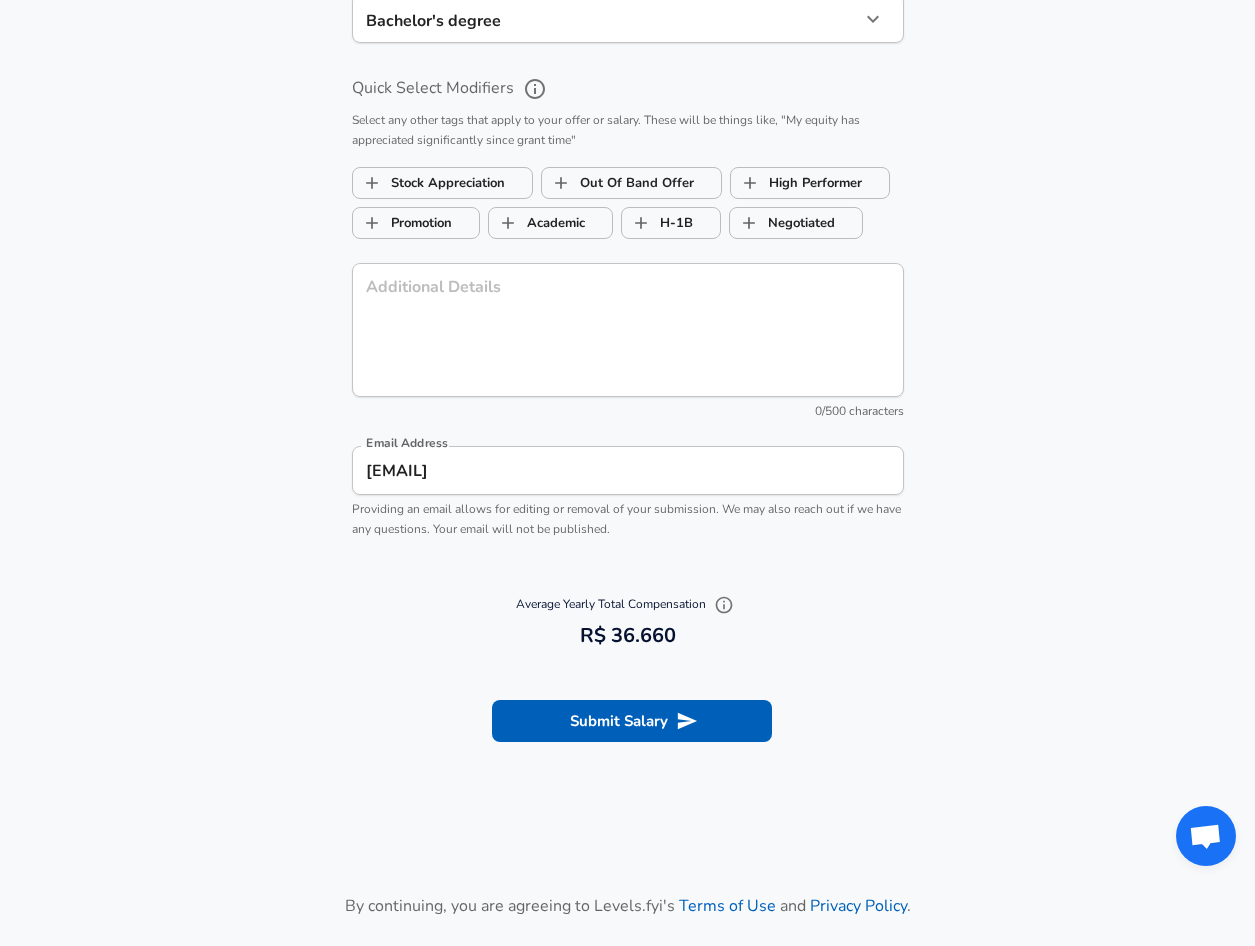 click on "Average Yearly Total Compensation   36.660 R$ 36.660" at bounding box center (627, 621) 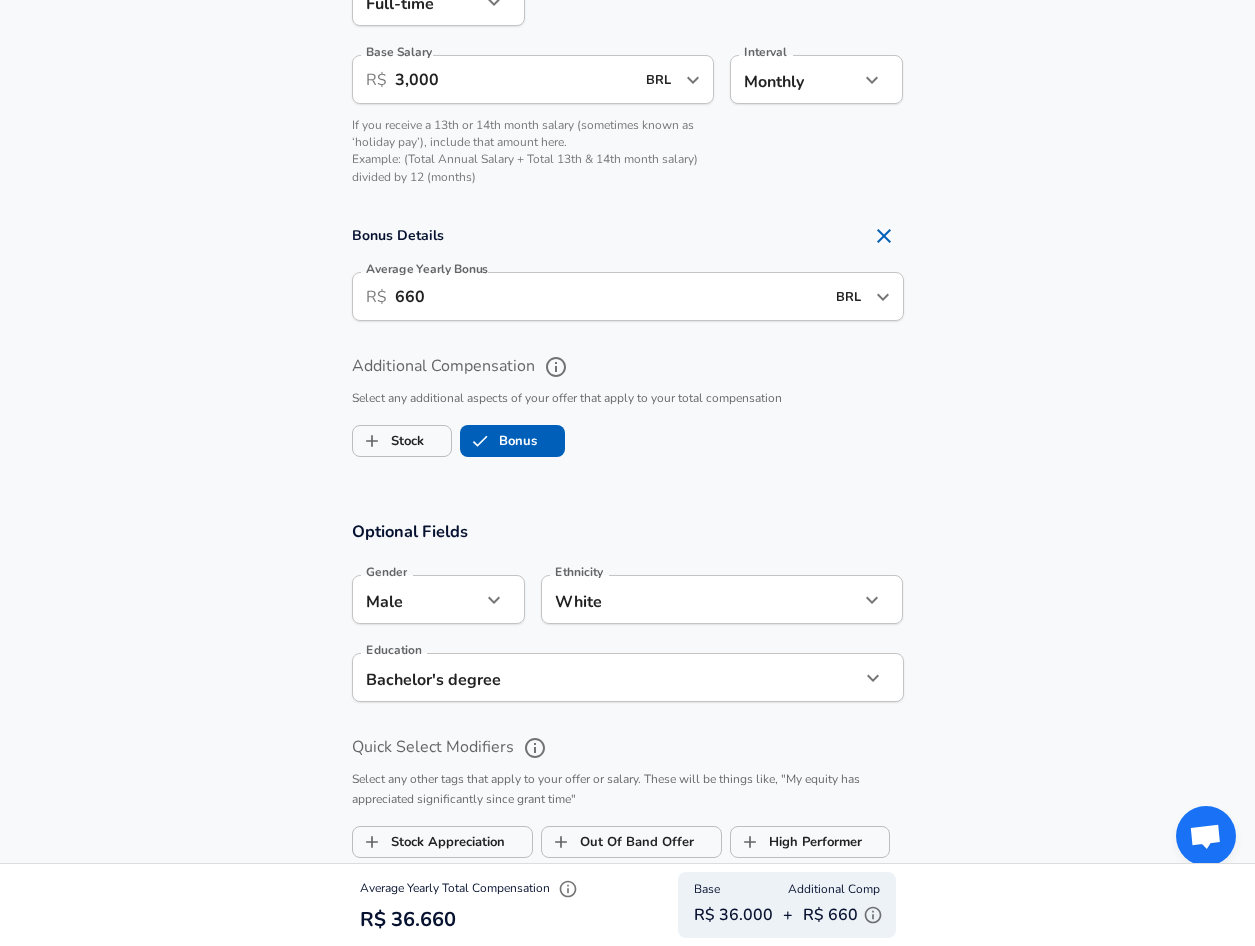 scroll, scrollTop: 1424, scrollLeft: 0, axis: vertical 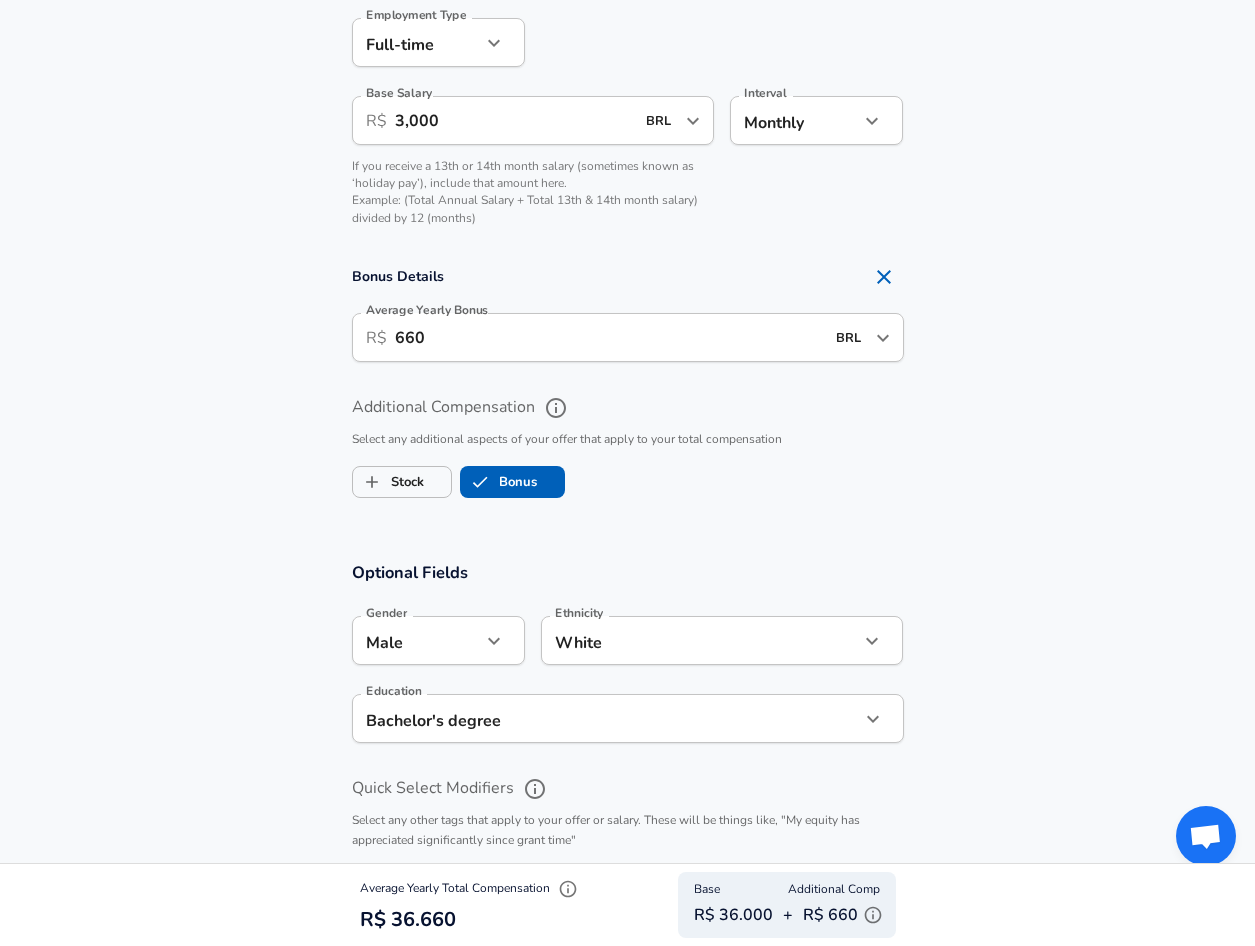 click on "660" at bounding box center [609, 337] 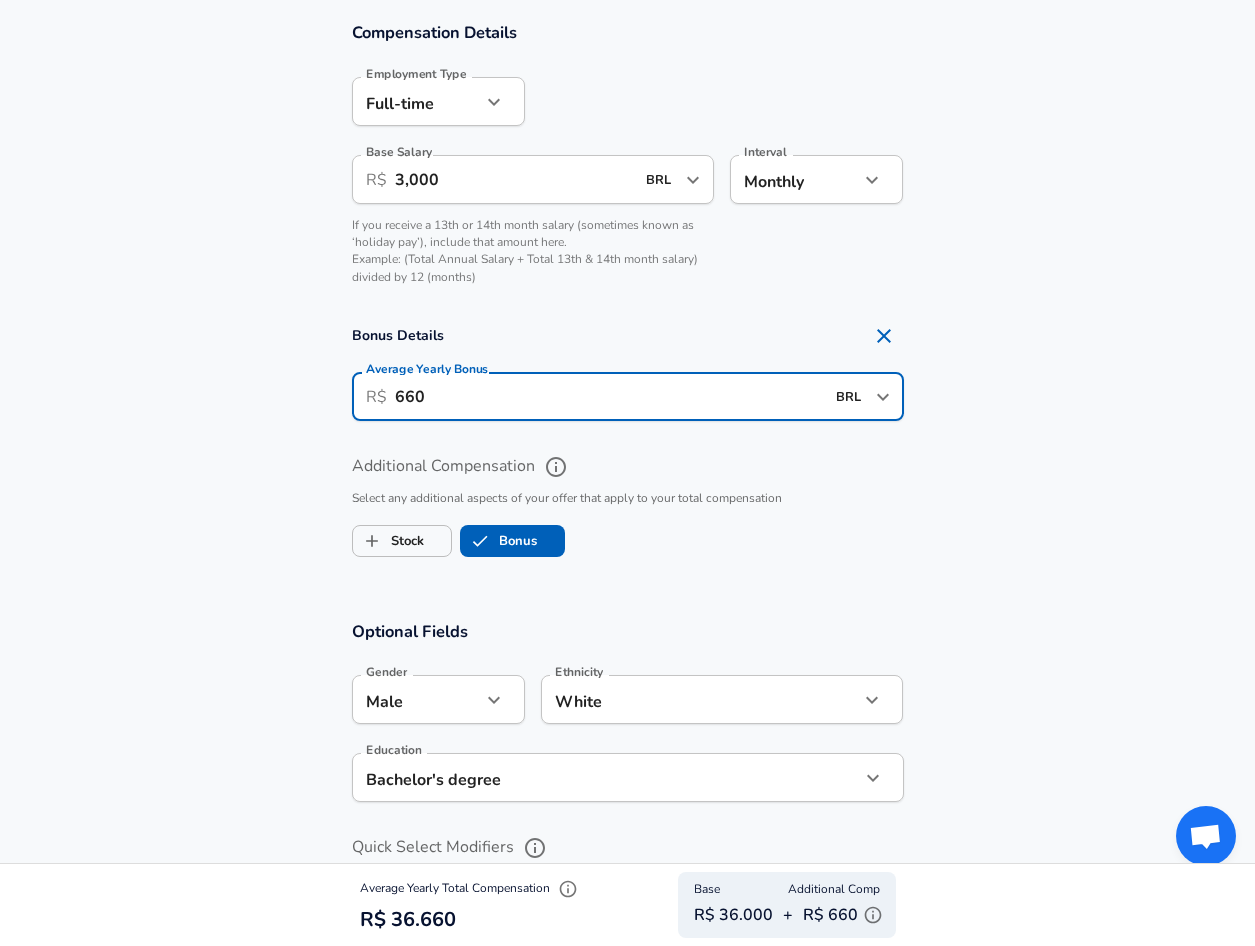 scroll, scrollTop: 1324, scrollLeft: 0, axis: vertical 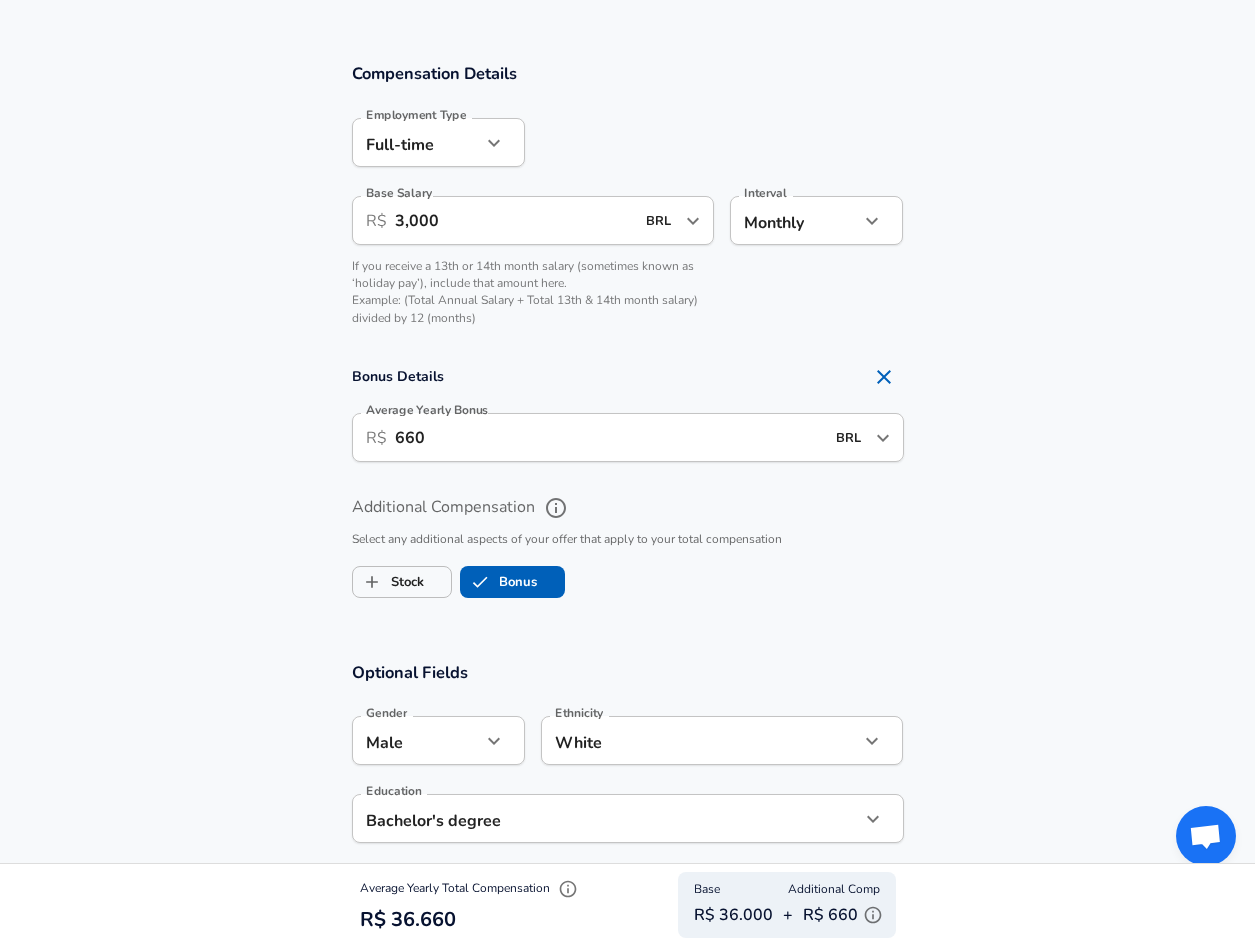 drag, startPoint x: 472, startPoint y: 451, endPoint x: 377, endPoint y: 442, distance: 95.42536 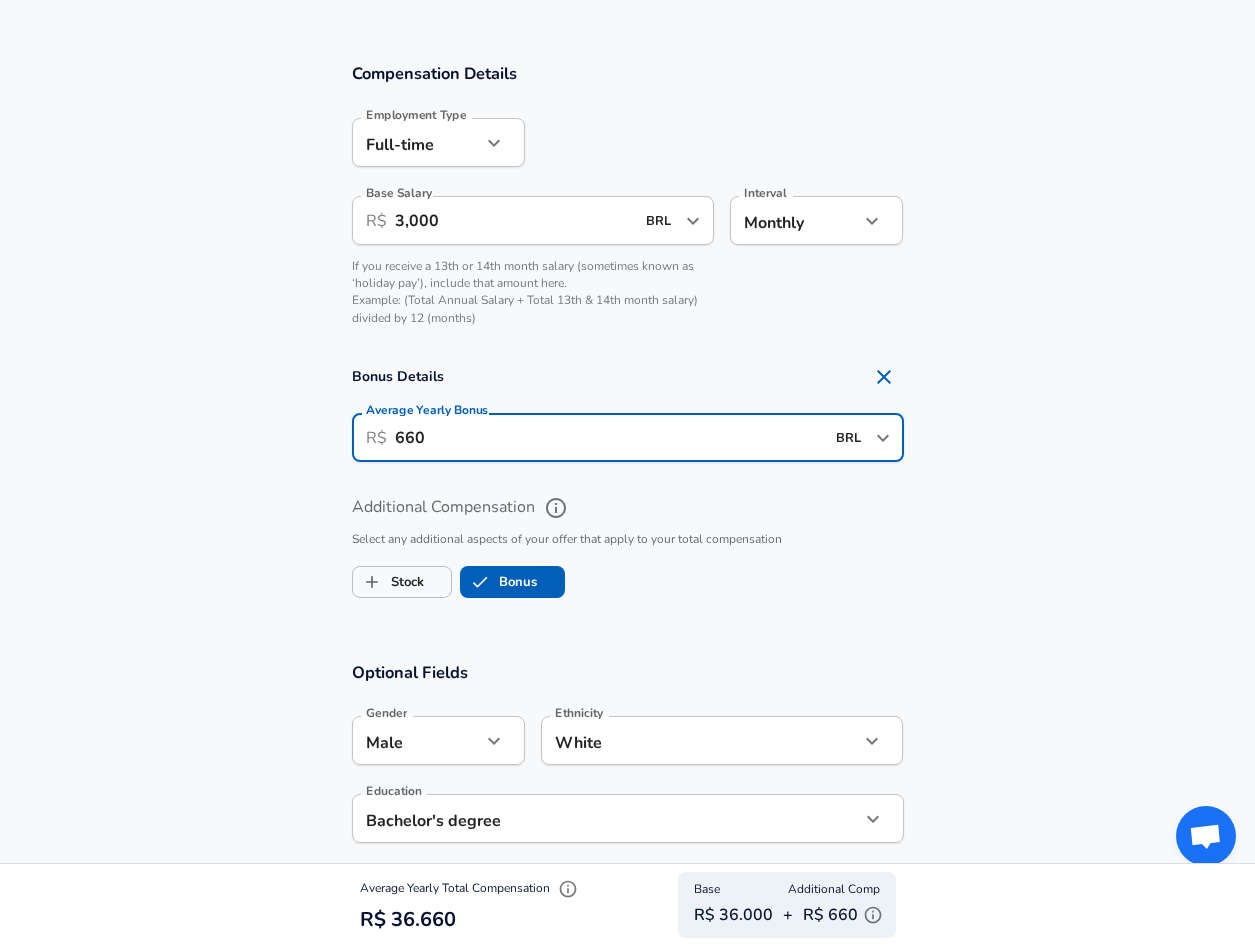 paste on "7,92" 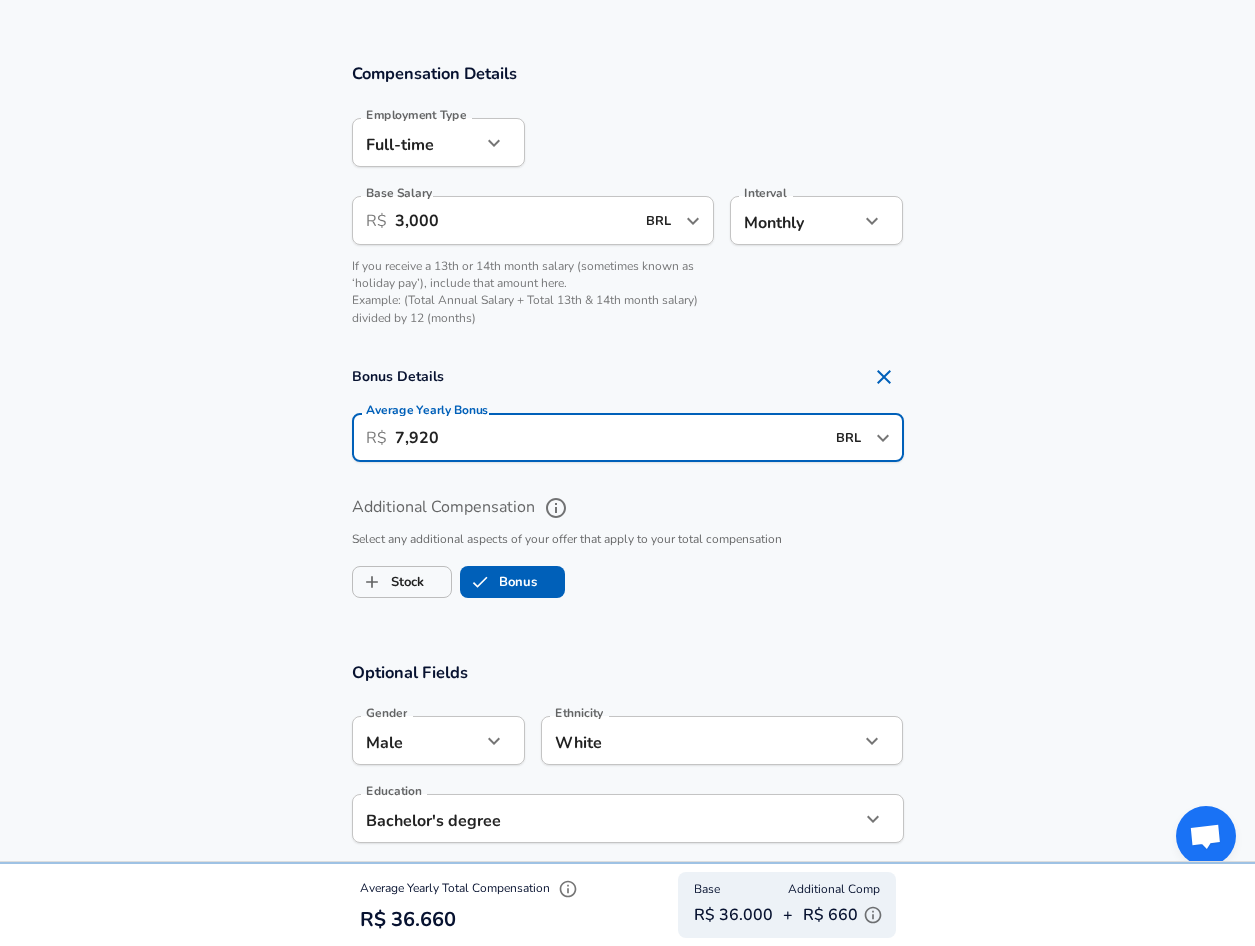 type on "7,920" 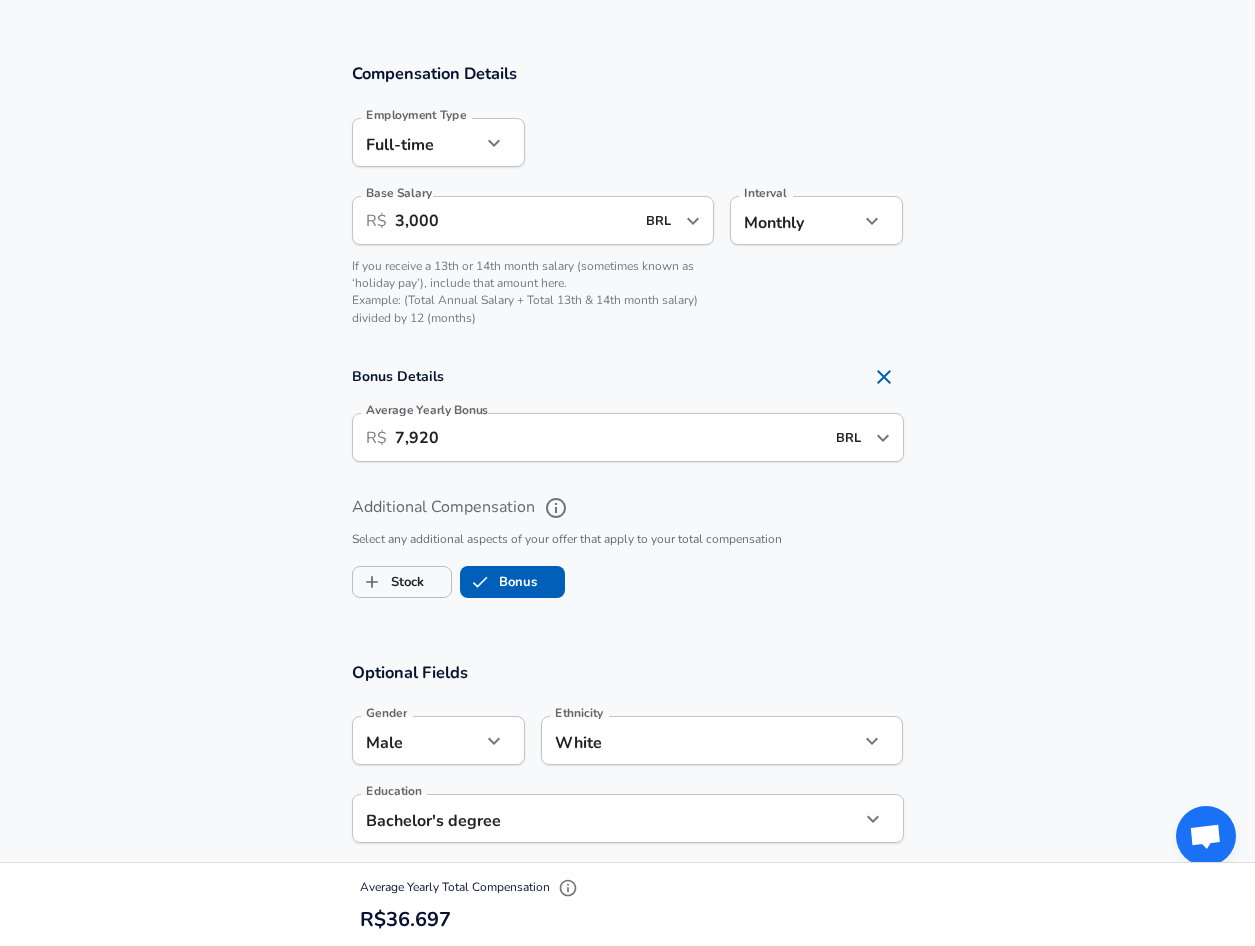 click on "Bonus Details  Average Yearly Bonus ​ R$ [NUMBER] BRL ​ Average Yearly Bonus" at bounding box center [627, 416] 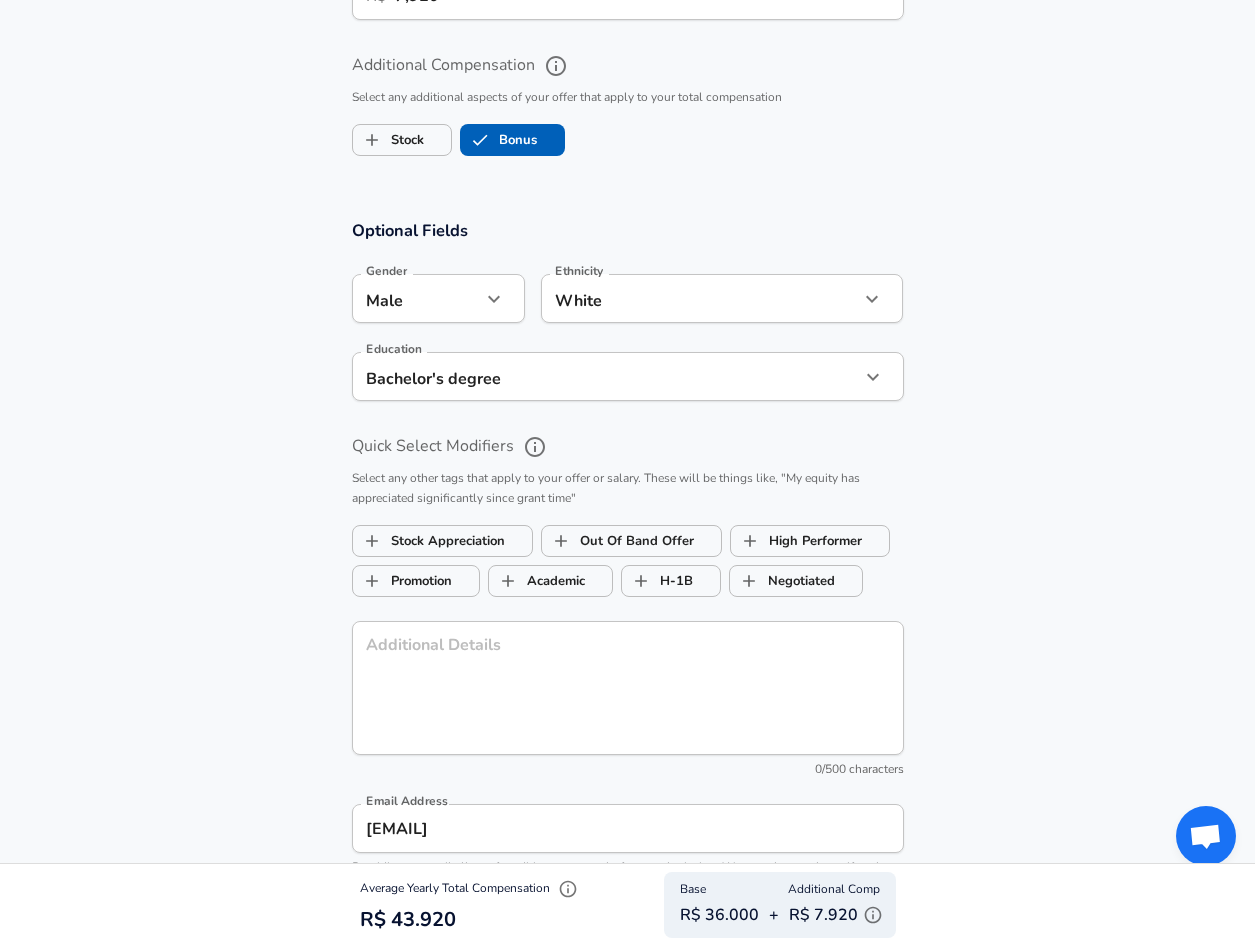 scroll, scrollTop: 1724, scrollLeft: 0, axis: vertical 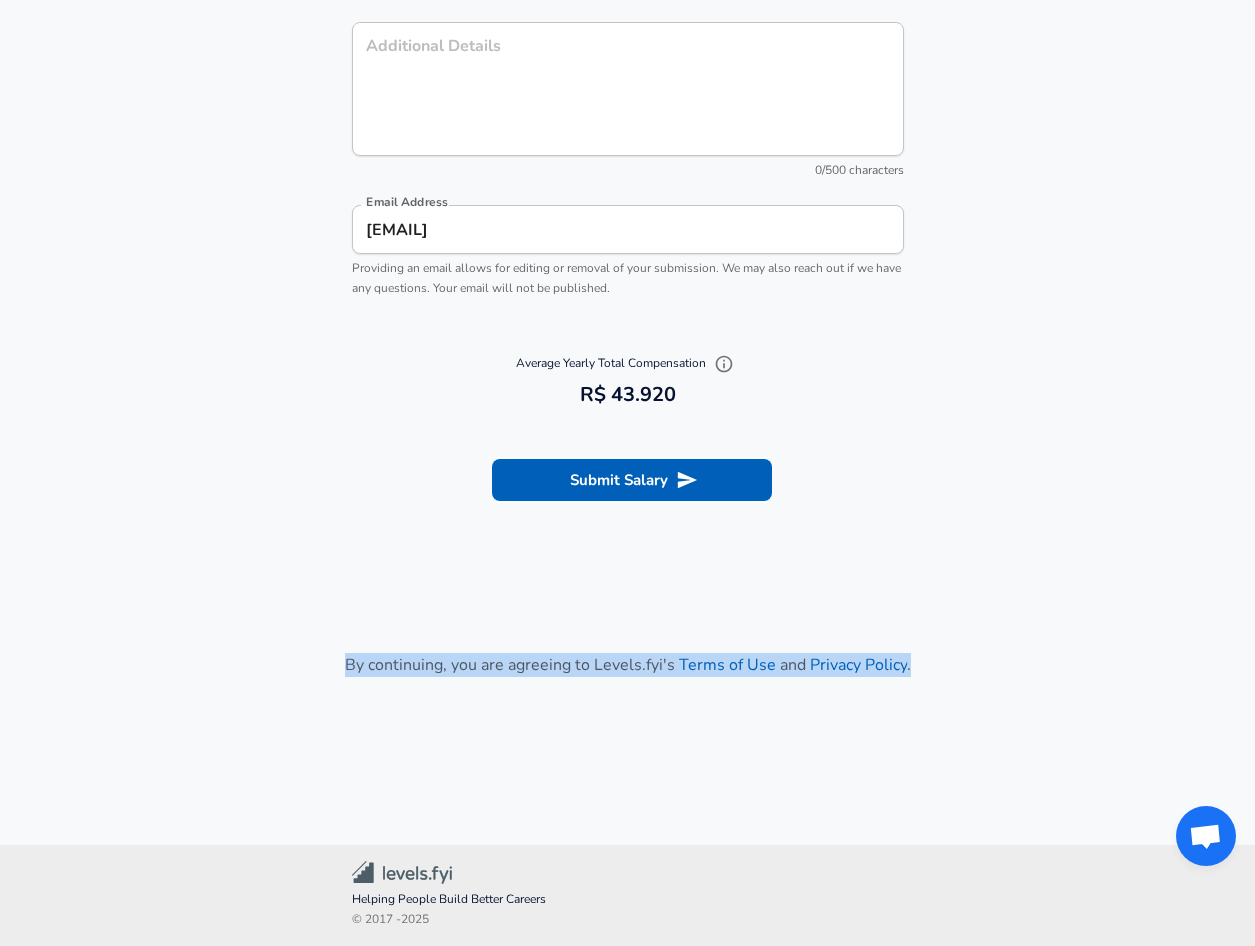 drag, startPoint x: 348, startPoint y: 665, endPoint x: 942, endPoint y: 676, distance: 594.10187 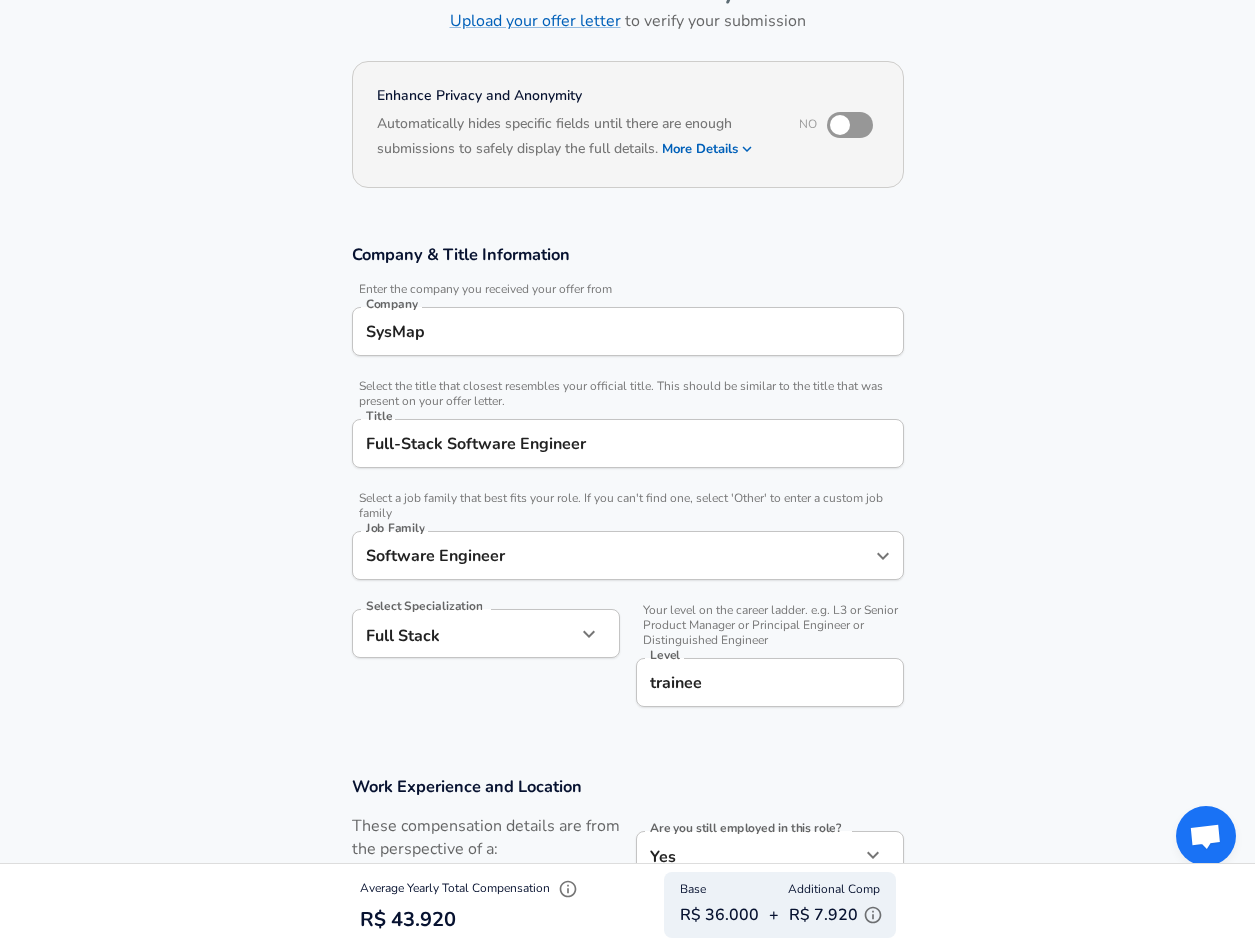 scroll, scrollTop: 0, scrollLeft: 0, axis: both 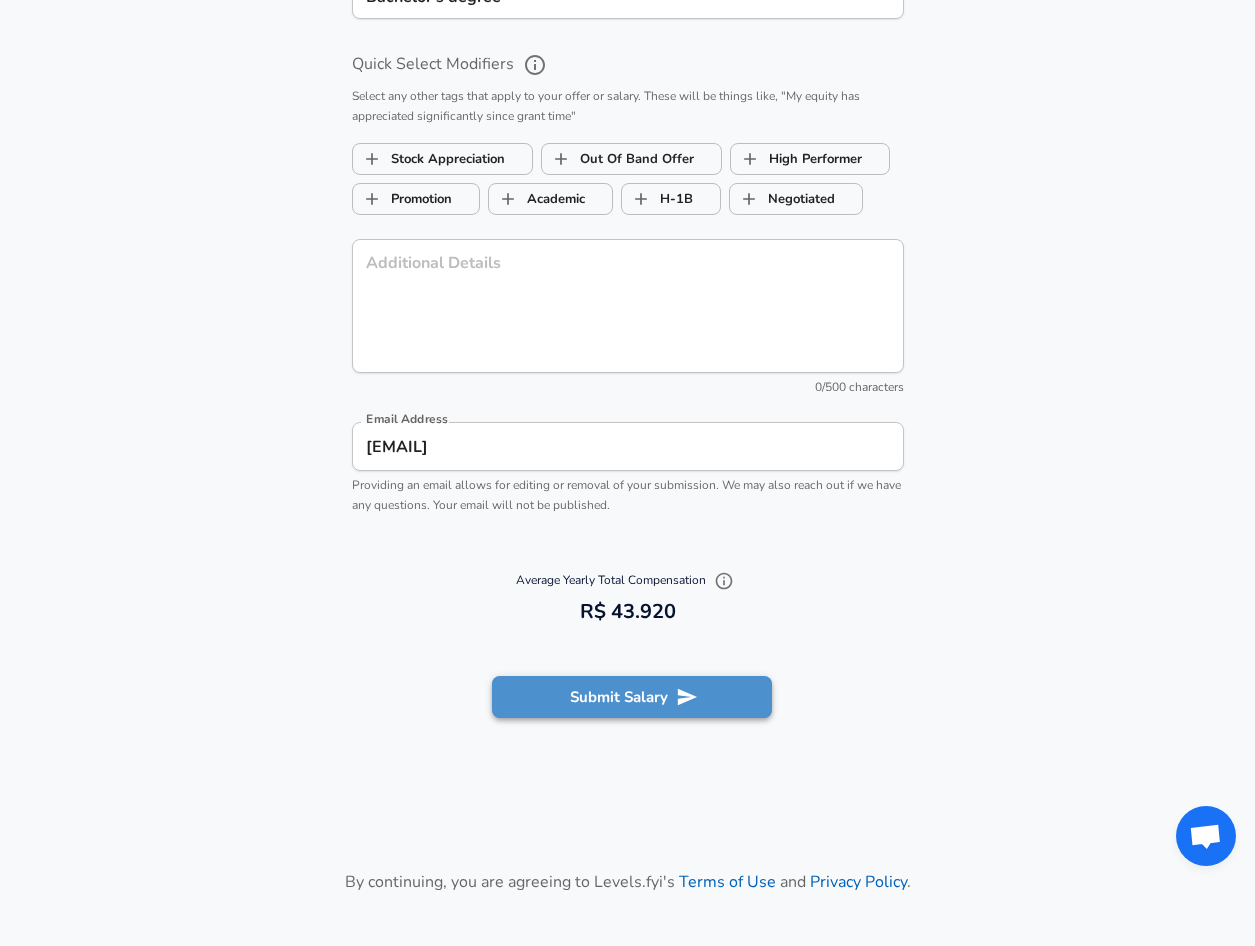 click on "Submit Salary" at bounding box center [632, 697] 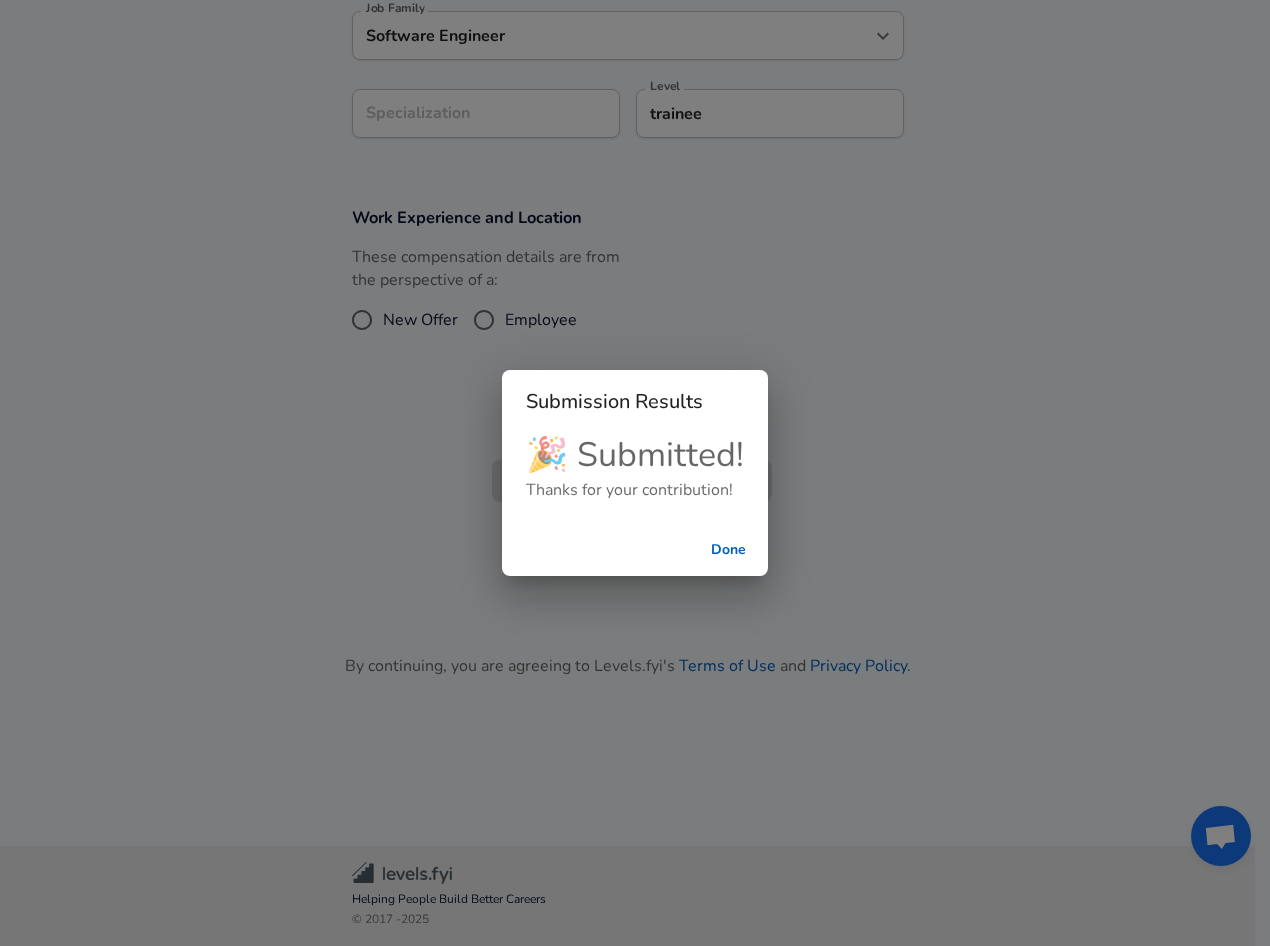 scroll, scrollTop: 363, scrollLeft: 0, axis: vertical 